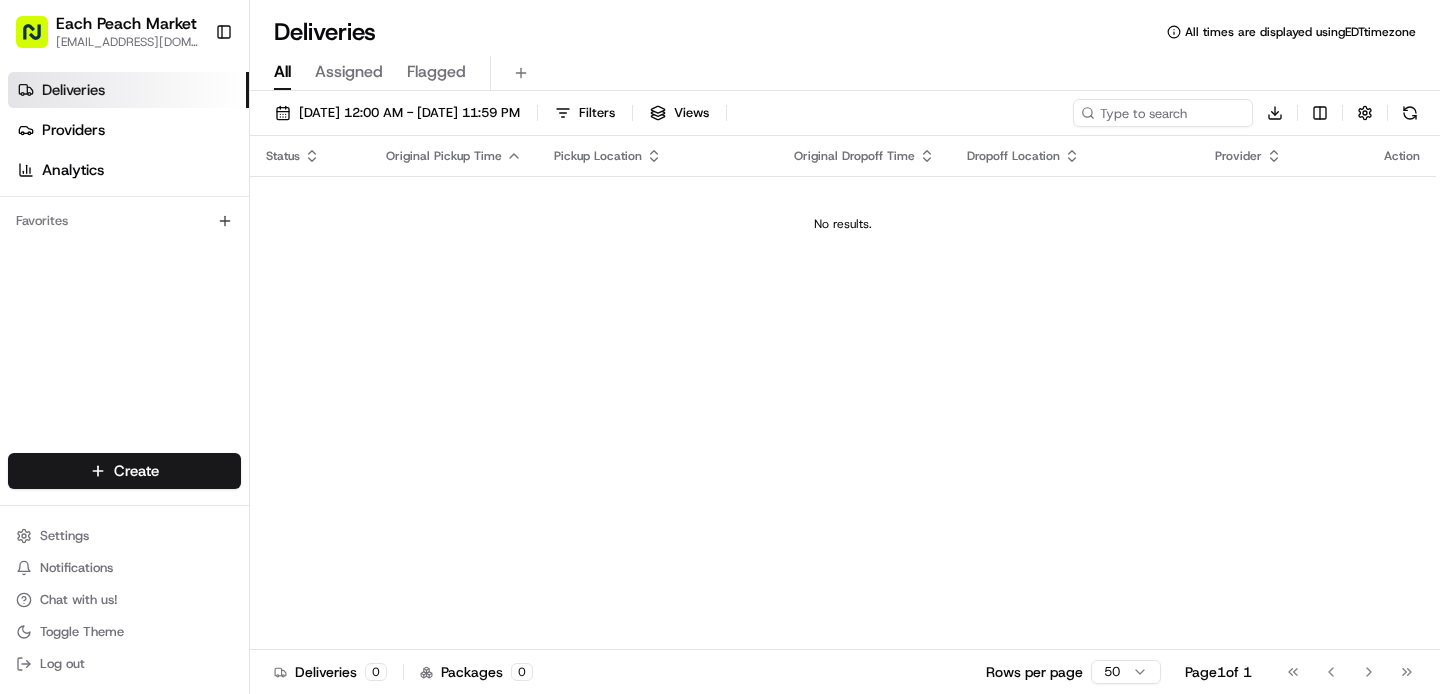 scroll, scrollTop: 0, scrollLeft: 0, axis: both 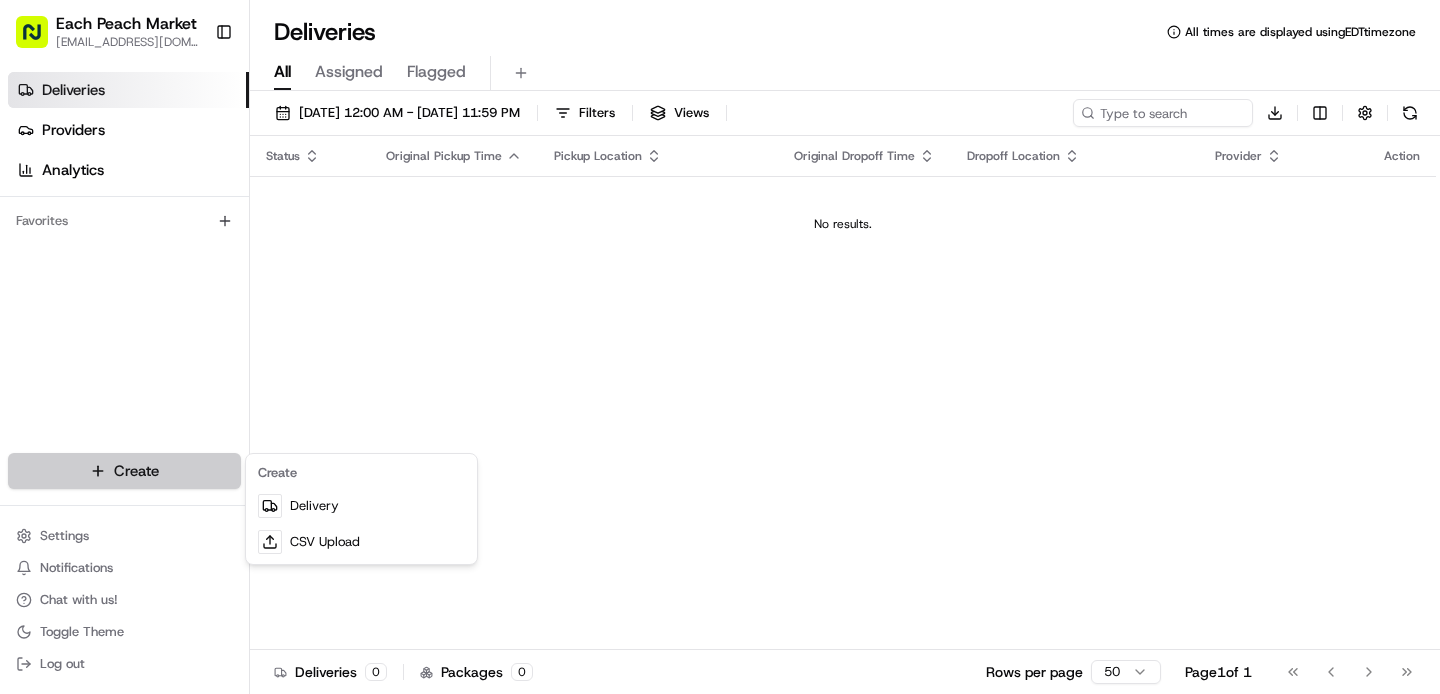 click on "Each Peach Market [EMAIL_ADDRESS][DOMAIN_NAME] Toggle Sidebar Deliveries Providers Analytics Favorites Main Menu Members & Organization Organization Users Roles Preferences Customization Tracking Orchestration Automations Dispatch Strategy Locations Pickup Locations Dropoff Locations Billing Billing Refund Requests Integrations Notification Triggers Webhooks API Keys Request Logs Create Settings Notifications Chat with us! Toggle Theme Log out Deliveries All times are displayed using  EDT  timezone All Assigned Flagged [DATE] 12:00 AM - [DATE] 11:59 PM Filters Views Download Status Original Pickup Time Pickup Location Original Dropoff Time Dropoff Location Provider Action No results. Deliveries 0 Packages 0 Rows per page 50 Page  1  of   1 Go to first page Go to previous page Go to next page Go to last page
Create Delivery CSV Upload" at bounding box center (720, 347) 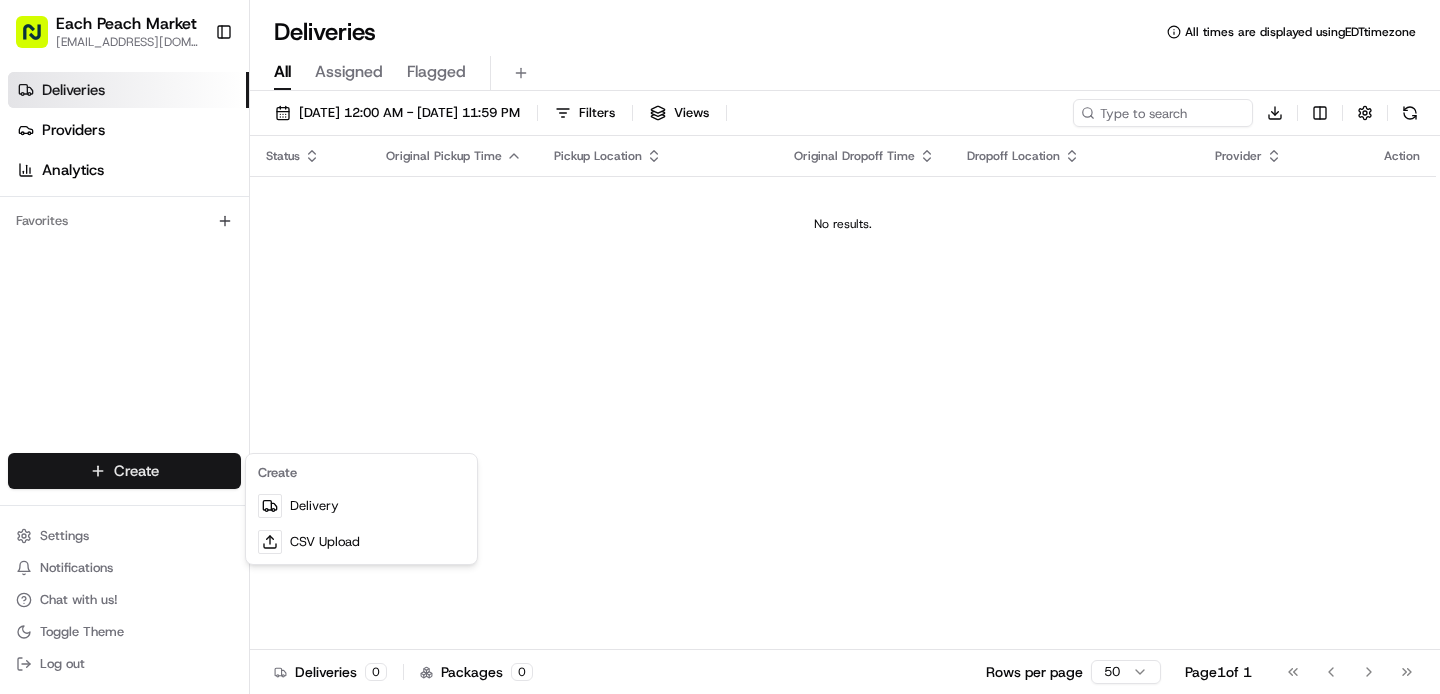 scroll, scrollTop: 0, scrollLeft: 0, axis: both 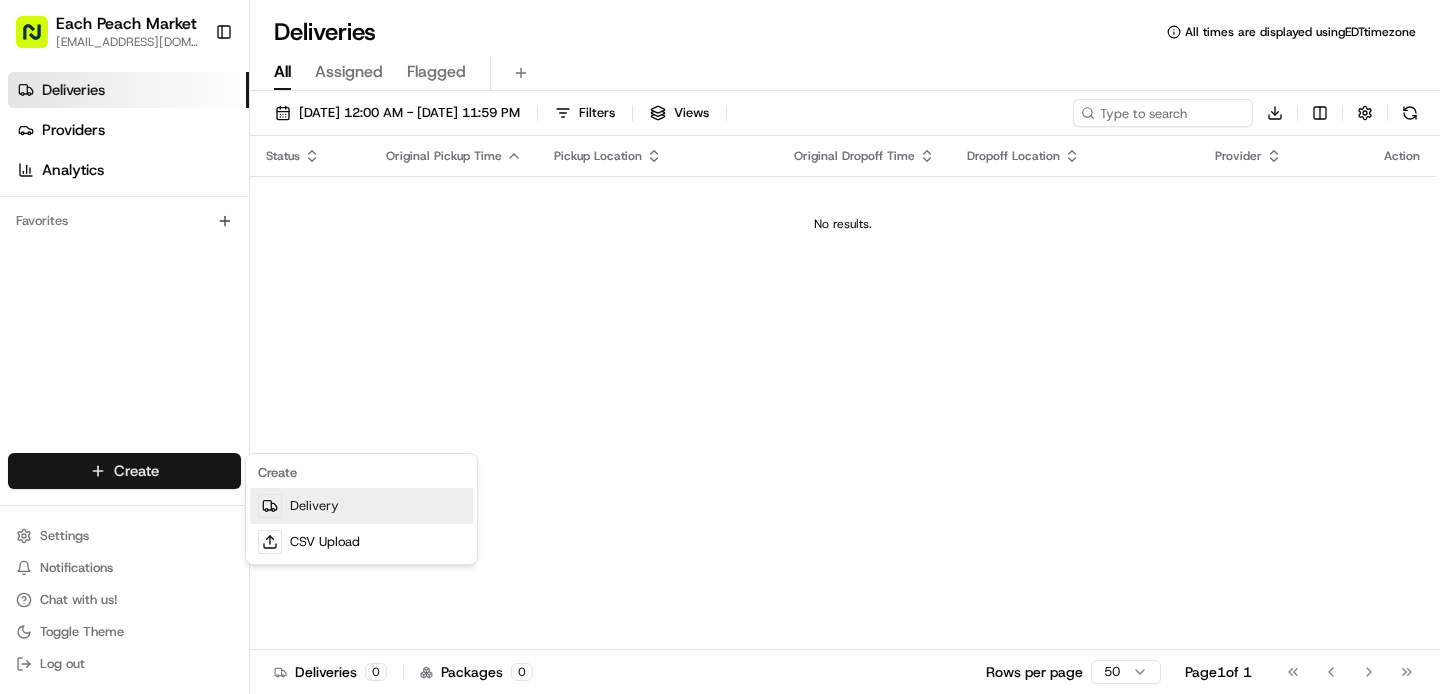 click on "Delivery" at bounding box center (361, 506) 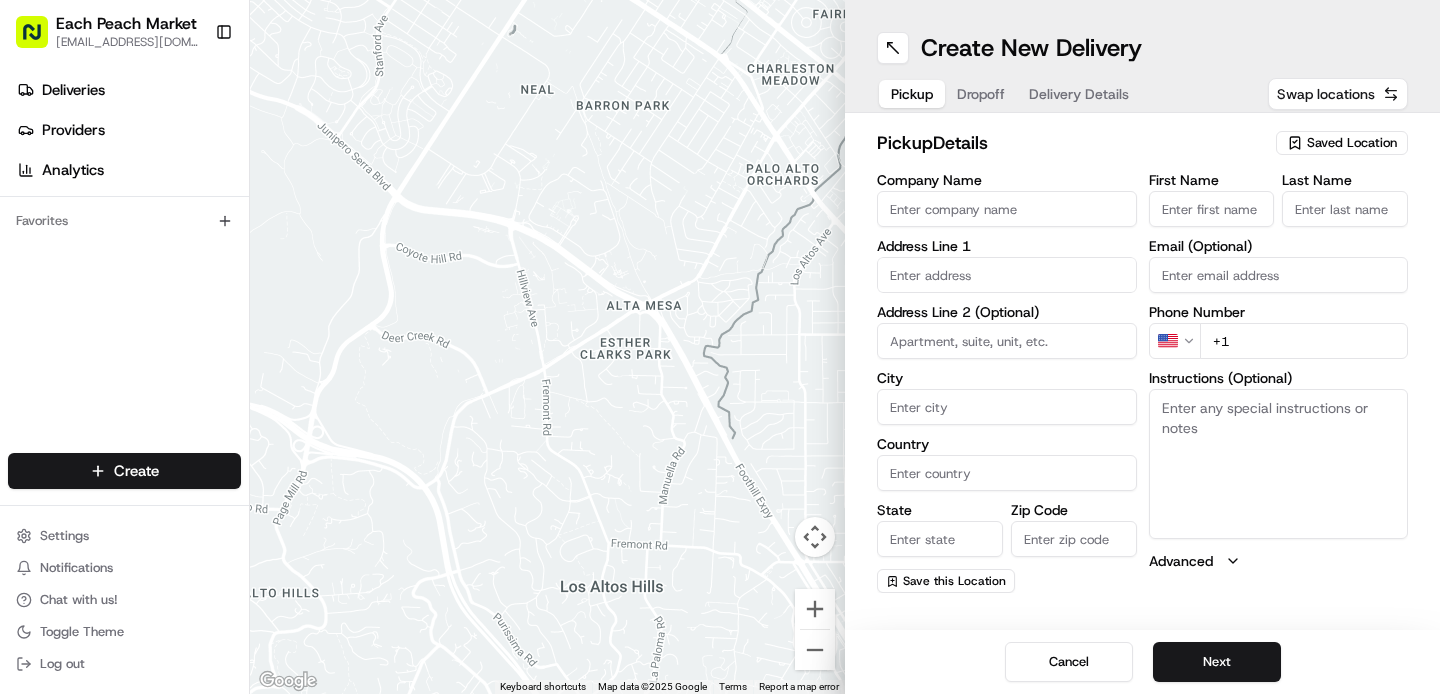 click on "Swap locations" at bounding box center [1338, 94] 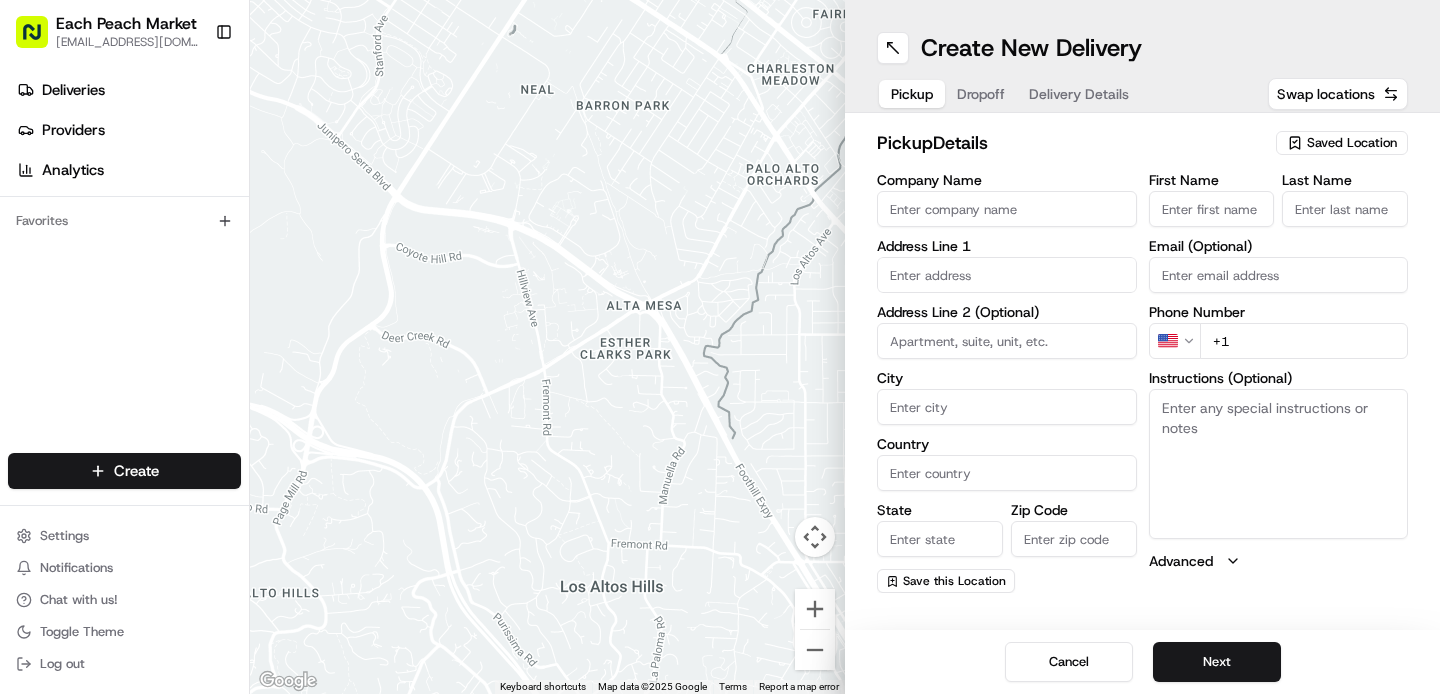 click on "Saved Location" at bounding box center (1352, 143) 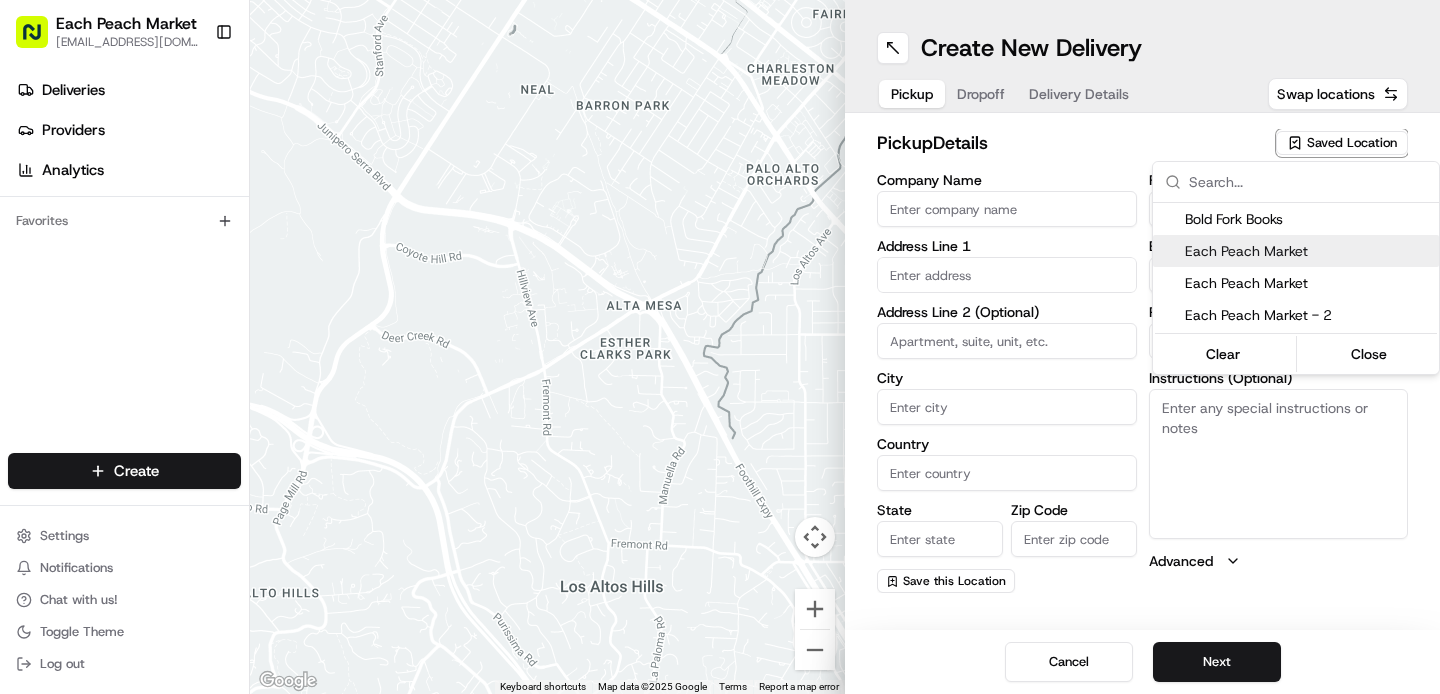 click on "Each Peach Market" at bounding box center (1308, 251) 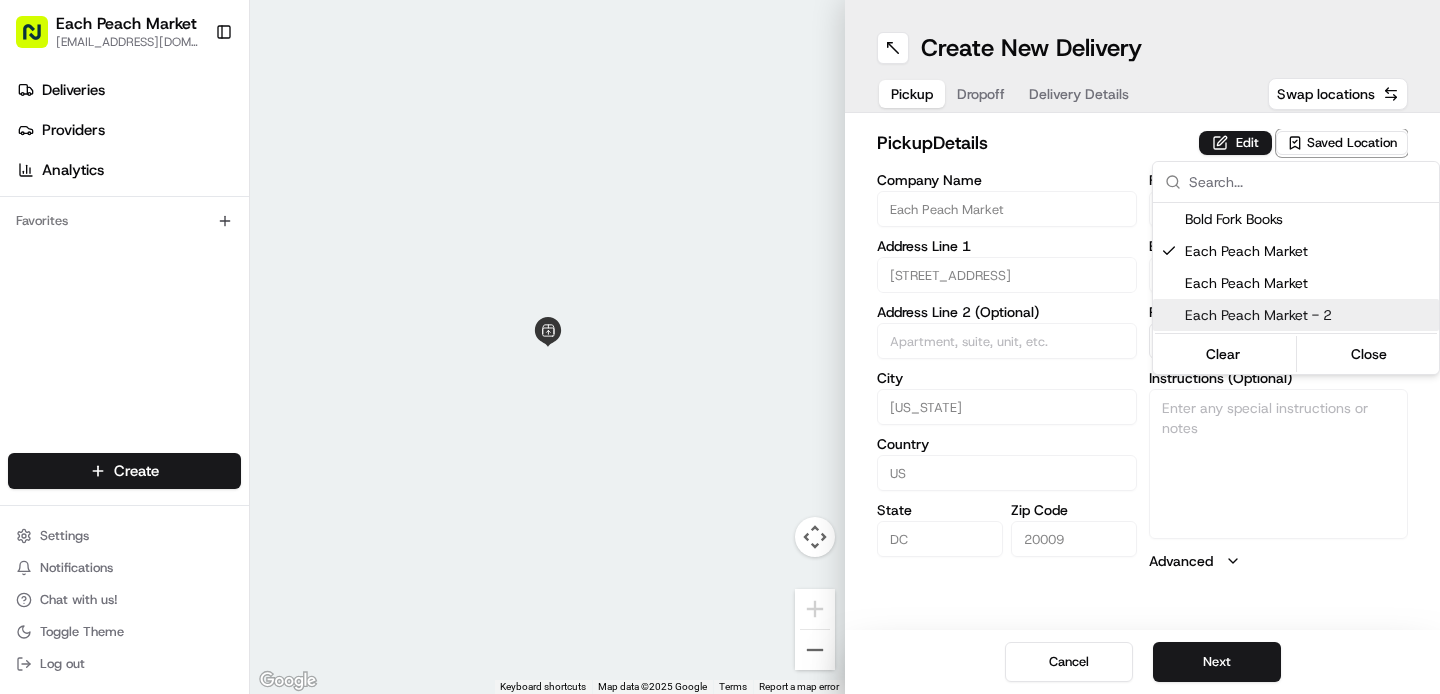 click on "Each Peach Market [EMAIL_ADDRESS][DOMAIN_NAME] Toggle Sidebar Deliveries Providers Analytics Favorites Main Menu Members & Organization Organization Users Roles Preferences Customization Tracking Orchestration Automations Dispatch Strategy Locations Pickup Locations Dropoff Locations Billing Billing Refund Requests Integrations Notification Triggers Webhooks API Keys Request Logs Create Settings Notifications Chat with us! Toggle Theme Log out ← Move left → Move right ↑ Move up ↓ Move down + Zoom in - Zoom out Home Jump left by 75% End Jump right by 75% Page Up Jump up by 75% Page Down Jump down by 75% To navigate, press the arrow keys. Keyboard shortcuts Map Data Map data ©2025 Google Map data ©2025 Google 2 m  Click to toggle between metric and imperial units Terms Report a map error Create New Delivery Pickup Dropoff Delivery Details Swap locations pickup  Details  Edit Saved Location Company Name Each Peach Market Address Line [GEOGRAPHIC_DATA][STREET_ADDRESS] Address Line 2 (Optional) City" at bounding box center (720, 347) 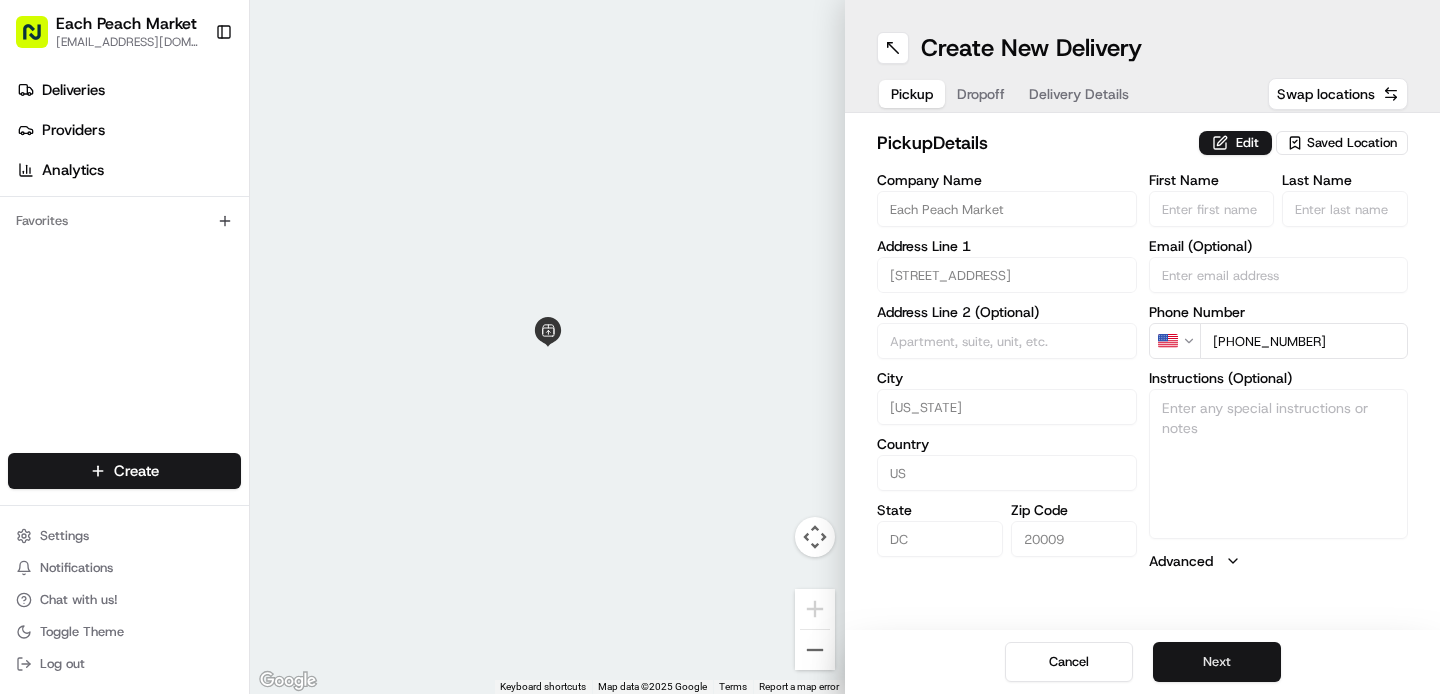 click on "Next" at bounding box center (1217, 662) 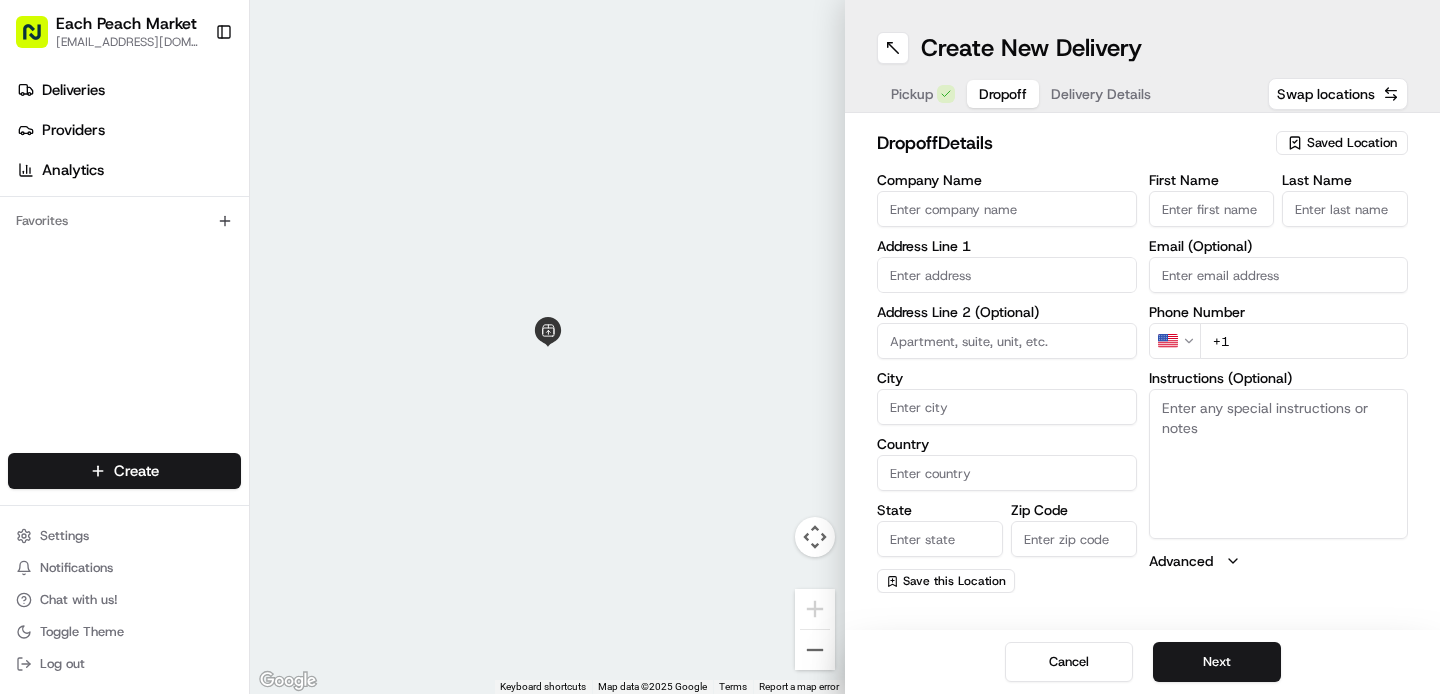 click at bounding box center [1007, 275] 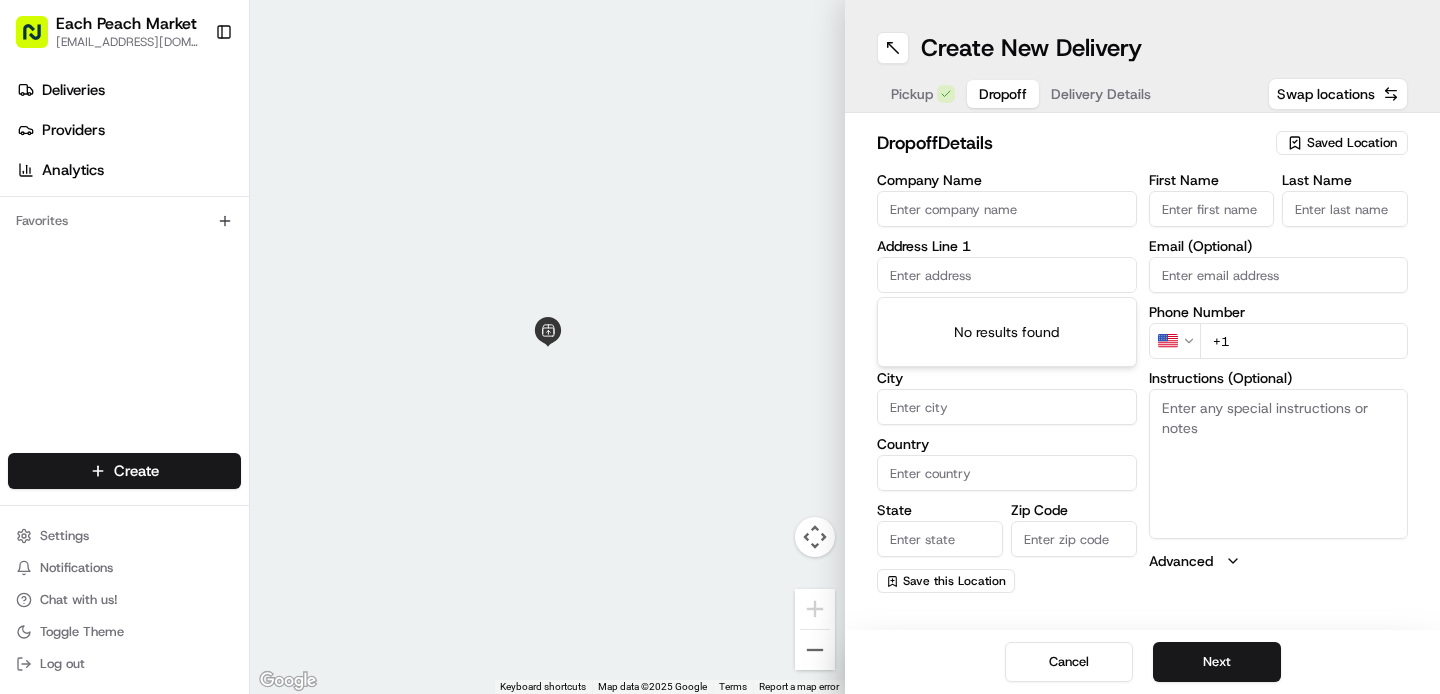 paste on "5521 Johnson Avenue Bethesda MD 20817" 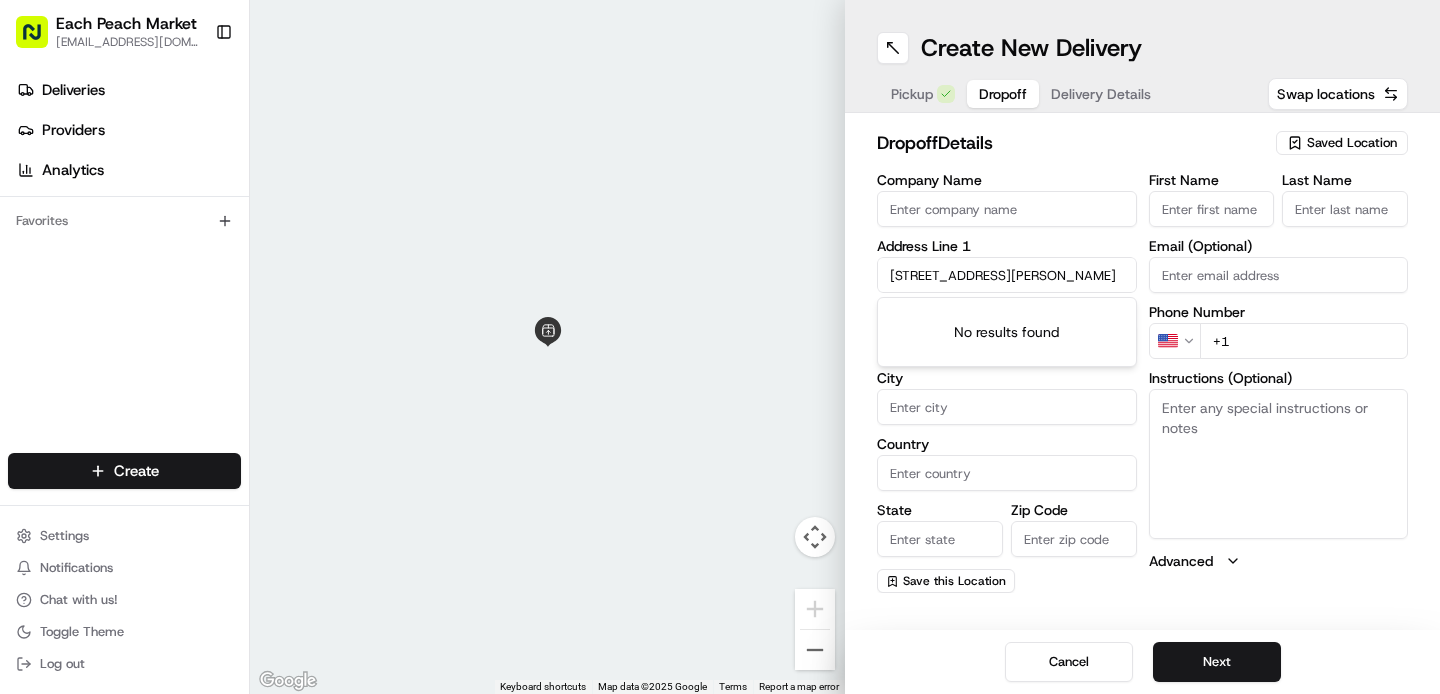 scroll, scrollTop: 0, scrollLeft: 29, axis: horizontal 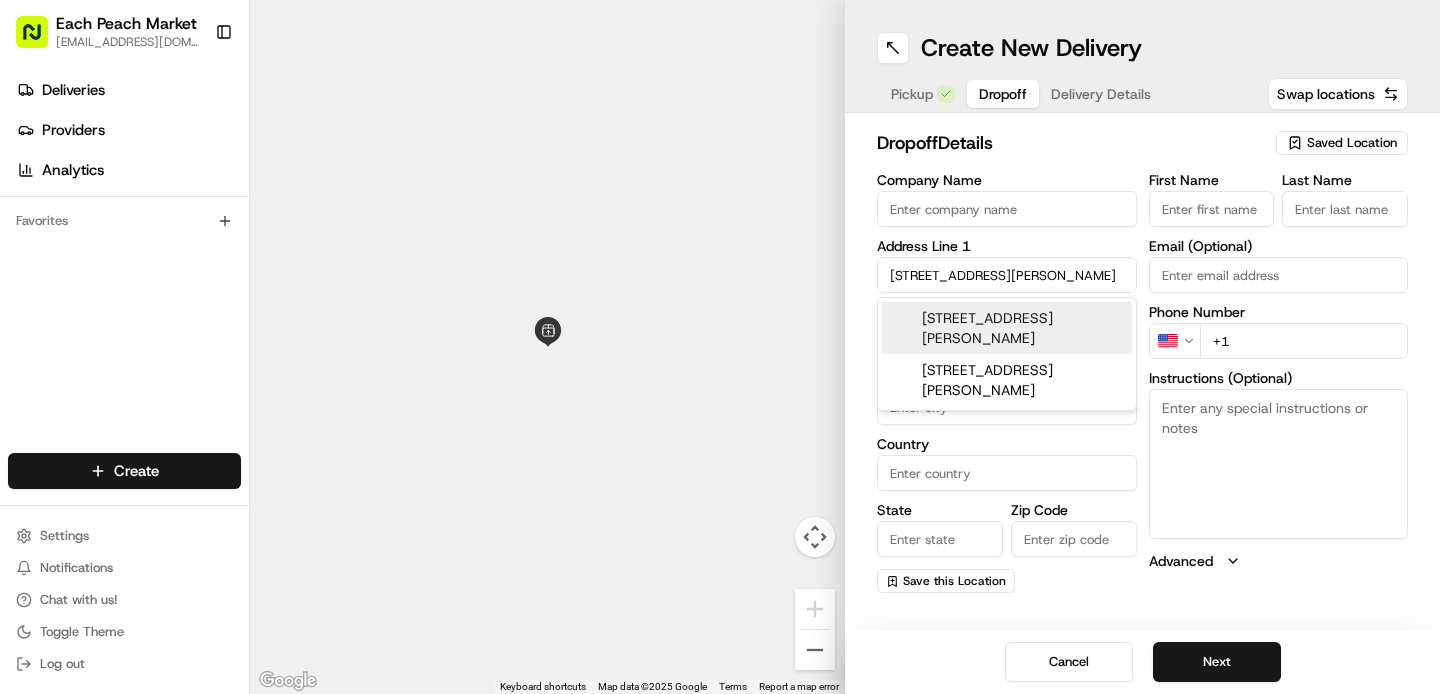 click on "5521 Johnson Avenue, Bethesda, MD 20817" at bounding box center (1007, 328) 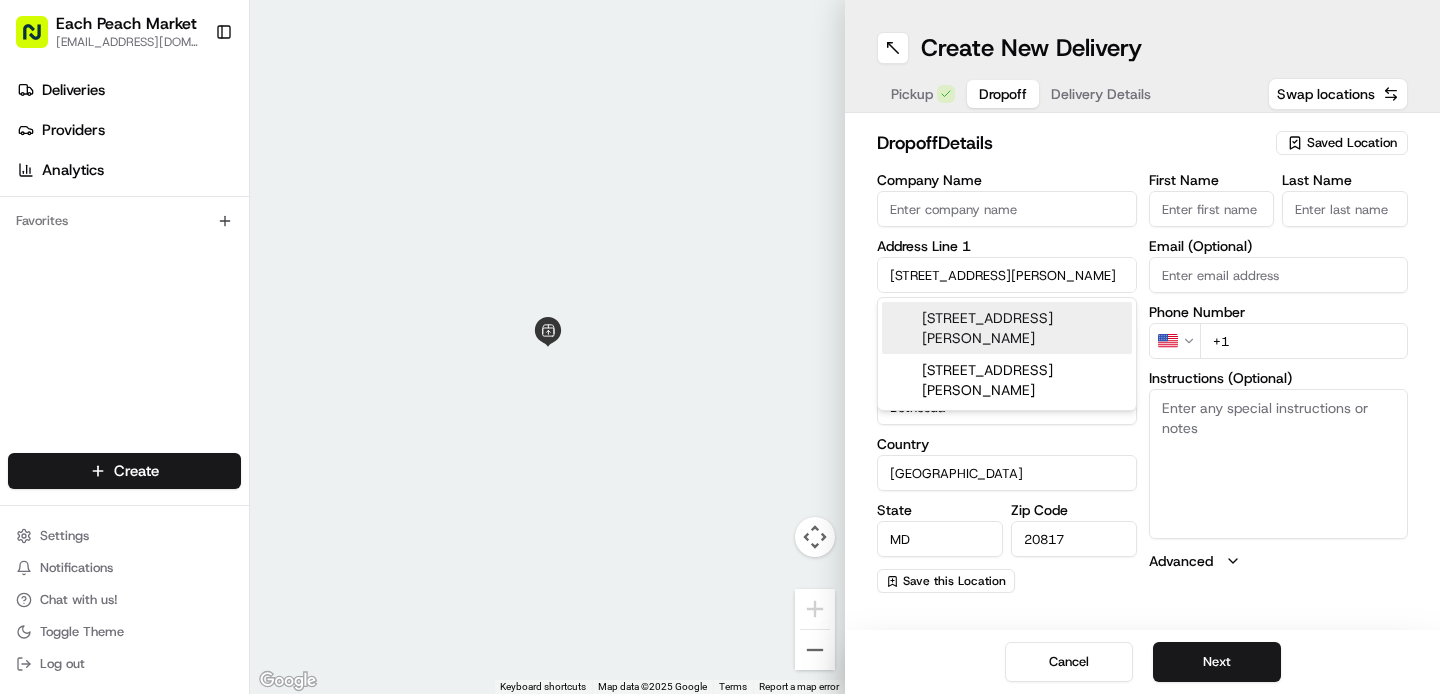 type on "5521 Johnson Avenue" 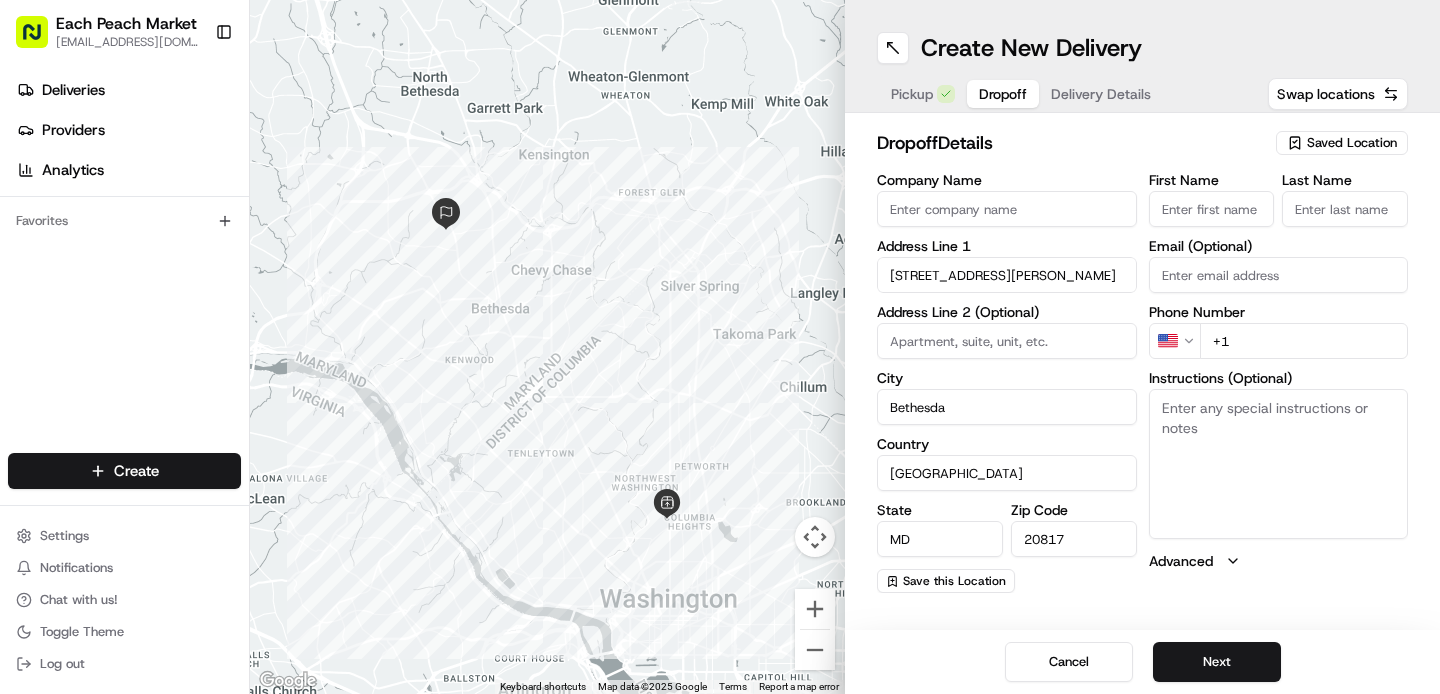 click on "First Name" at bounding box center (1212, 209) 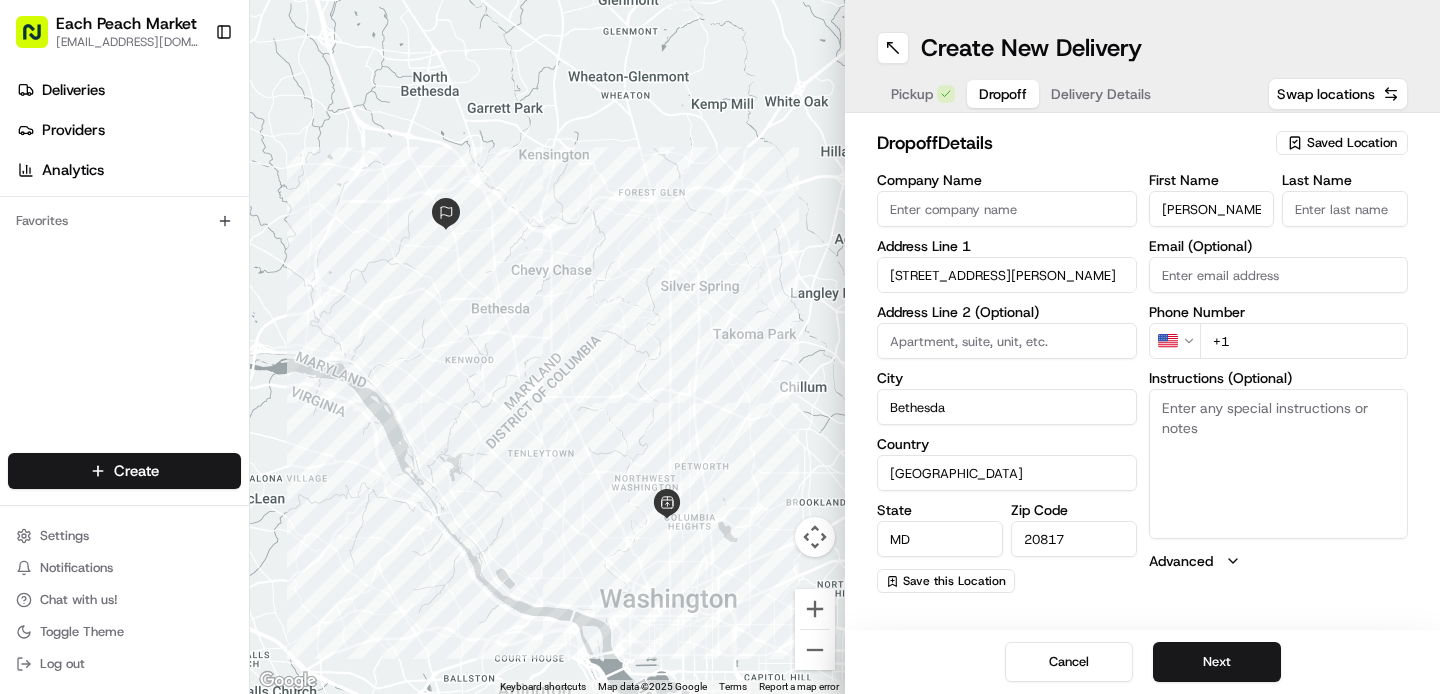 type on "Elaine" 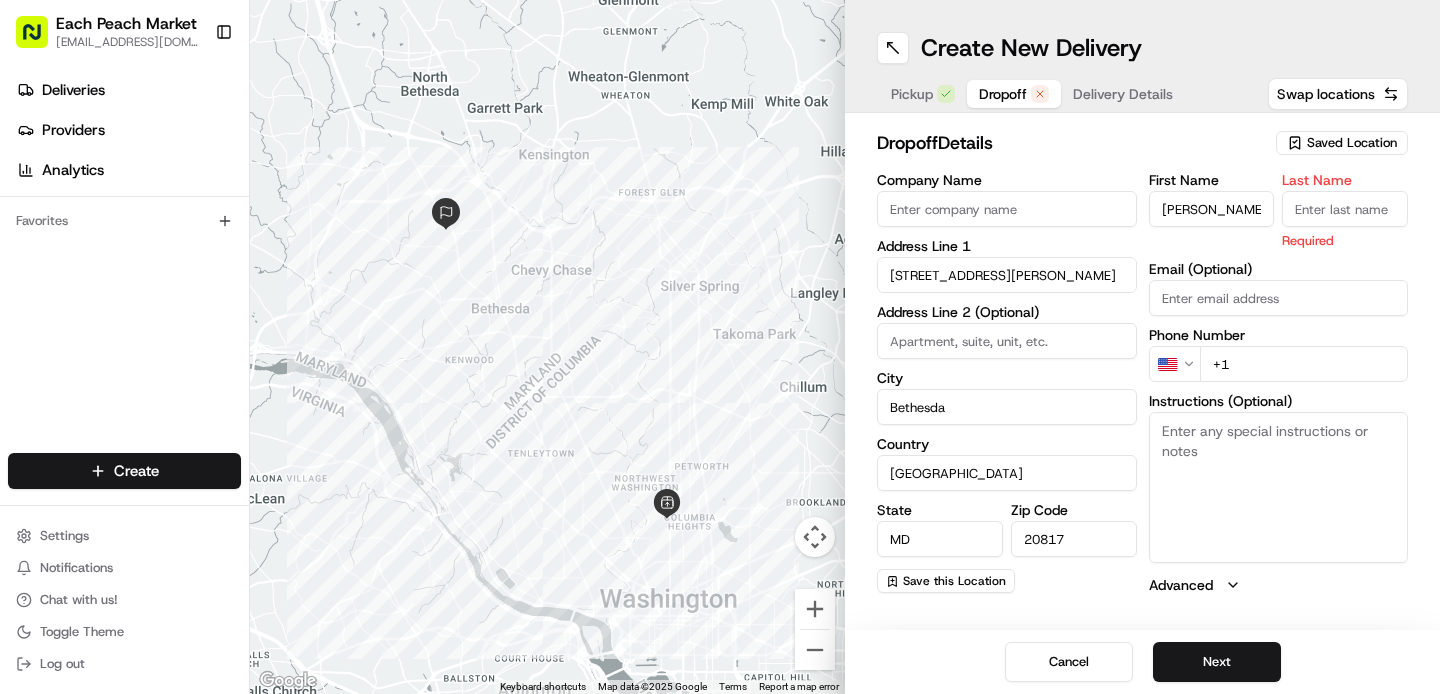 click on "Last Name" at bounding box center [1345, 209] 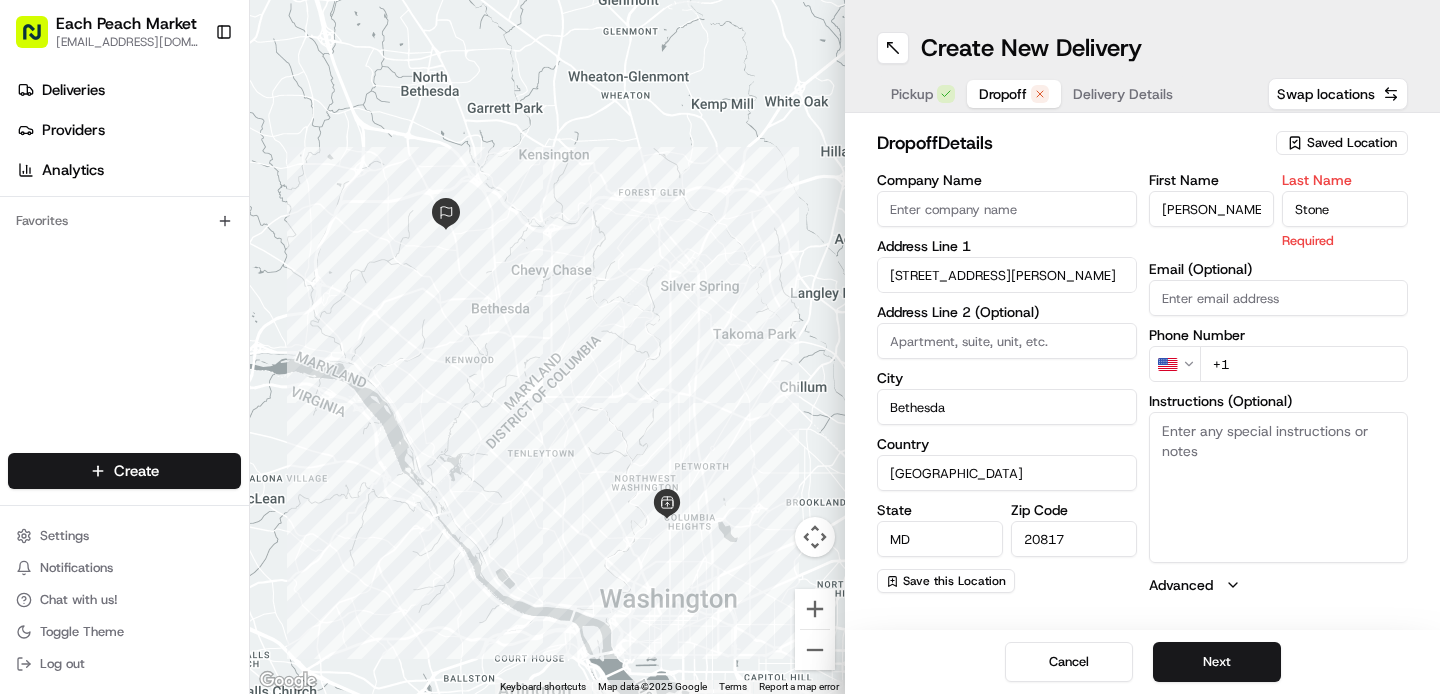 type on "Stone" 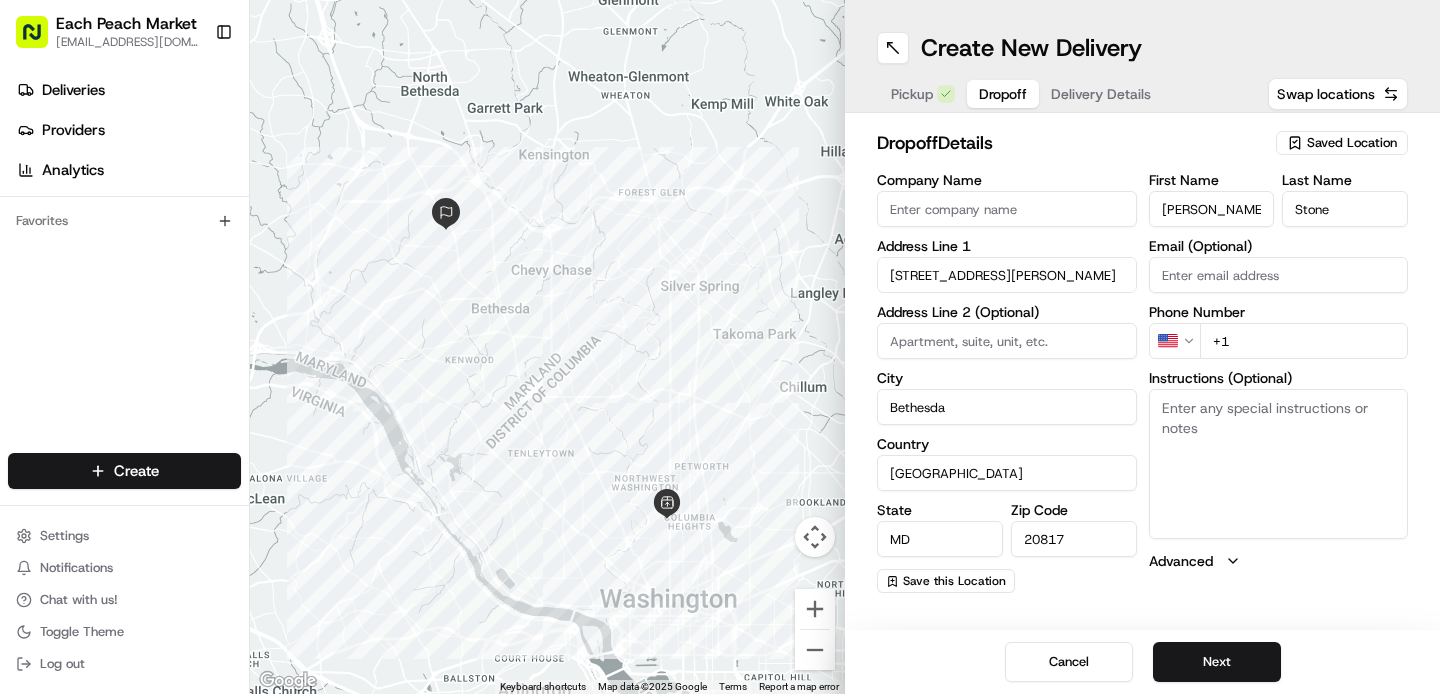 click on "+1" at bounding box center [1304, 341] 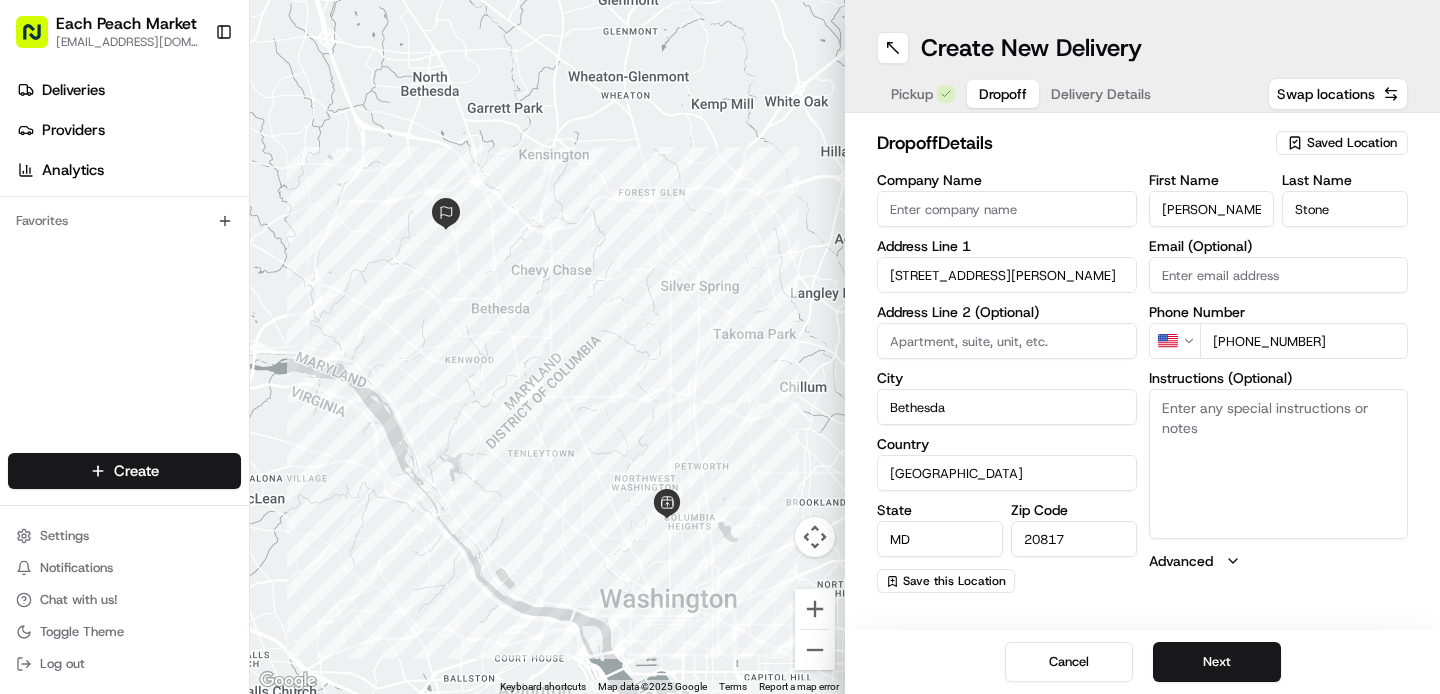 type on "+1 202 258 3547" 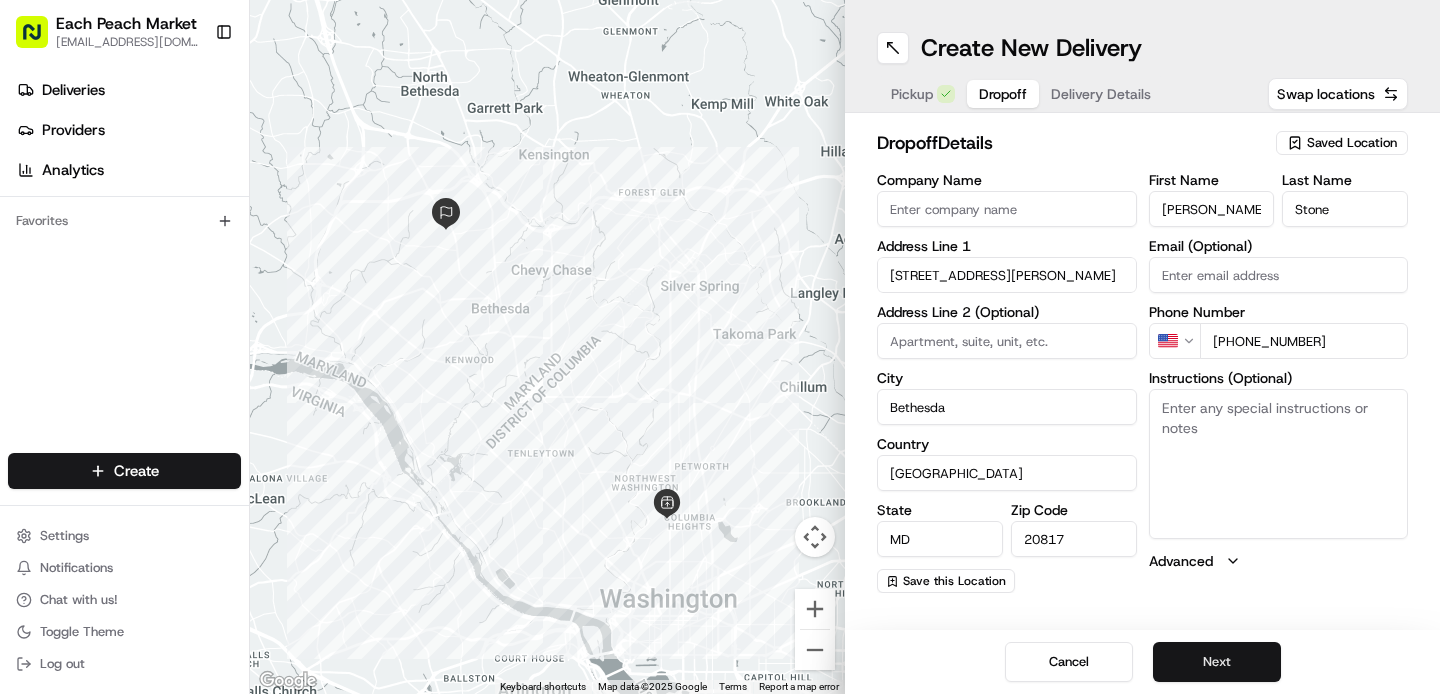 click on "Next" at bounding box center [1217, 662] 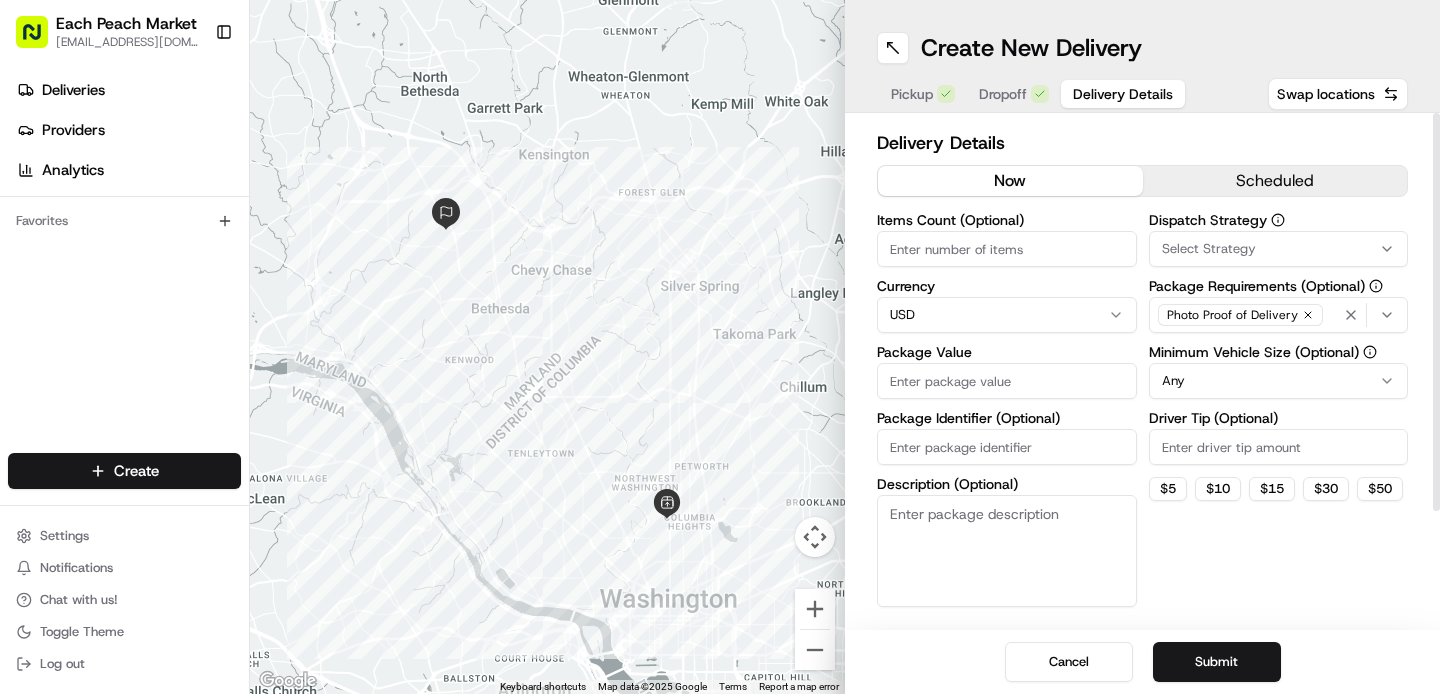 click on "Package Value" at bounding box center (1007, 381) 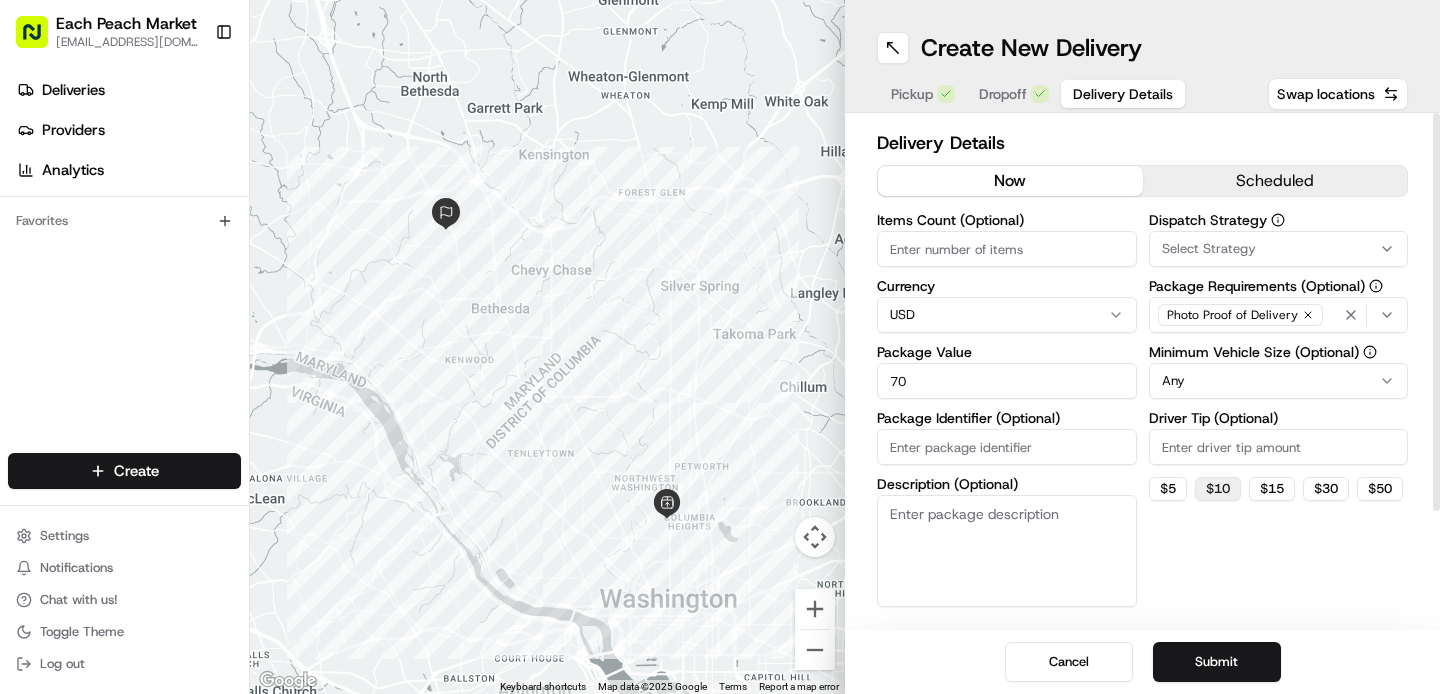 type on "70" 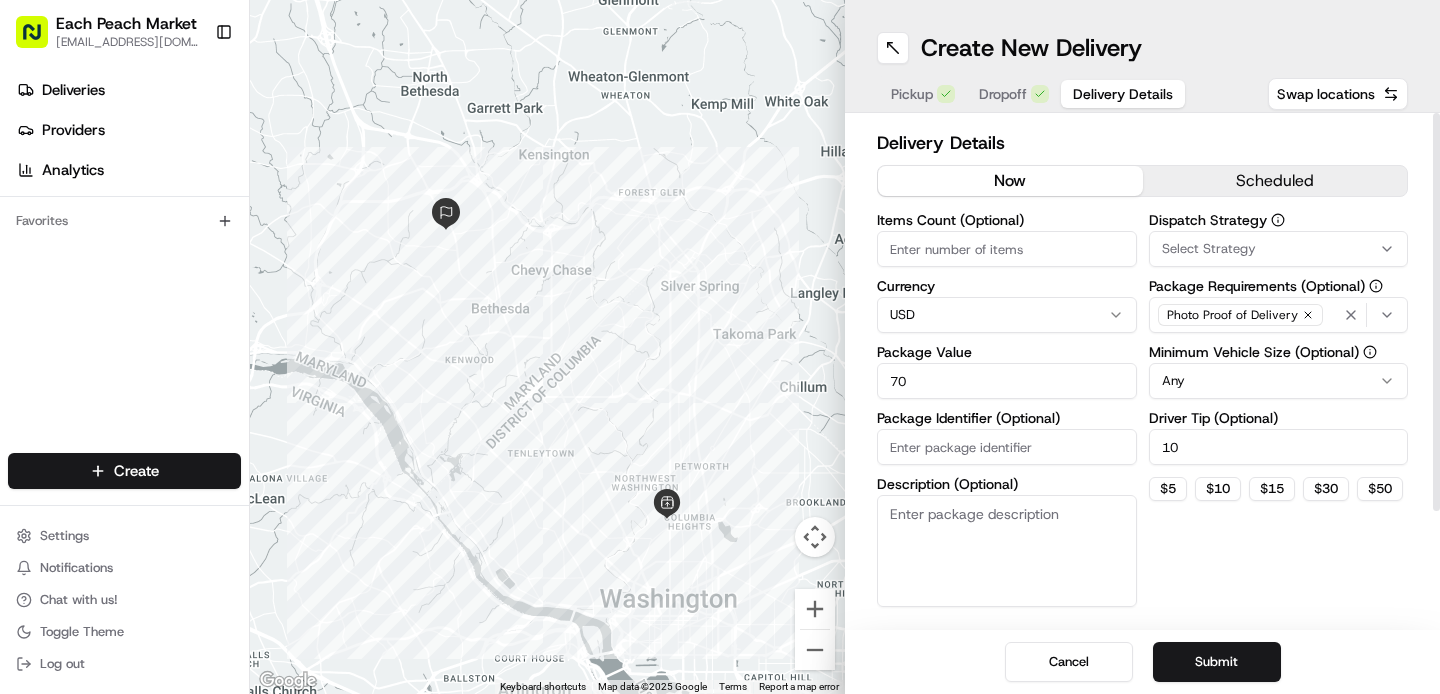 click on "Select Strategy" at bounding box center (1209, 249) 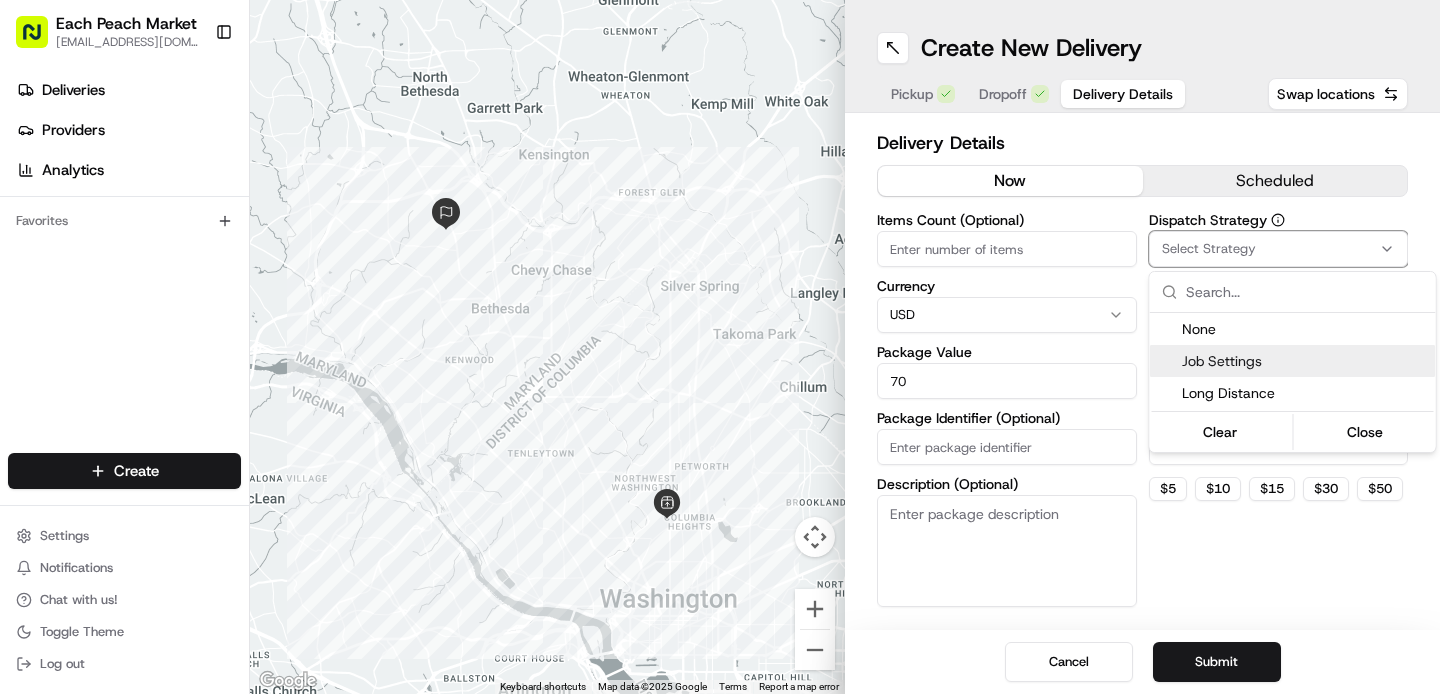 click on "Job Settings" at bounding box center (1305, 361) 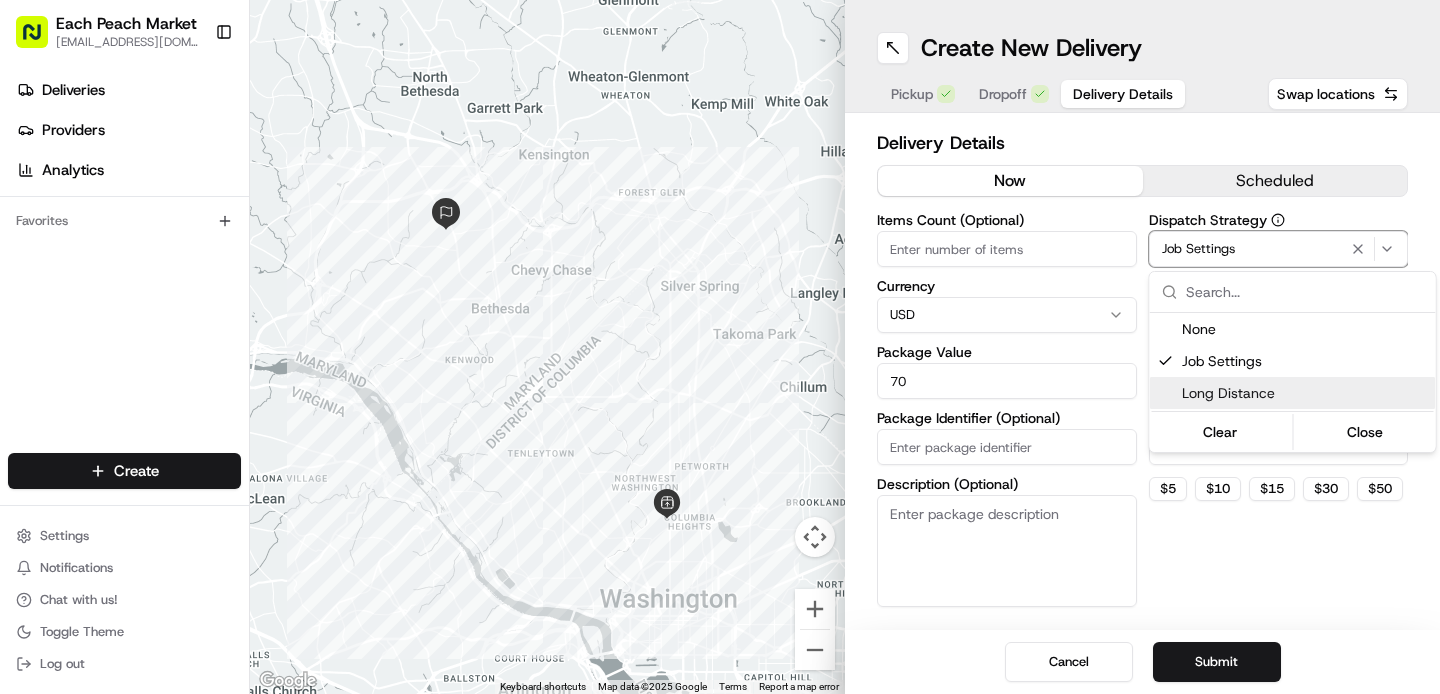 click on "Each Peach Market [EMAIL_ADDRESS][DOMAIN_NAME] Toggle Sidebar Deliveries Providers Analytics Favorites Main Menu Members & Organization Organization Users Roles Preferences Customization Tracking Orchestration Automations Dispatch Strategy Locations Pickup Locations Dropoff Locations Billing Billing Refund Requests Integrations Notification Triggers Webhooks API Keys Request Logs Create Settings Notifications Chat with us! Toggle Theme Log out ← Move left → Move right ↑ Move up ↓ Move down + Zoom in - Zoom out Home Jump left by 75% End Jump right by 75% Page Up Jump up by 75% Page Down Jump down by 75% To navigate, press the arrow keys. Keyboard shortcuts Map Data Map data ©2025 Google Map data ©2025 Google 2 km  Click to toggle between metric and imperial units Terms Report a map error Create New Delivery Pickup Dropoff Delivery Details Swap locations Delivery Details now scheduled Items Count (Optional) Currency USD Package Value 70 Package Identifier (Optional) Description (Optional)" at bounding box center (720, 347) 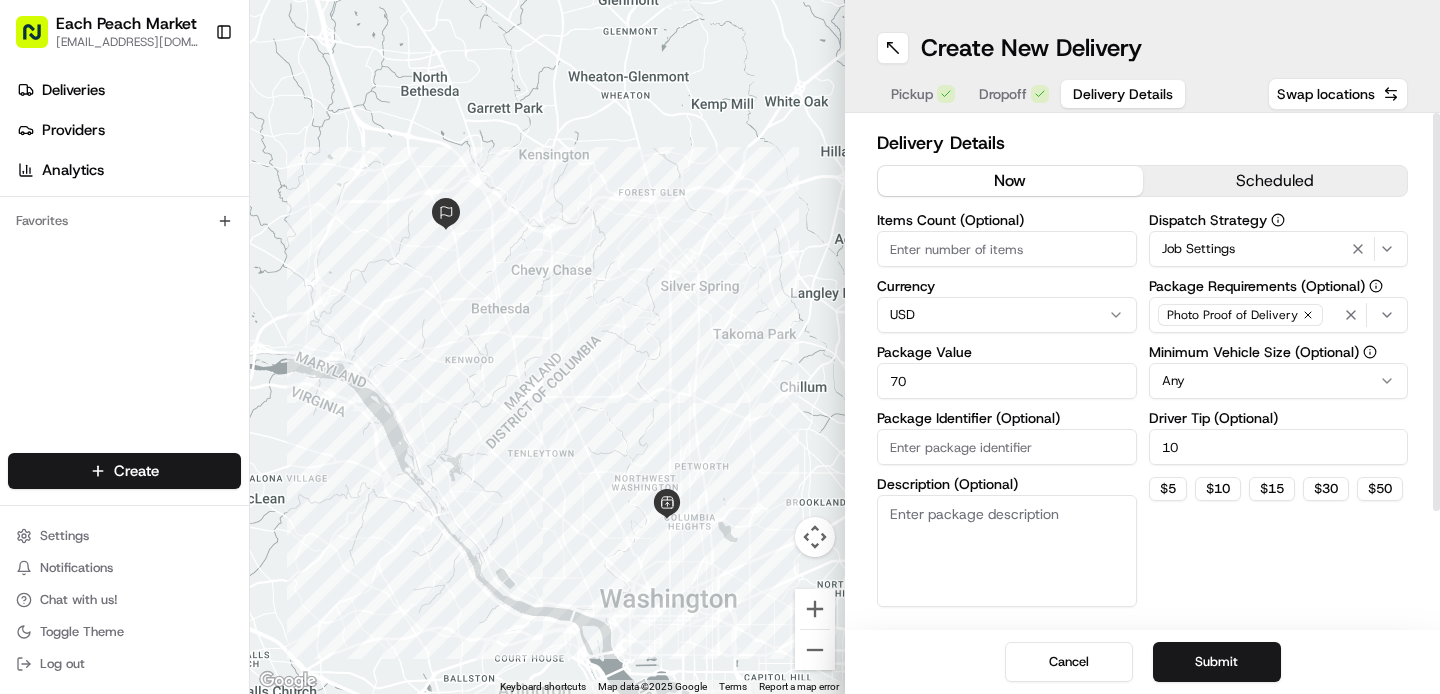 drag, startPoint x: 1182, startPoint y: 455, endPoint x: 1135, endPoint y: 455, distance: 47 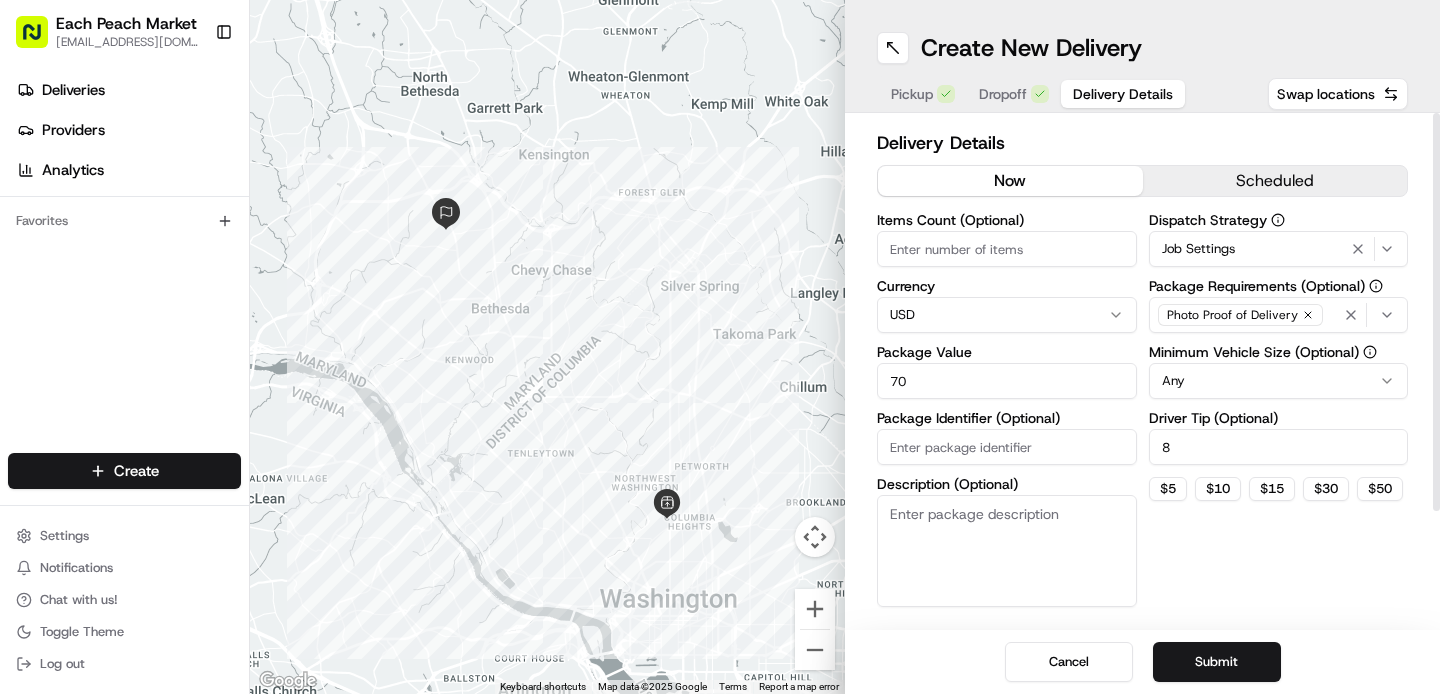 type on "8" 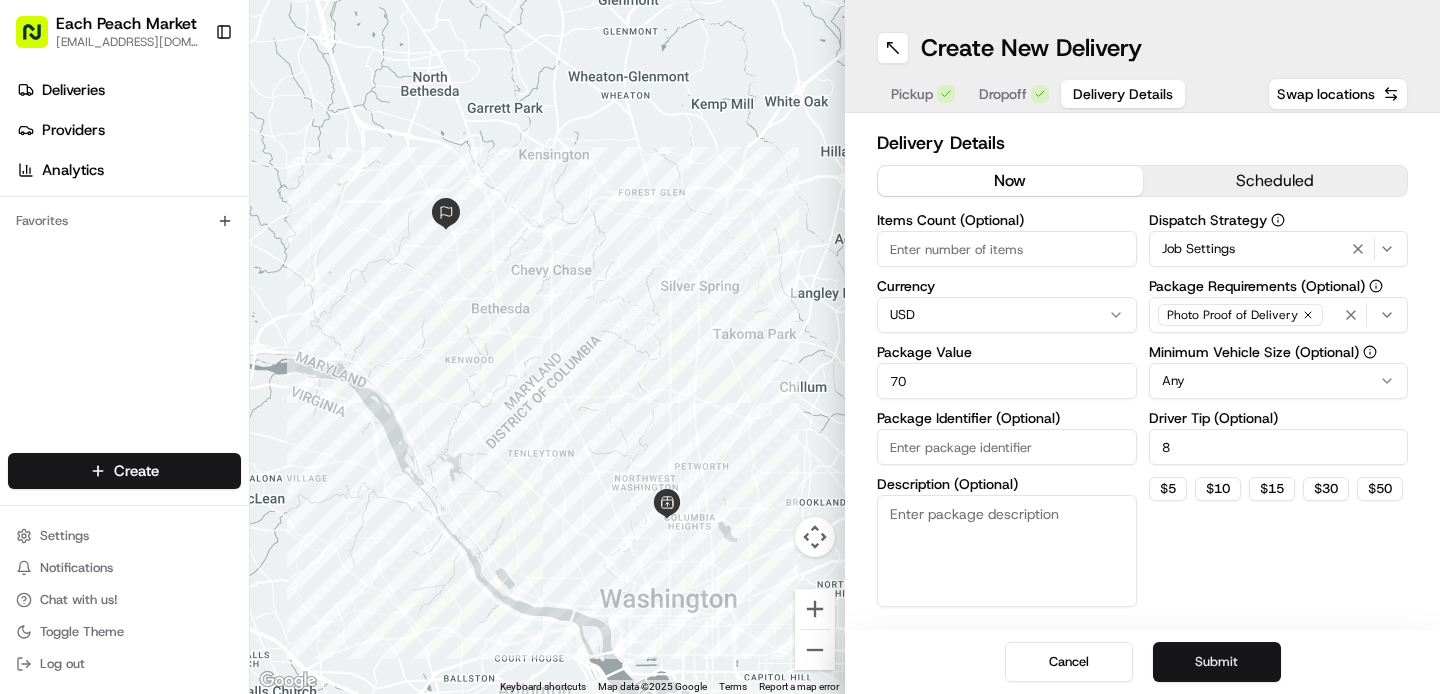 click on "Submit" at bounding box center (1217, 662) 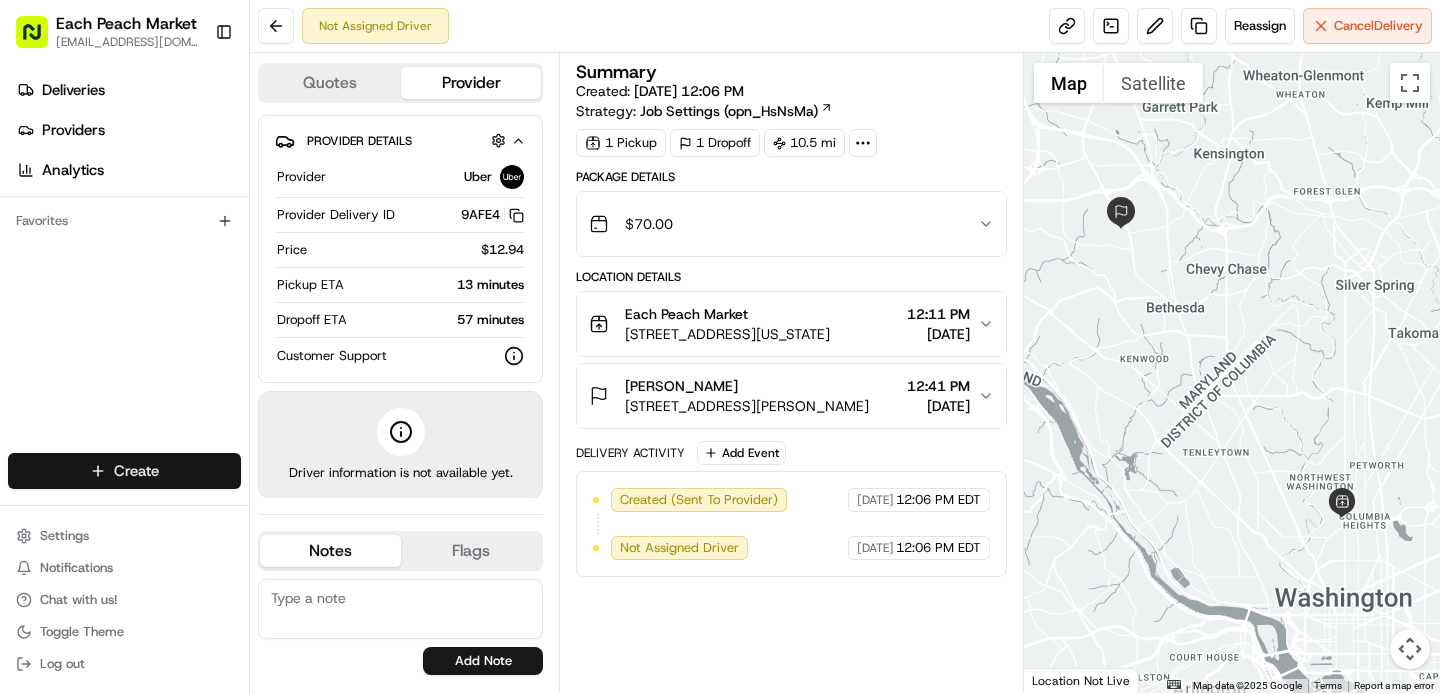 click on "Each Peach Market info@eachpeachmarket.com Toggle Sidebar Deliveries Providers Analytics Favorites Main Menu Members & Organization Organization Users Roles Preferences Customization Tracking Orchestration Automations Dispatch Strategy Locations Pickup Locations Dropoff Locations Billing Billing Refund Requests Integrations Notification Triggers Webhooks API Keys Request Logs Create Settings Notifications Chat with us! Toggle Theme Log out Not Assigned Driver Reassign Cancel  Delivery Quotes Provider Provider Details Hidden ( 1 ) Provider Uber   Provider Delivery ID 9AFE4 Copy  del_H1bmS0vARhSo4oLVIymv5A 9AFE4 Price $12.94 Pickup ETA 13 minutes Dropoff ETA 57 minutes Customer Support Driver information is not available yet. Notes Flags info@eachpeachmarket.com emily@eachpeachmarket.com Add Note info@eachpeachmarket.com emily@eachpeachmarket.com Add Flag Summary Created:   07/10/2025 12:06 PM Strategy:   Job Settings (opn_HsNsMa) 1   Pickup 1   Dropoff 10.5 mi Package Details $ 70.00 12:11 PM +" at bounding box center [720, 347] 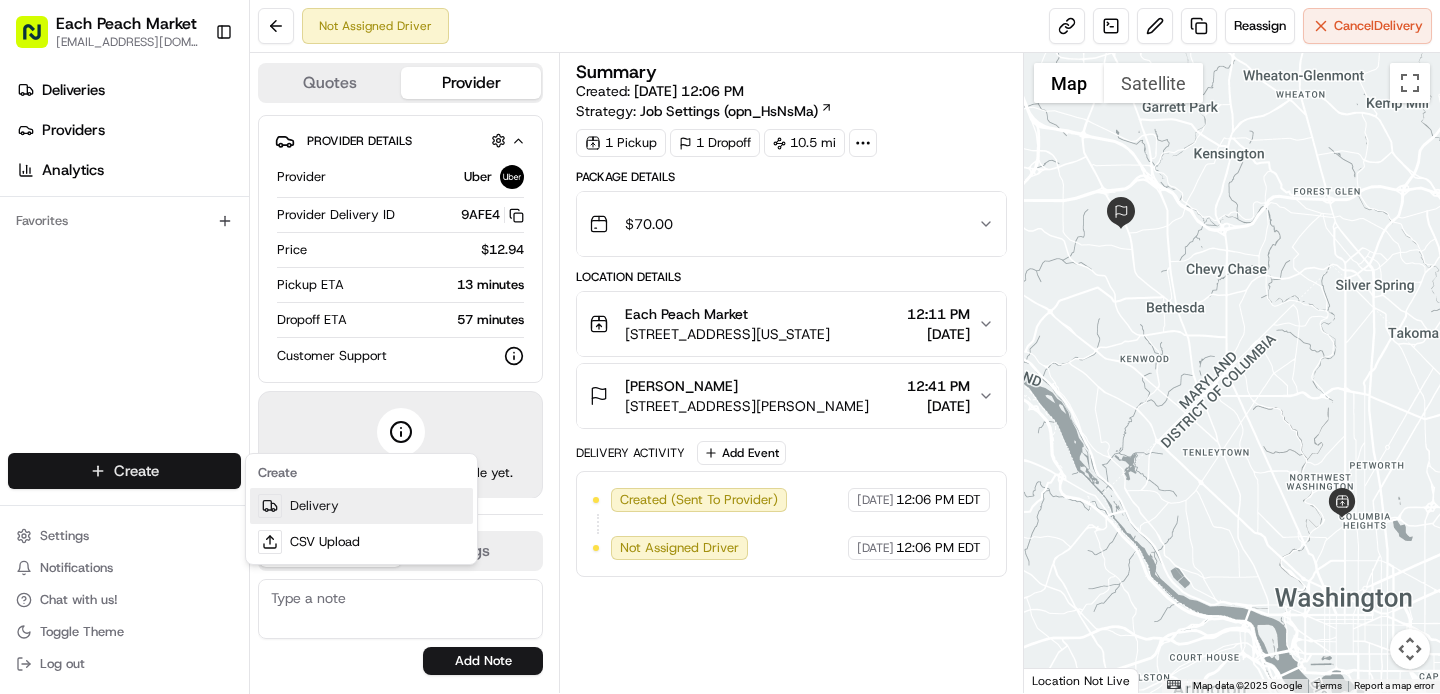 click on "Delivery" at bounding box center [361, 506] 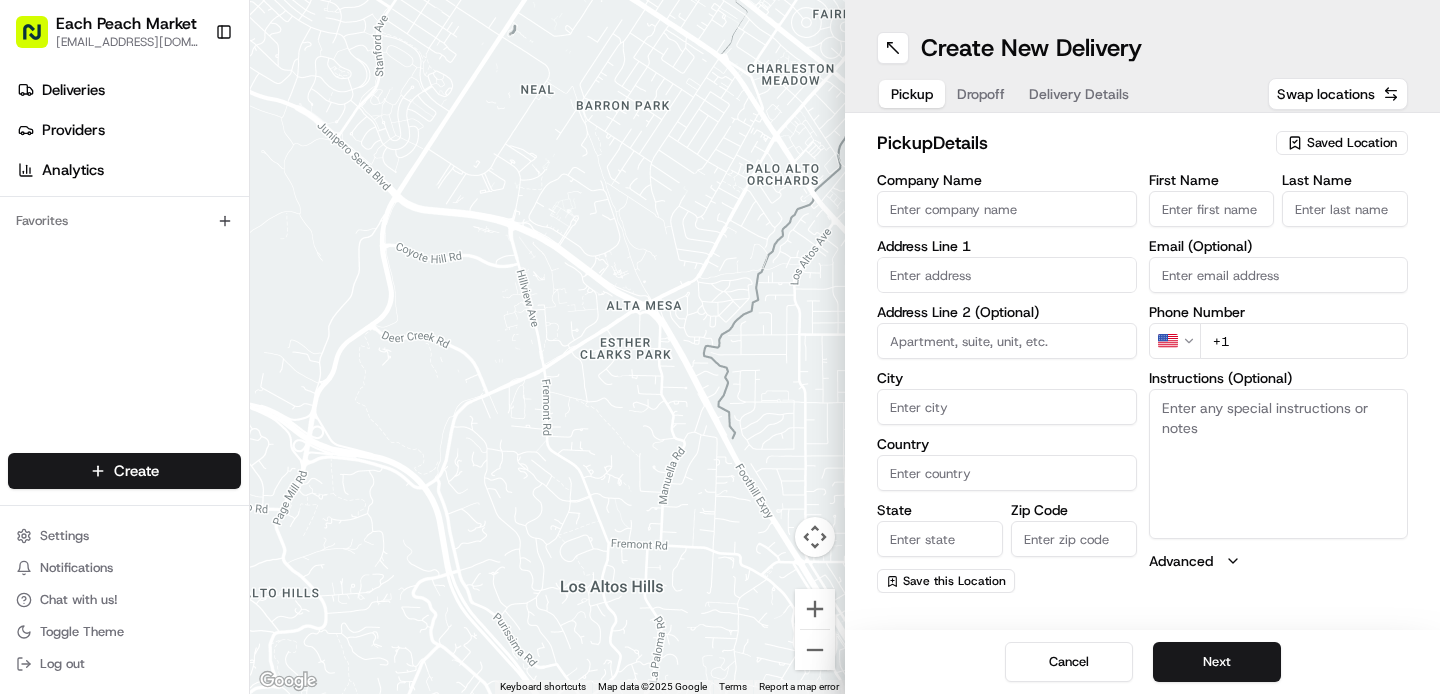 click on "Saved Location" at bounding box center [1352, 143] 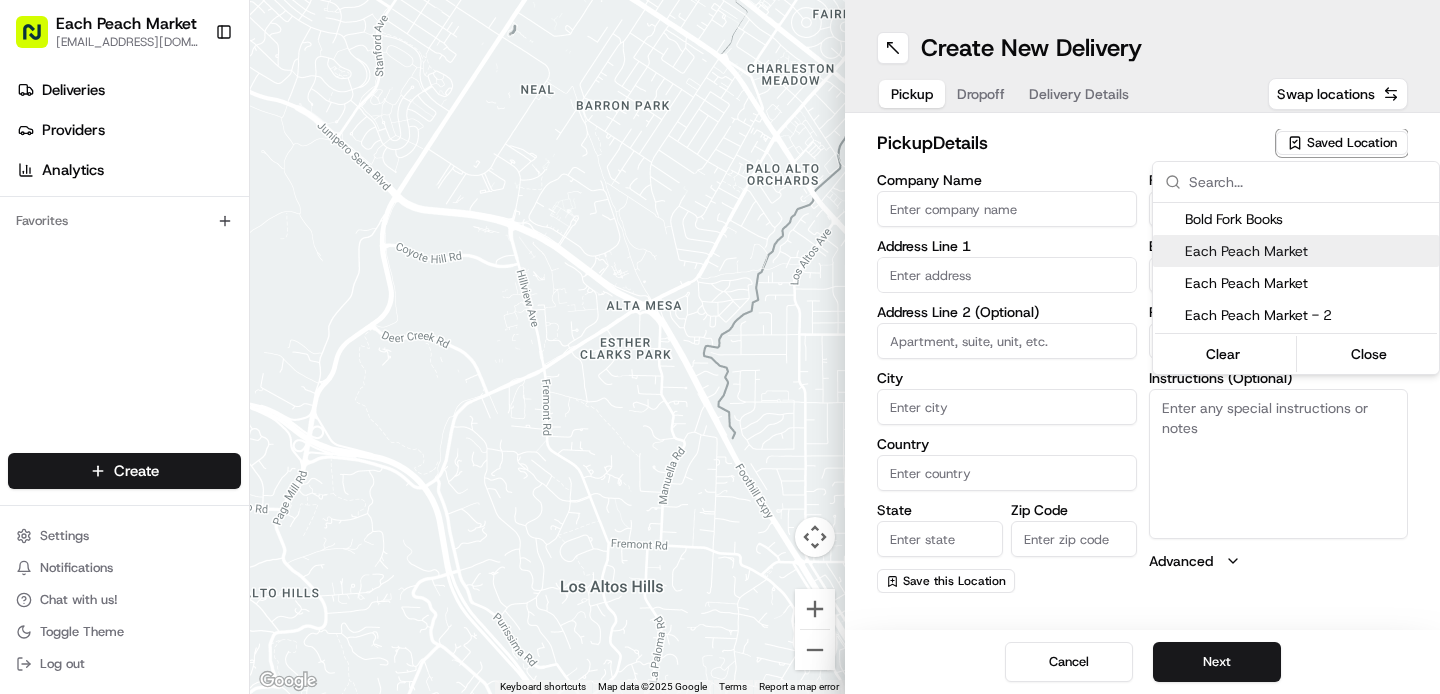 click on "Each Peach Market" at bounding box center [1308, 251] 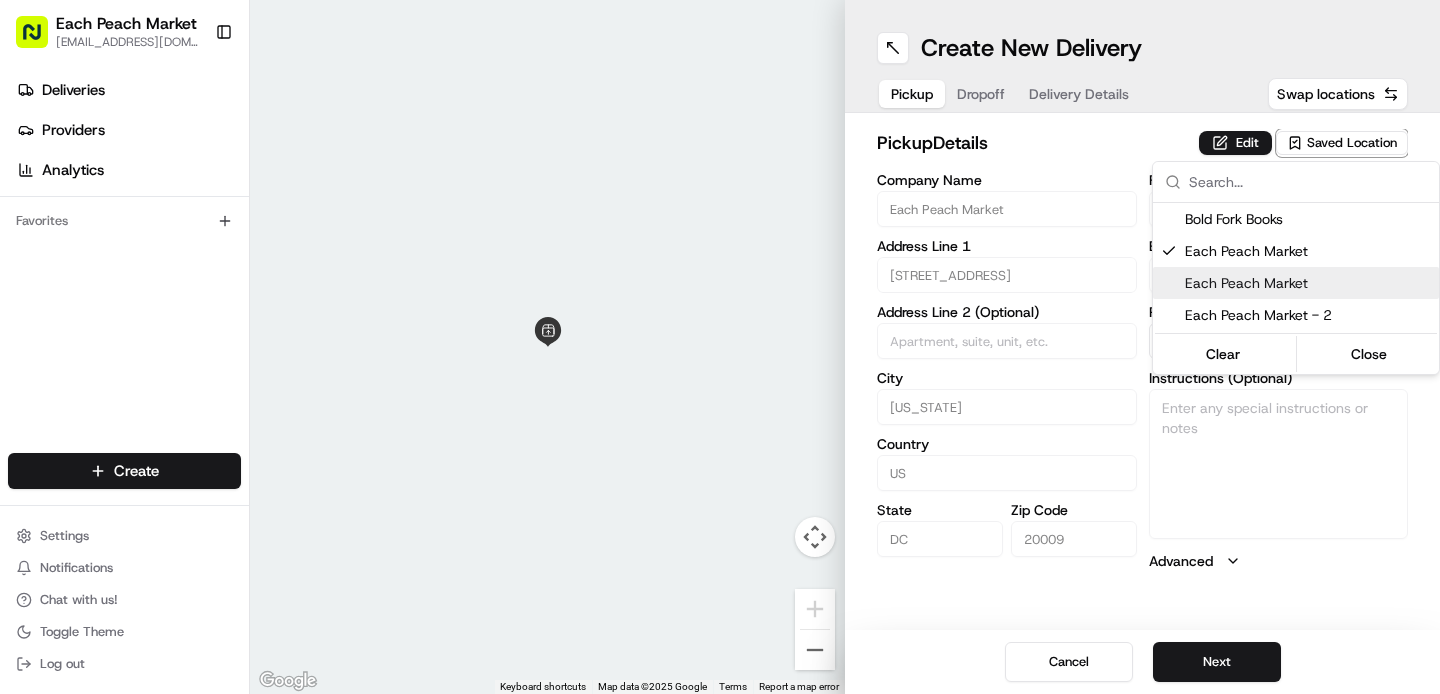 click on "Each Peach Market [EMAIL_ADDRESS][DOMAIN_NAME] Toggle Sidebar Deliveries Providers Analytics Favorites Main Menu Members & Organization Organization Users Roles Preferences Customization Tracking Orchestration Automations Dispatch Strategy Locations Pickup Locations Dropoff Locations Billing Billing Refund Requests Integrations Notification Triggers Webhooks API Keys Request Logs Create Settings Notifications Chat with us! Toggle Theme Log out ← Move left → Move right ↑ Move up ↓ Move down + Zoom in - Zoom out Home Jump left by 75% End Jump right by 75% Page Up Jump up by 75% Page Down Jump down by 75% To navigate, press the arrow keys. Keyboard shortcuts Map Data Map data ©2025 Google Map data ©2025 Google 2 m  Click to toggle between metric and imperial units Terms Report a map error Create New Delivery Pickup Dropoff Delivery Details Swap locations pickup  Details  Edit Saved Location Company Name Each Peach Market Address Line [GEOGRAPHIC_DATA][STREET_ADDRESS] Address Line 2 (Optional) City" at bounding box center (720, 347) 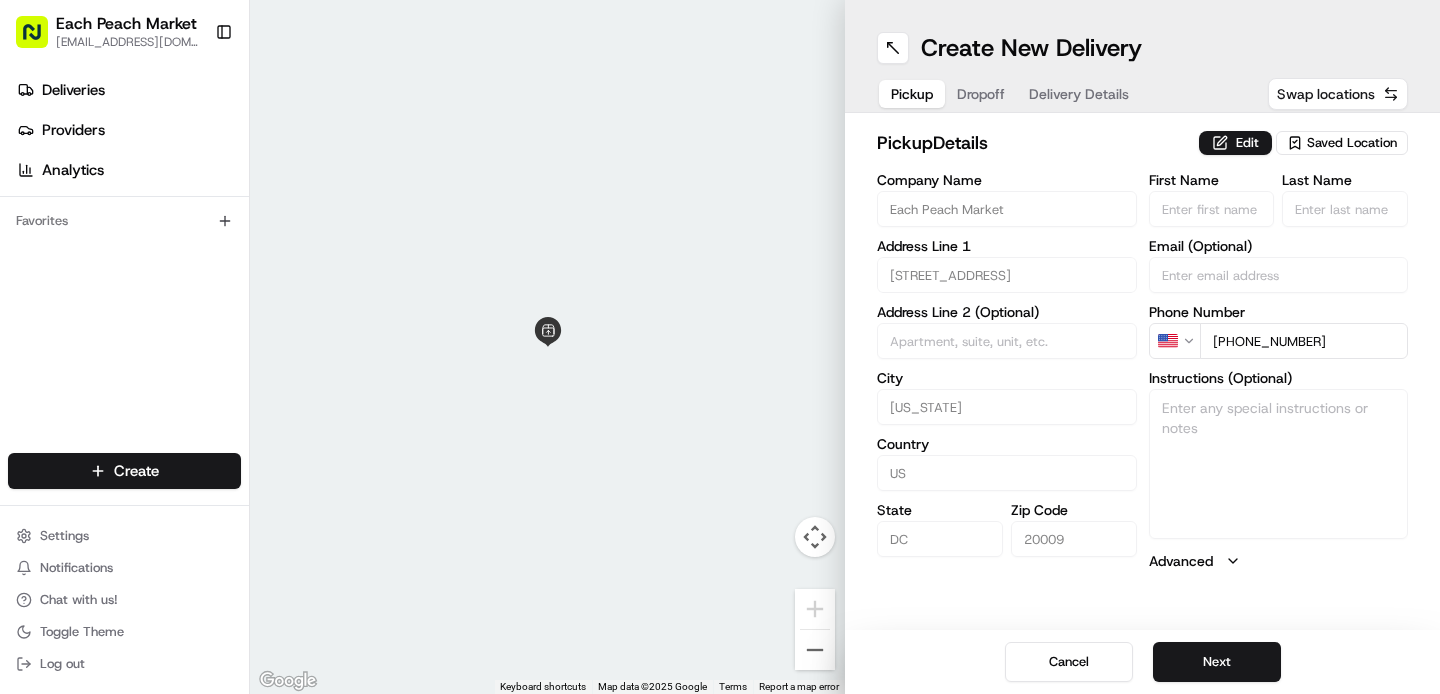click on "Swap locations" at bounding box center [1338, 94] 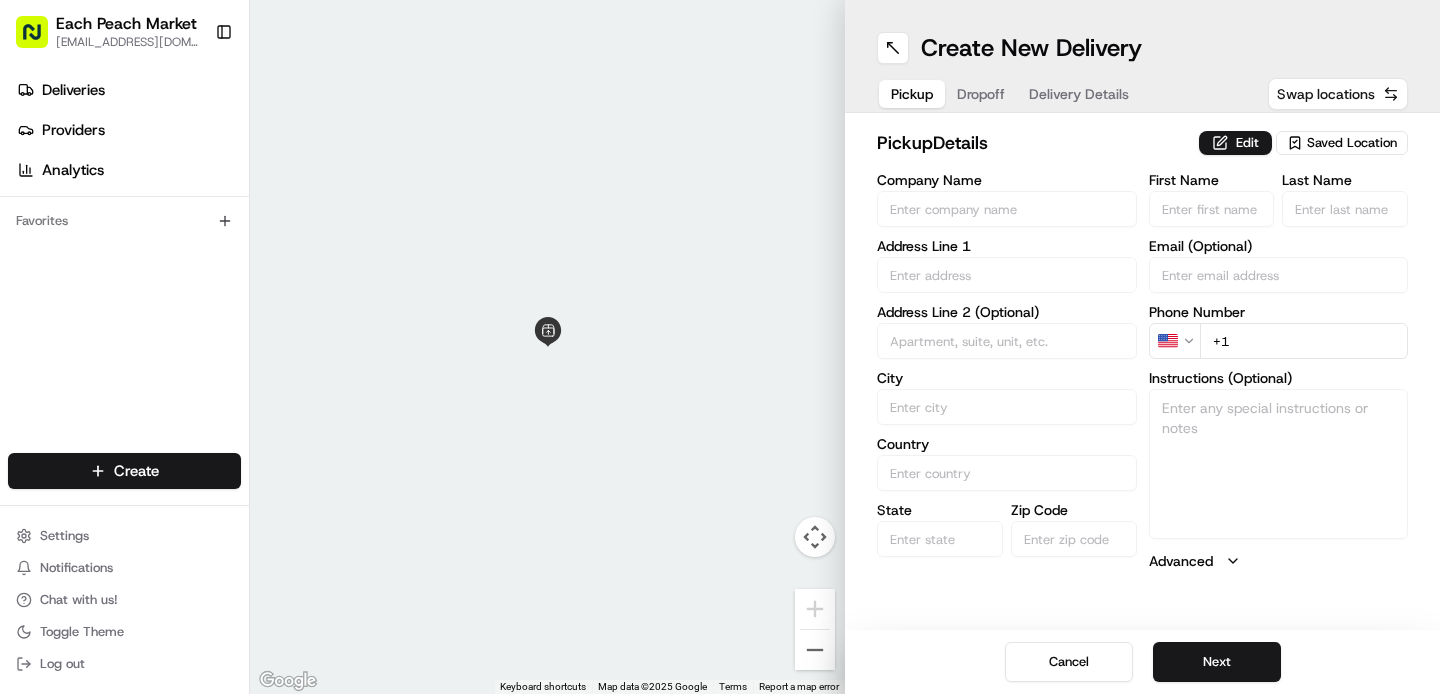 click on "Swap locations" at bounding box center (1338, 94) 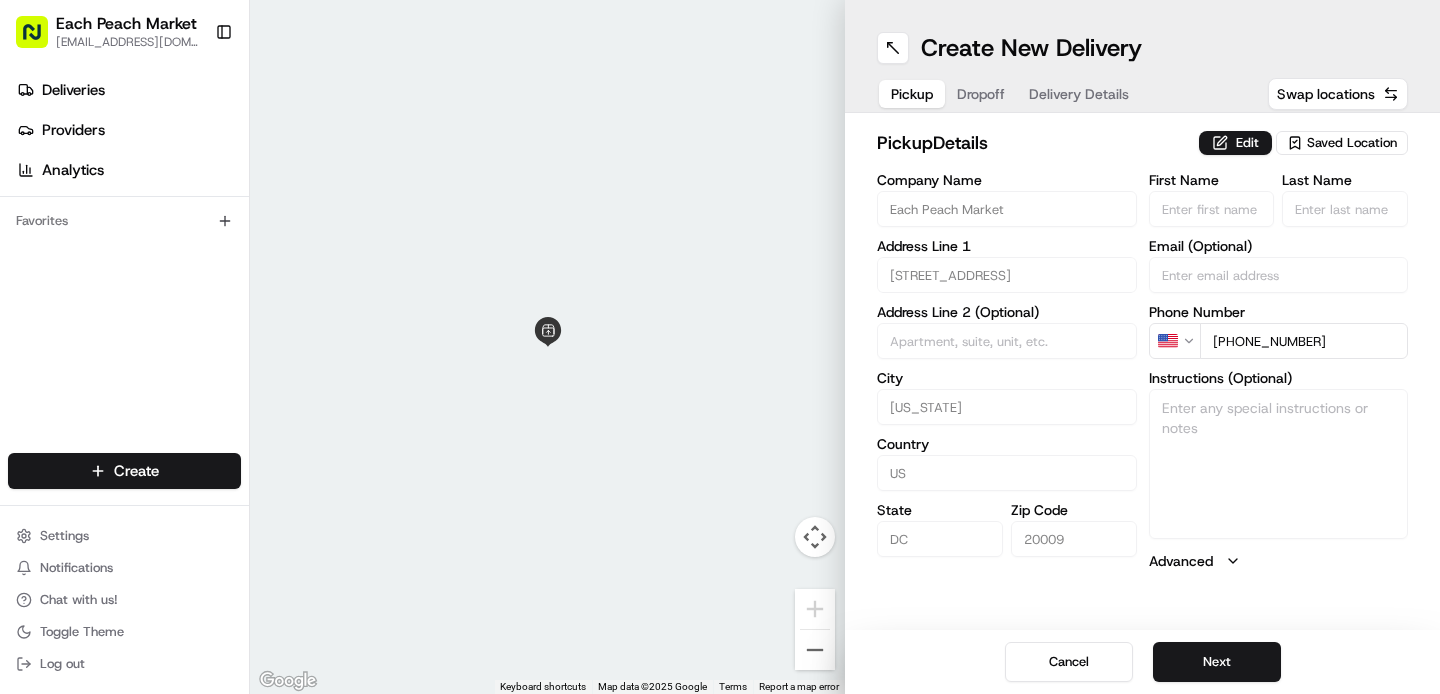 click on "Saved Location" at bounding box center [1342, 143] 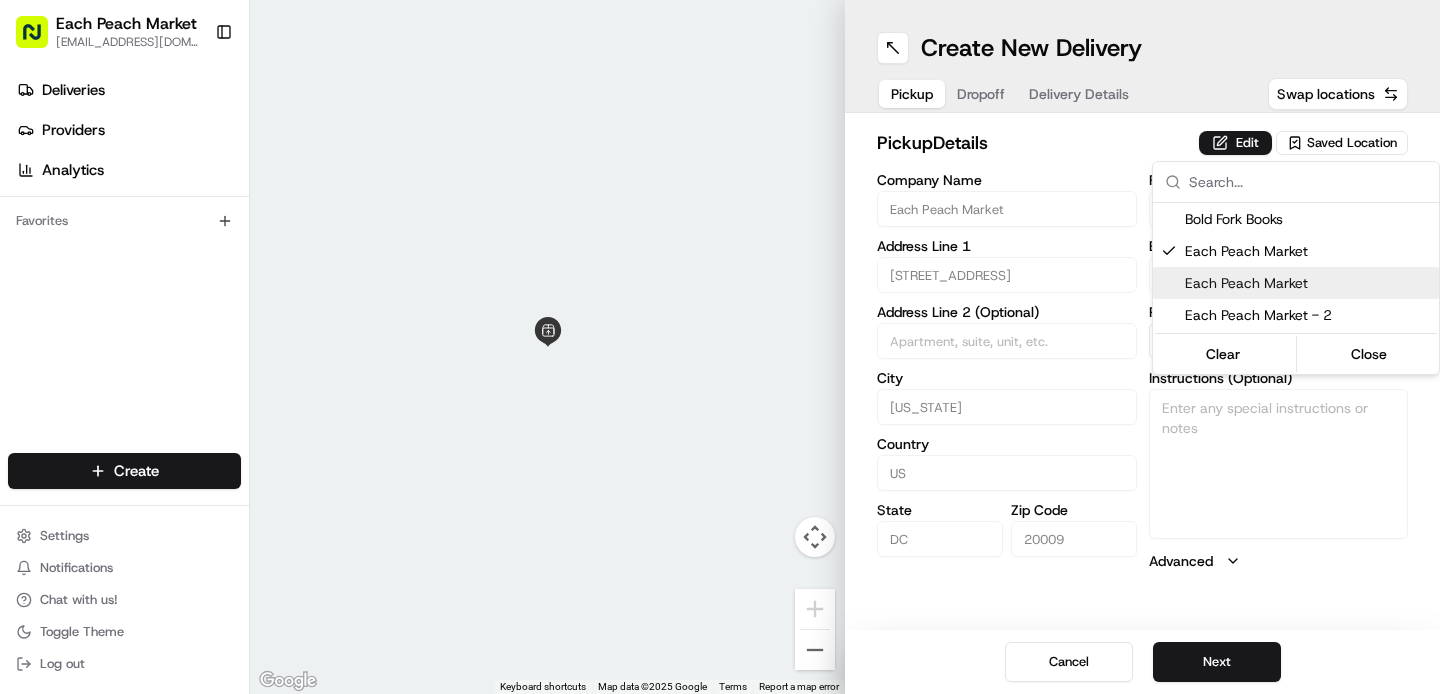 click on "Each Peach Market [EMAIL_ADDRESS][DOMAIN_NAME] Toggle Sidebar Deliveries Providers Analytics Favorites Main Menu Members & Organization Organization Users Roles Preferences Customization Tracking Orchestration Automations Dispatch Strategy Locations Pickup Locations Dropoff Locations Billing Billing Refund Requests Integrations Notification Triggers Webhooks API Keys Request Logs Create Settings Notifications Chat with us! Toggle Theme Log out ← Move left → Move right ↑ Move up ↓ Move down + Zoom in - Zoom out Home Jump left by 75% End Jump right by 75% Page Up Jump up by 75% Page Down Jump down by 75% To navigate, press the arrow keys. Keyboard shortcuts Map Data Map data ©2025 Google Map data ©2025 Google 2 m  Click to toggle between metric and imperial units Terms Report a map error Create New Delivery Pickup Dropoff Delivery Details Swap locations pickup  Details  Edit Saved Location Company Name Each Peach Market Address Line [GEOGRAPHIC_DATA][STREET_ADDRESS] Address Line 2 (Optional) City" at bounding box center (720, 347) 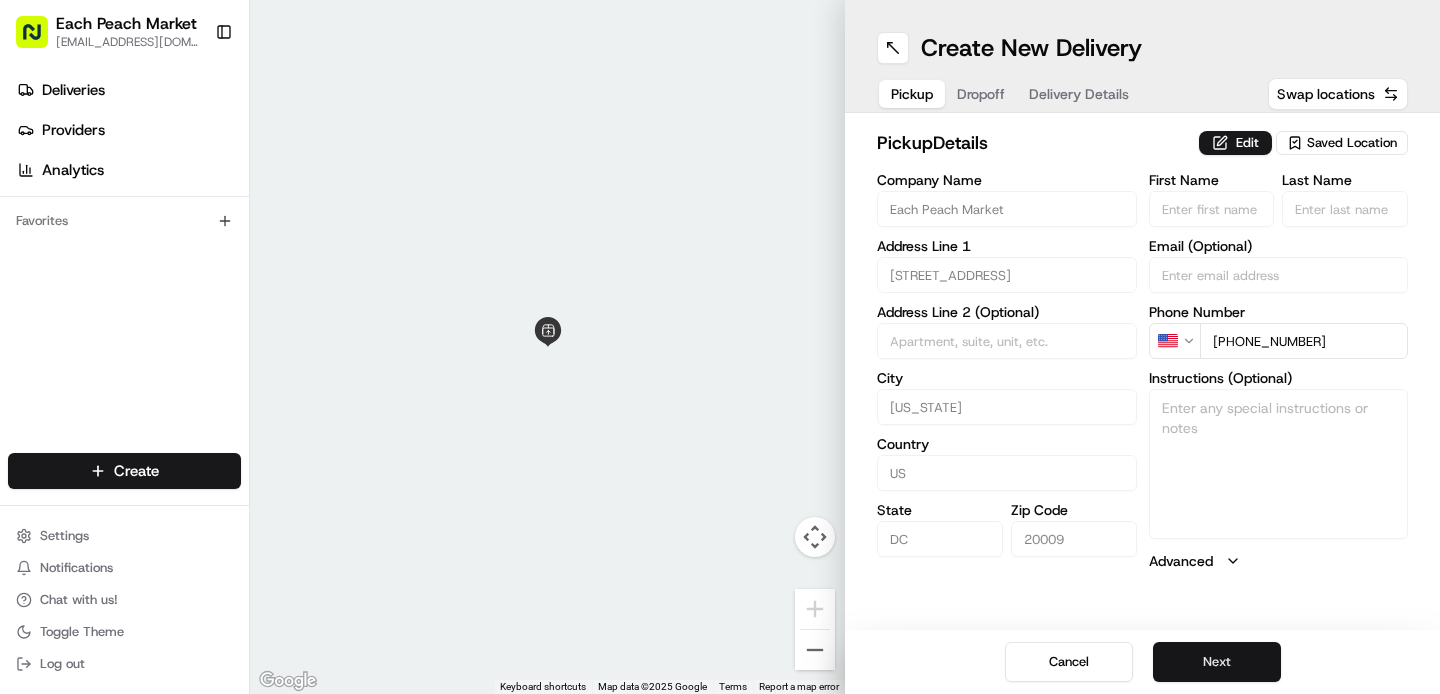 click on "Next" at bounding box center (1217, 662) 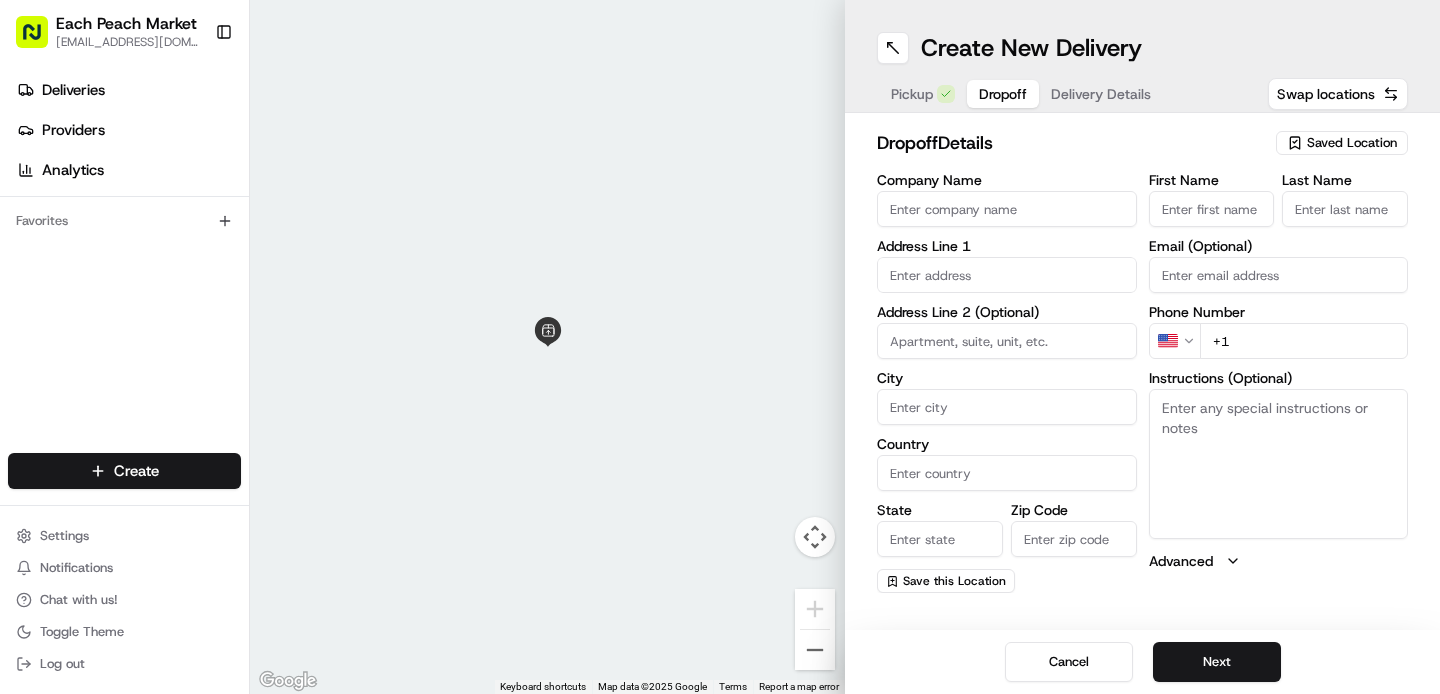 click at bounding box center (1007, 275) 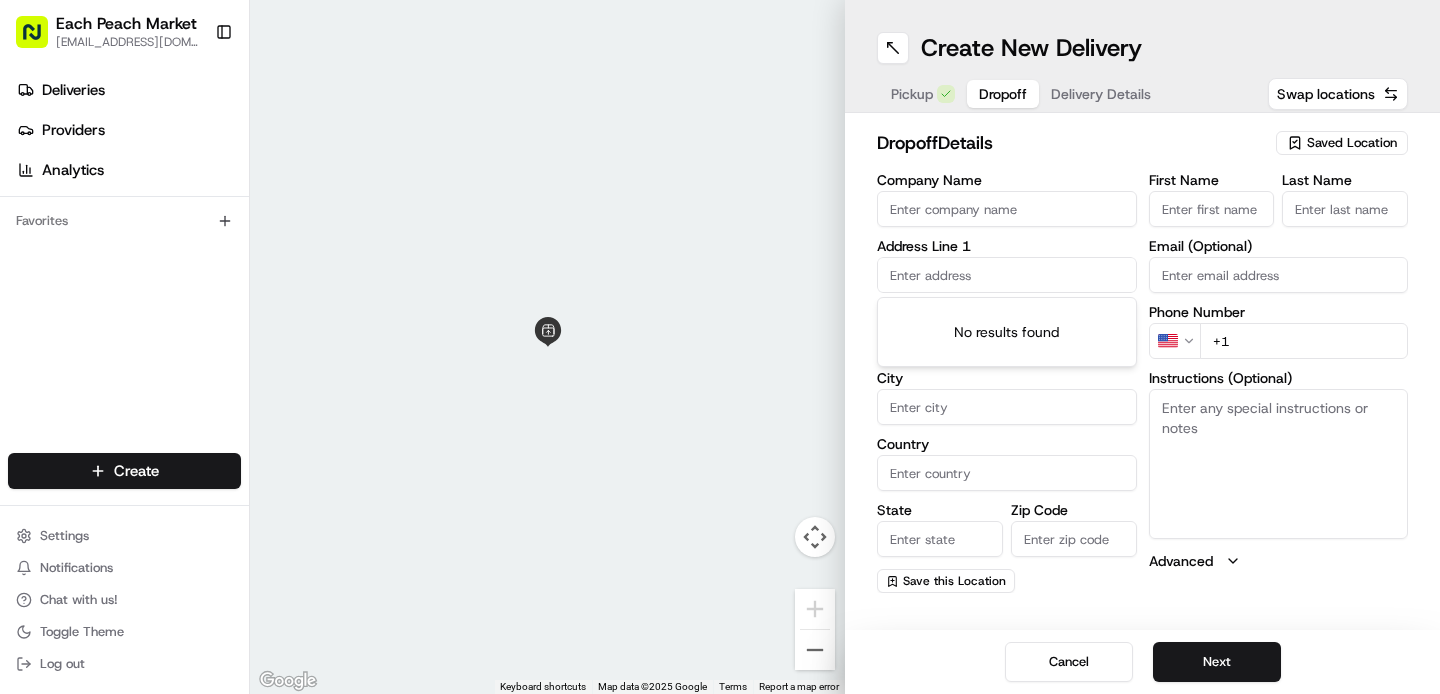 paste on "[STREET_ADDRESS]" 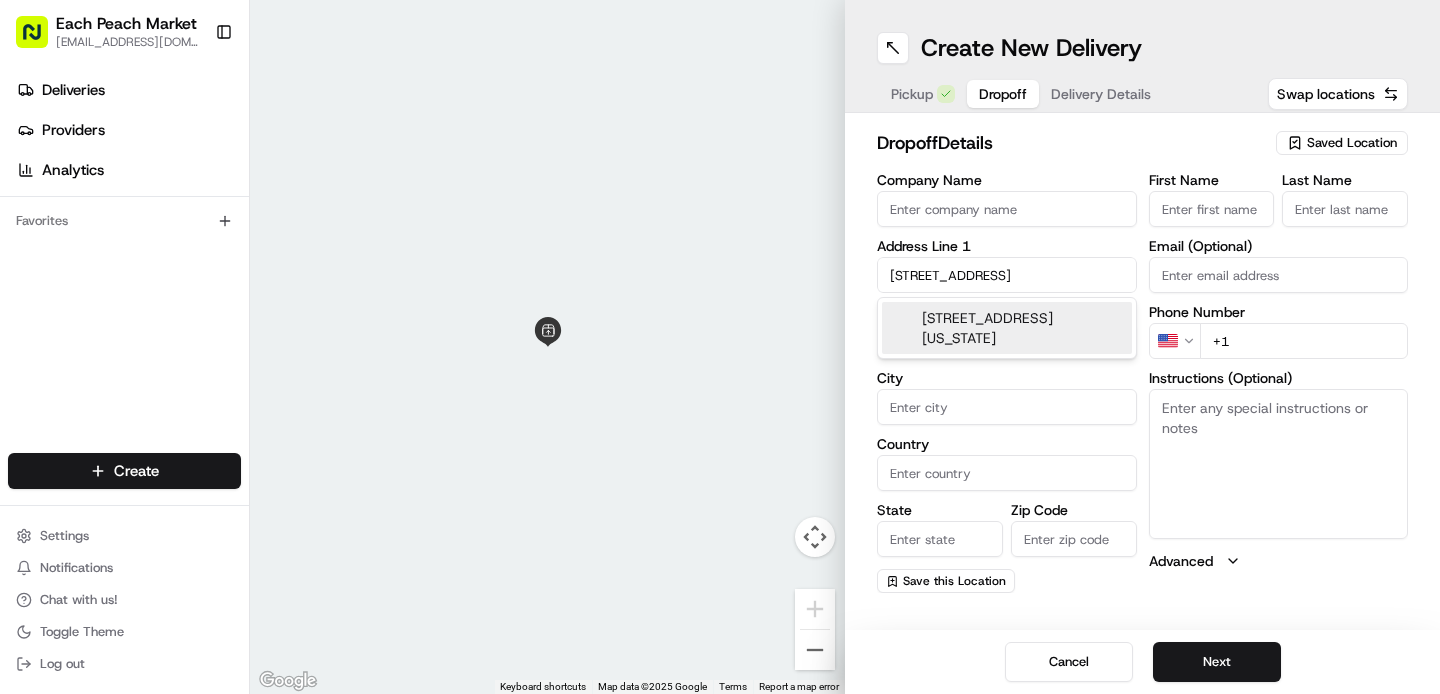 click on "[STREET_ADDRESS][US_STATE]" at bounding box center (1007, 328) 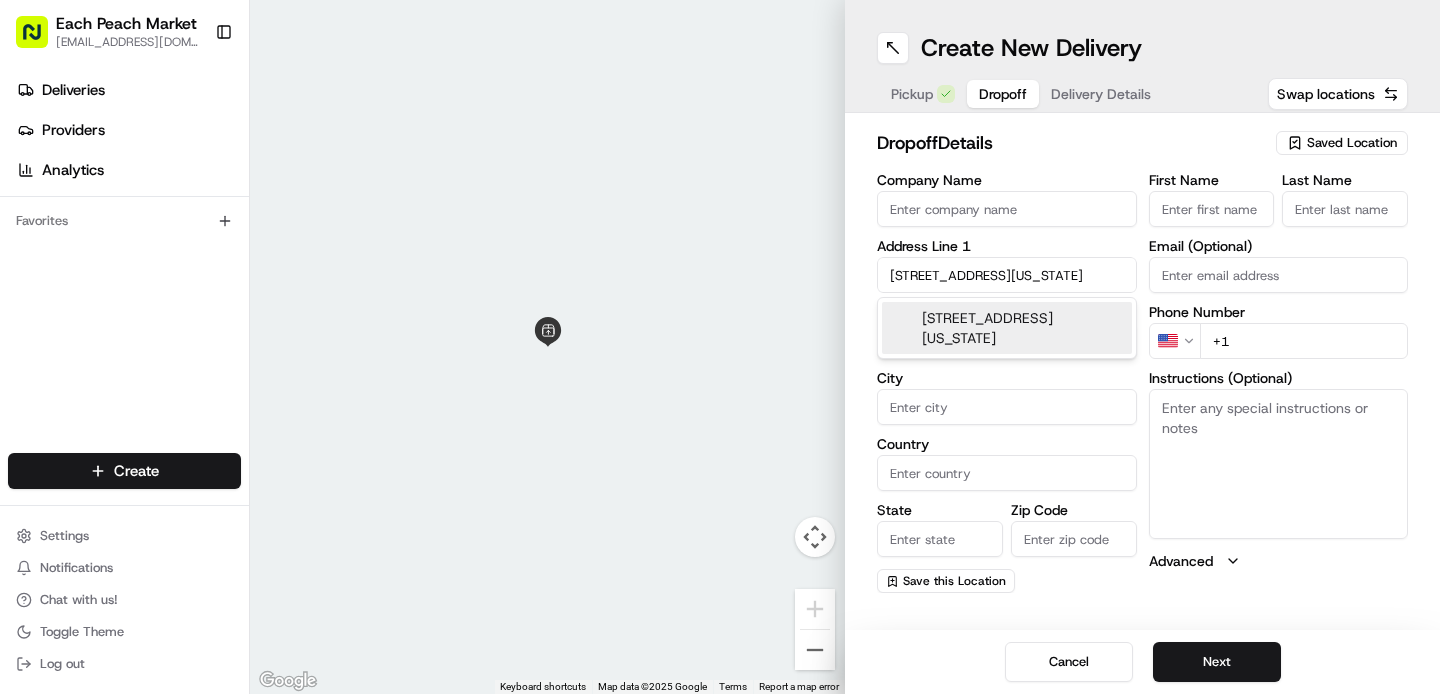 type on "[STREET_ADDRESS][US_STATE]" 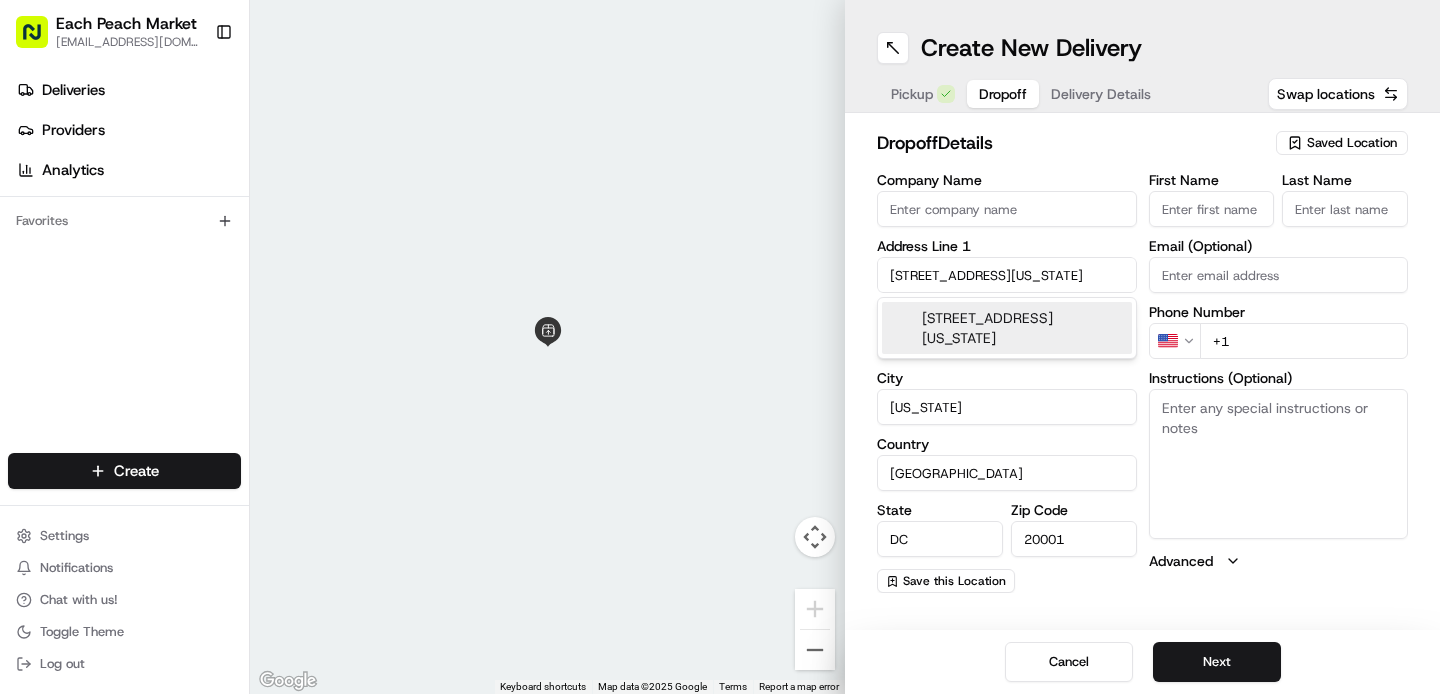 type on "[STREET_ADDRESS]" 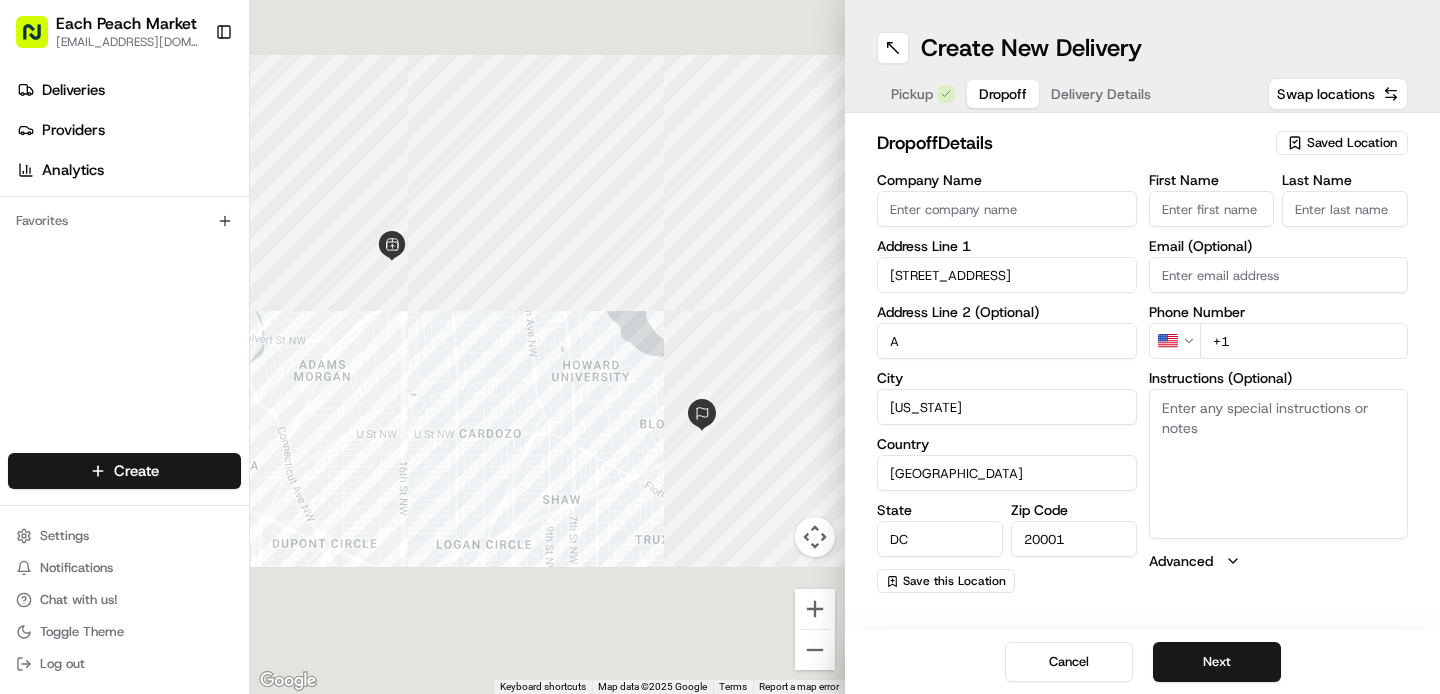 click on "First Name" at bounding box center [1212, 209] 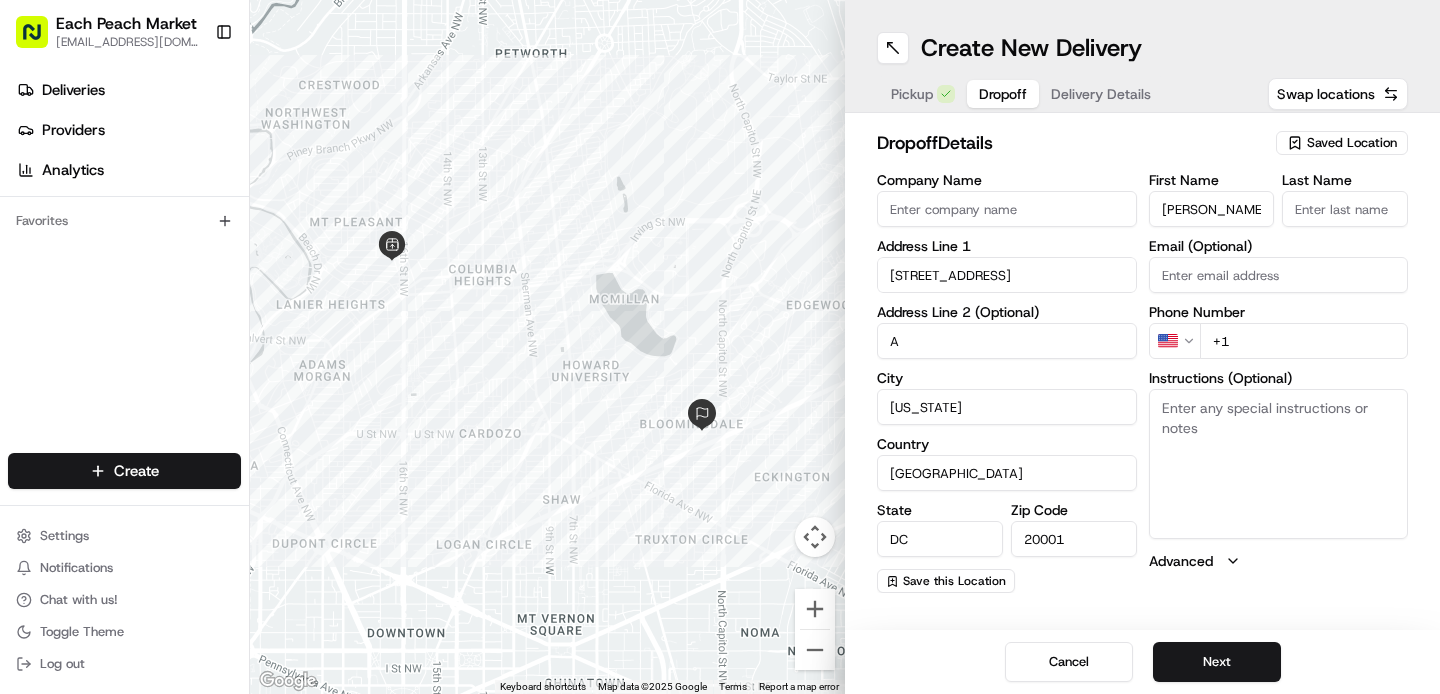 type on "[PERSON_NAME]" 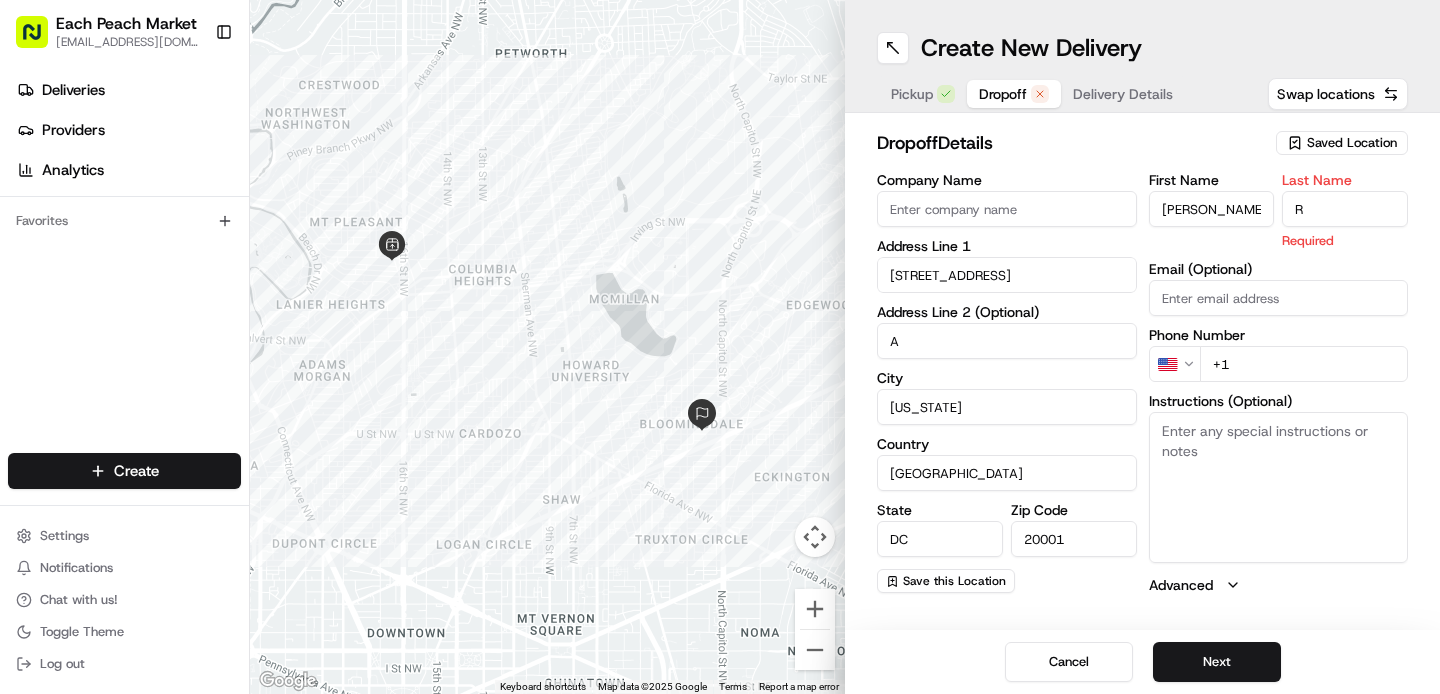 type on "Reigel" 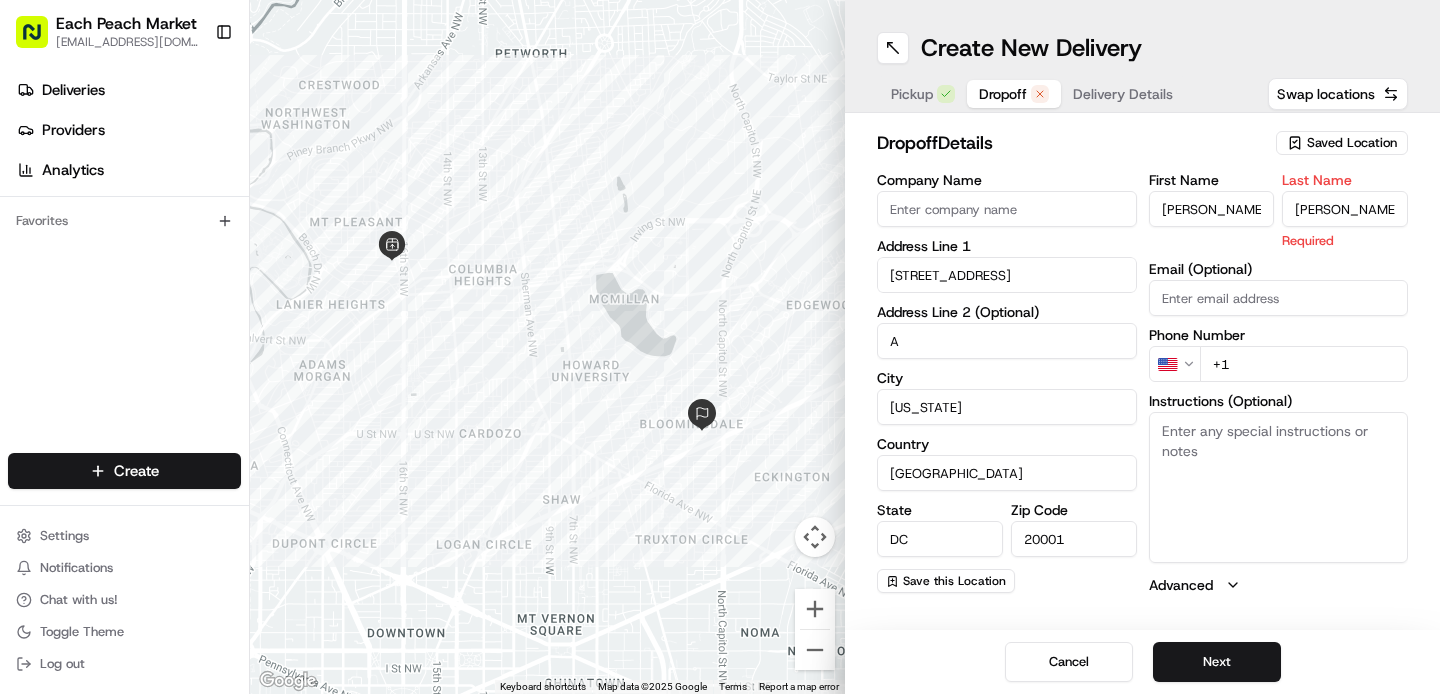 click on "+1" at bounding box center [1304, 364] 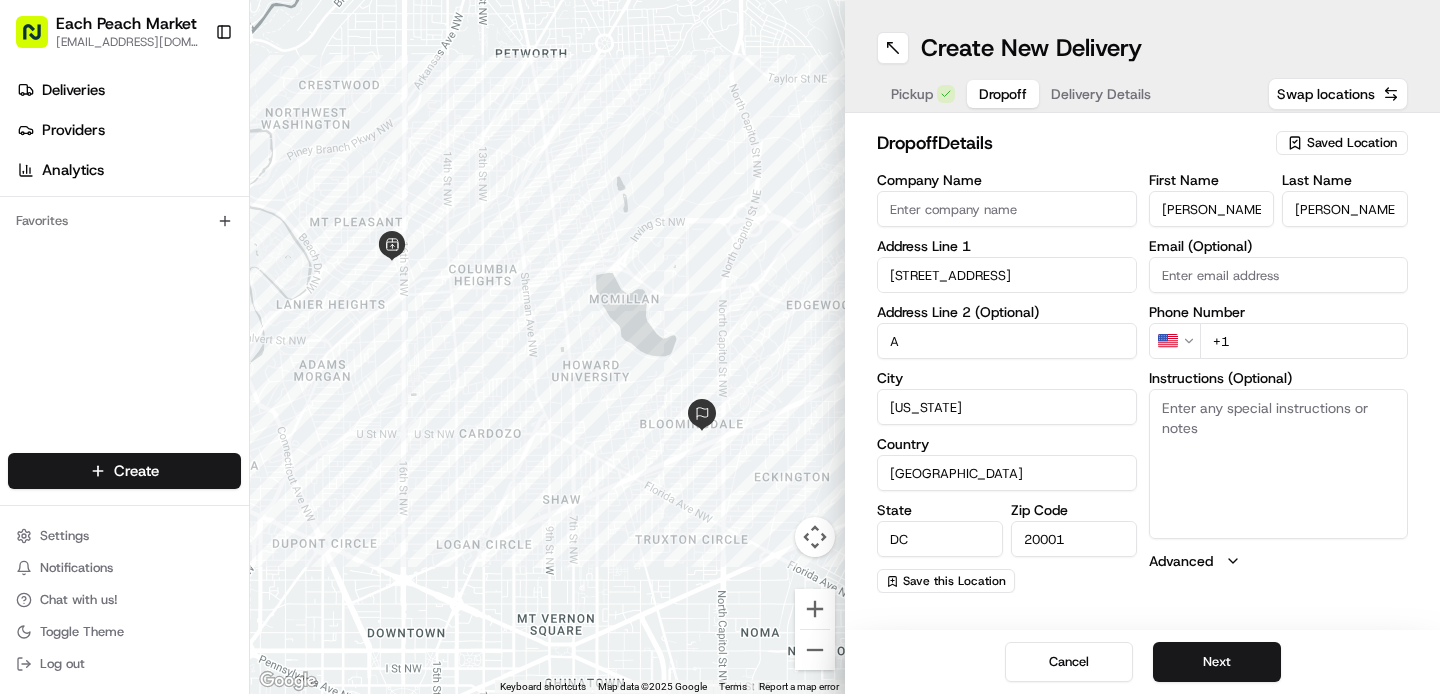 paste on "[PHONE_NUMBER]" 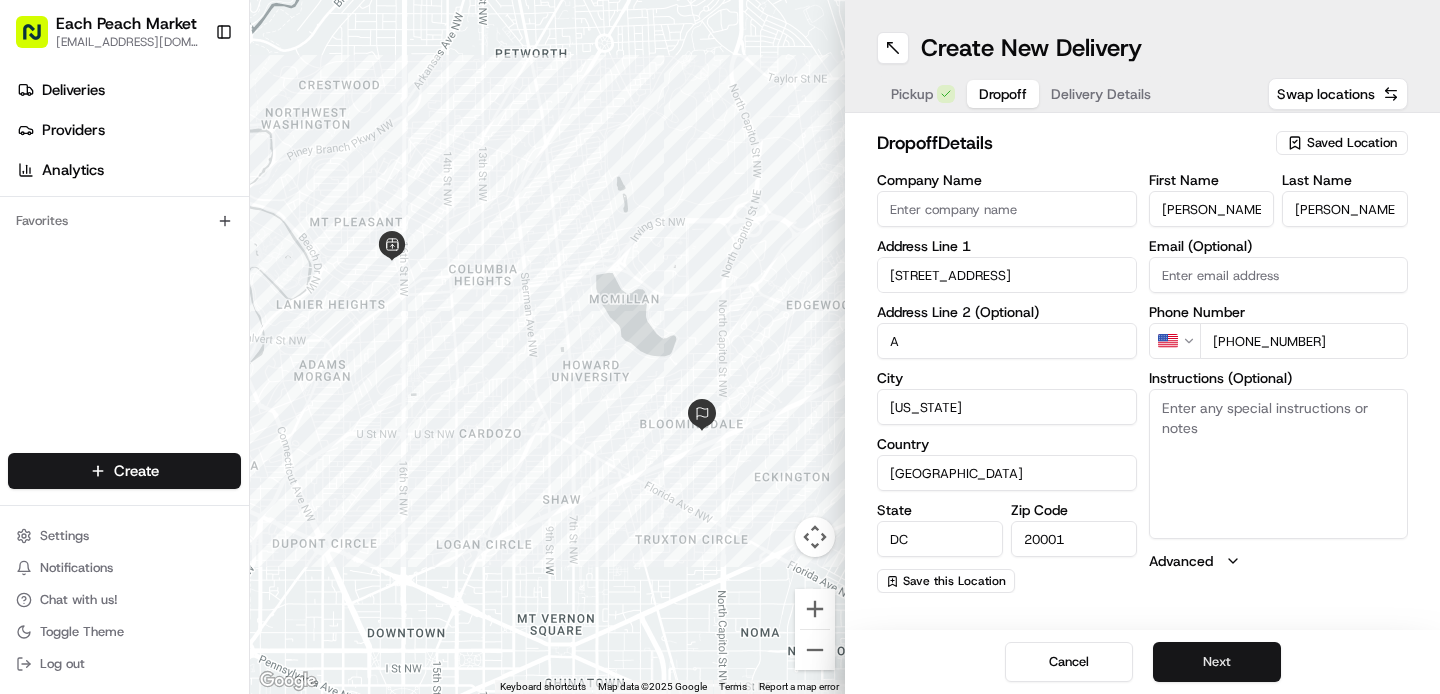 type on "[PHONE_NUMBER]" 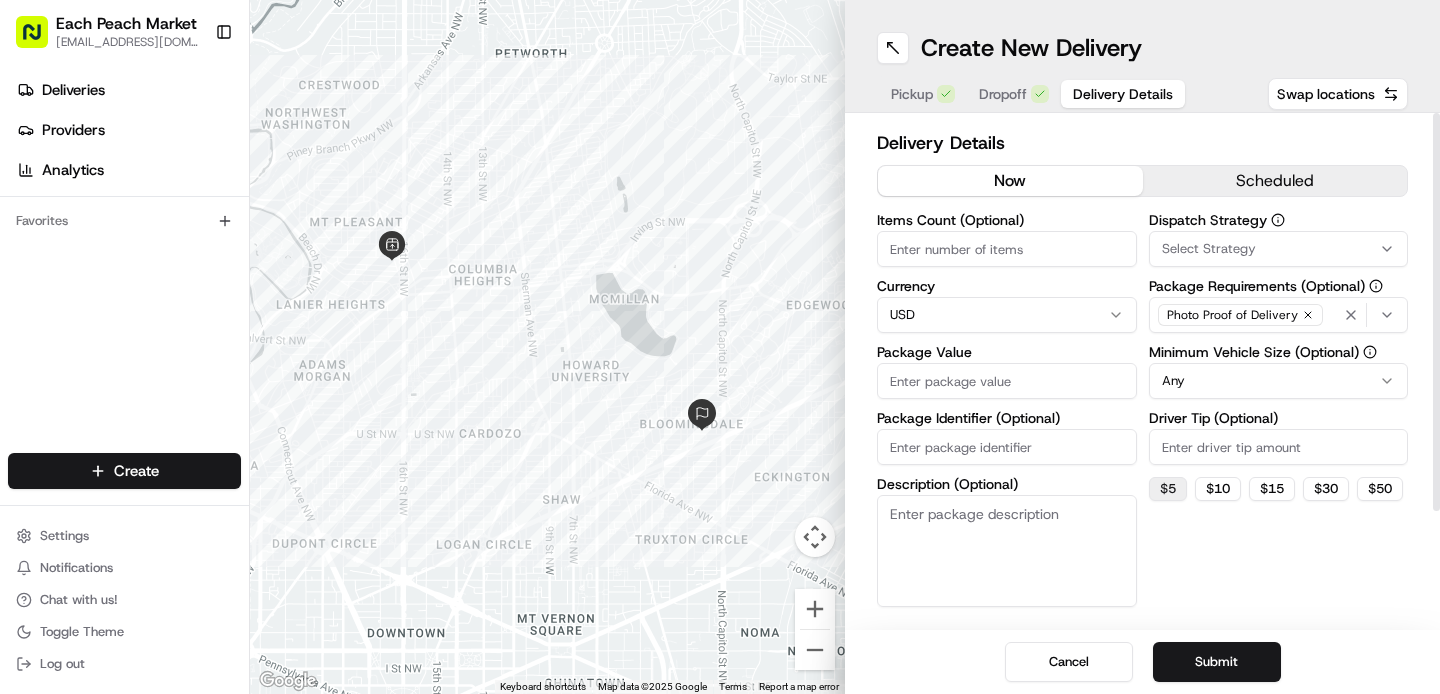 click on "$ 5" at bounding box center (1168, 489) 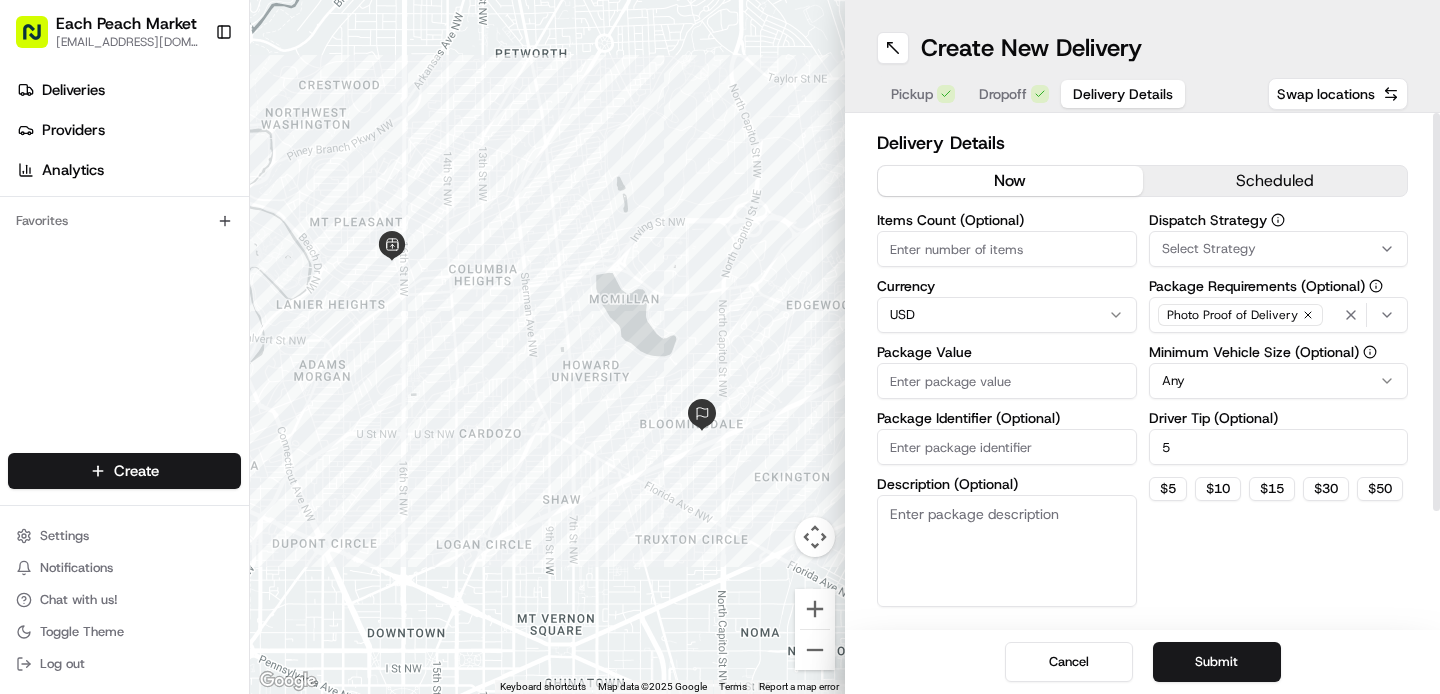 click on "Package Value" at bounding box center (1007, 381) 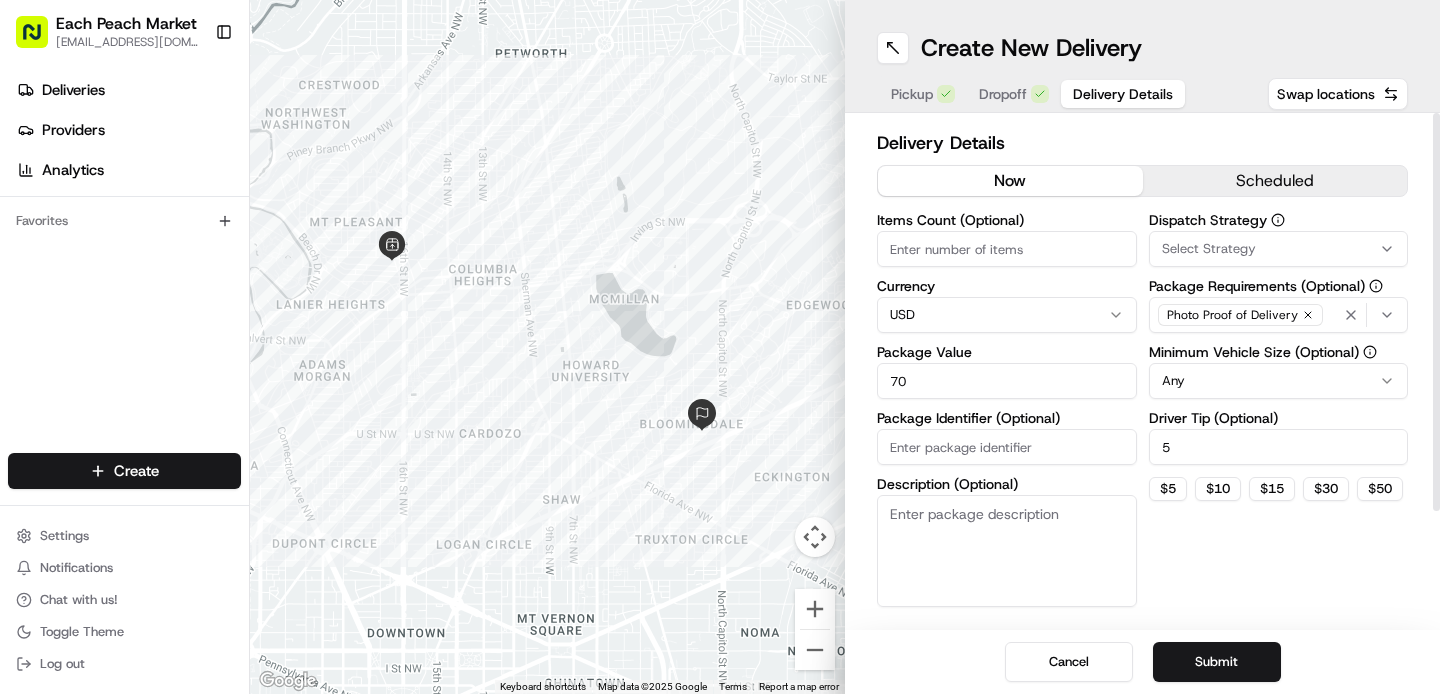 type on "70" 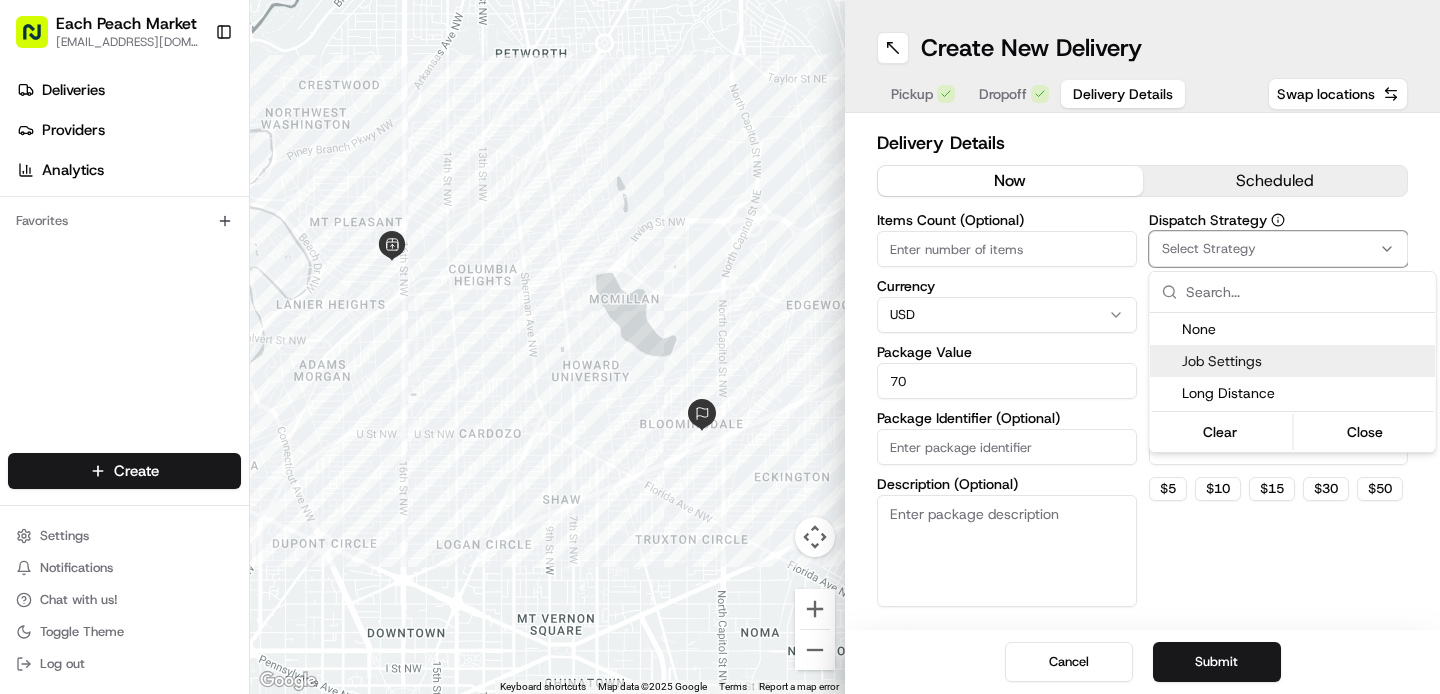 click on "Job Settings" at bounding box center [1305, 361] 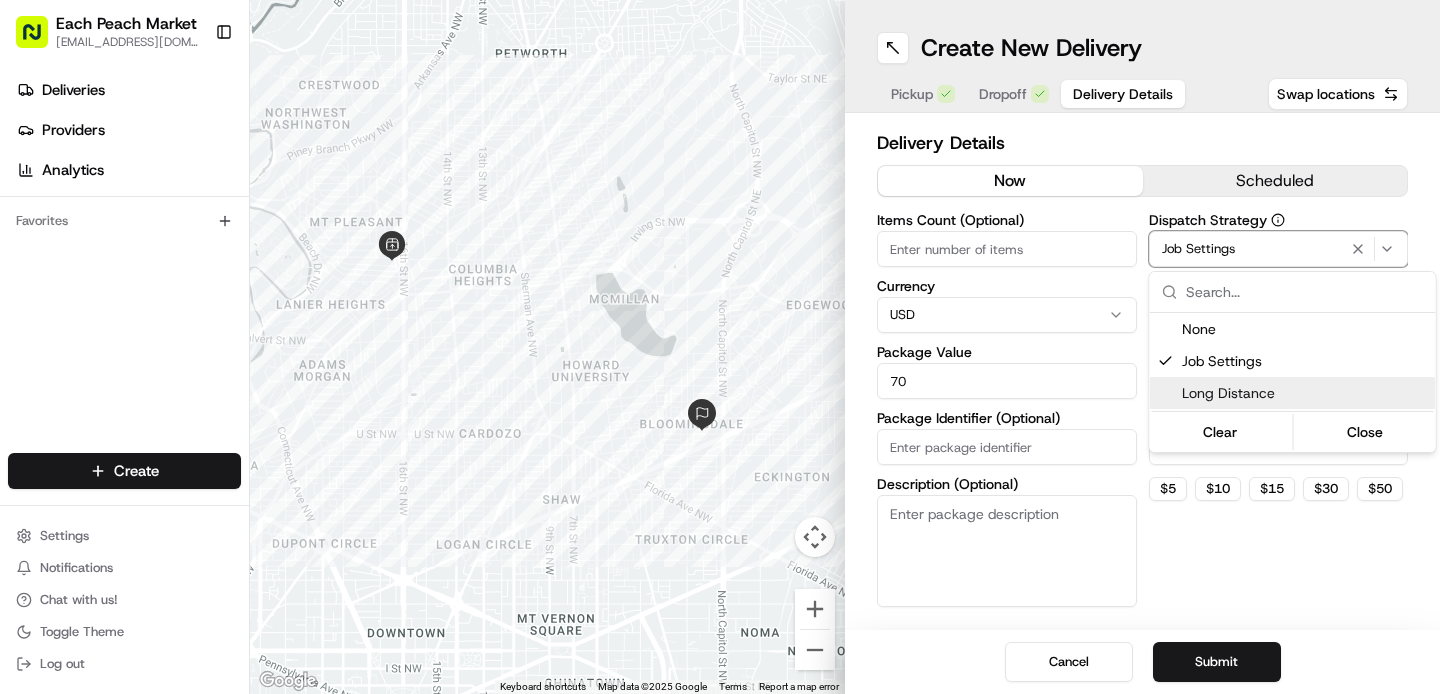 click on "Each Peach Market [EMAIL_ADDRESS][DOMAIN_NAME] Toggle Sidebar Deliveries Providers Analytics Favorites Main Menu Members & Organization Organization Users Roles Preferences Customization Tracking Orchestration Automations Dispatch Strategy Locations Pickup Locations Dropoff Locations Billing Billing Refund Requests Integrations Notification Triggers Webhooks API Keys Request Logs Create Settings Notifications Chat with us! Toggle Theme Log out ← Move left → Move right ↑ Move up ↓ Move down + Zoom in - Zoom out Home Jump left by 75% End Jump right by 75% Page Up Jump up by 75% Page Down Jump down by 75% To navigate, press the arrow keys. Keyboard shortcuts Map Data Map data ©2025 Google Map data ©2025 Google 500 m  Click to toggle between metric and imperial units Terms Report a map error Create New Delivery Pickup Dropoff Delivery Details Swap locations Delivery Details now scheduled Items Count (Optional) Currency USD Package Value 70 Package Identifier (Optional) Dispatch Strategy Any" at bounding box center [720, 347] 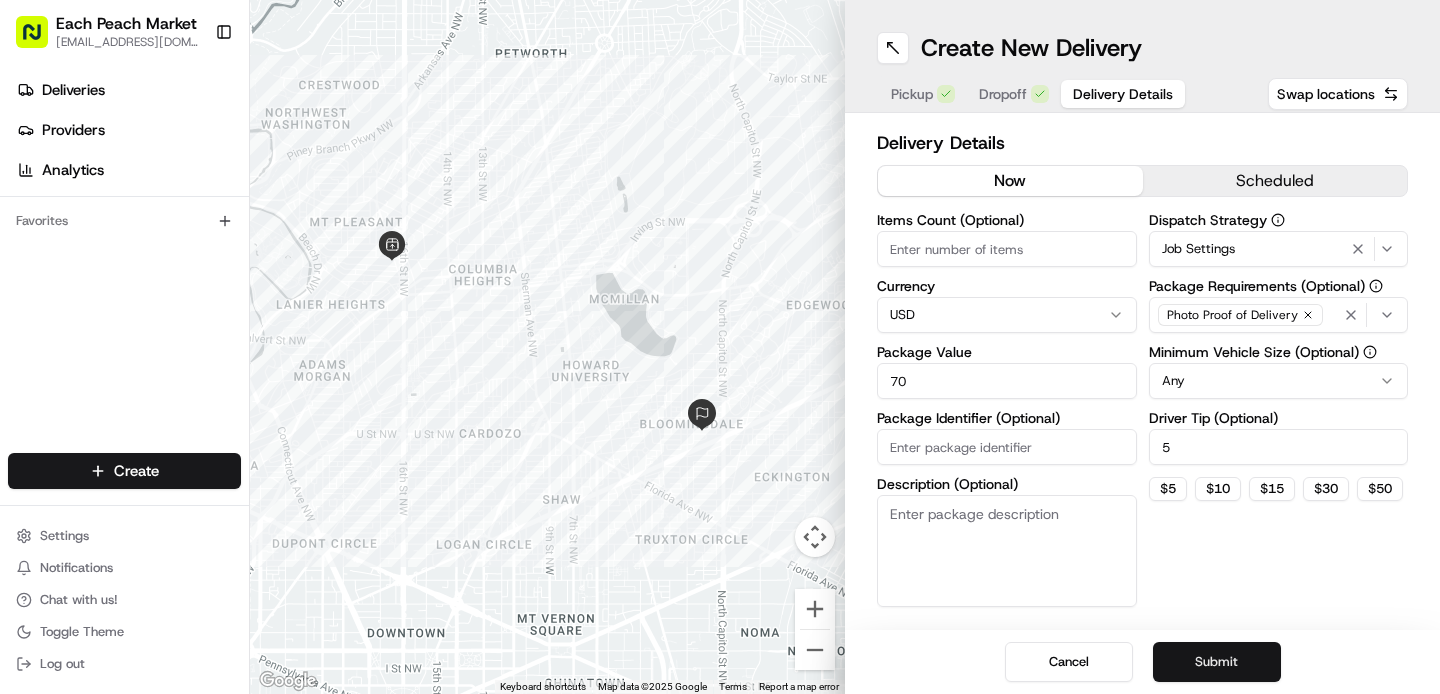 click on "Submit" at bounding box center [1217, 662] 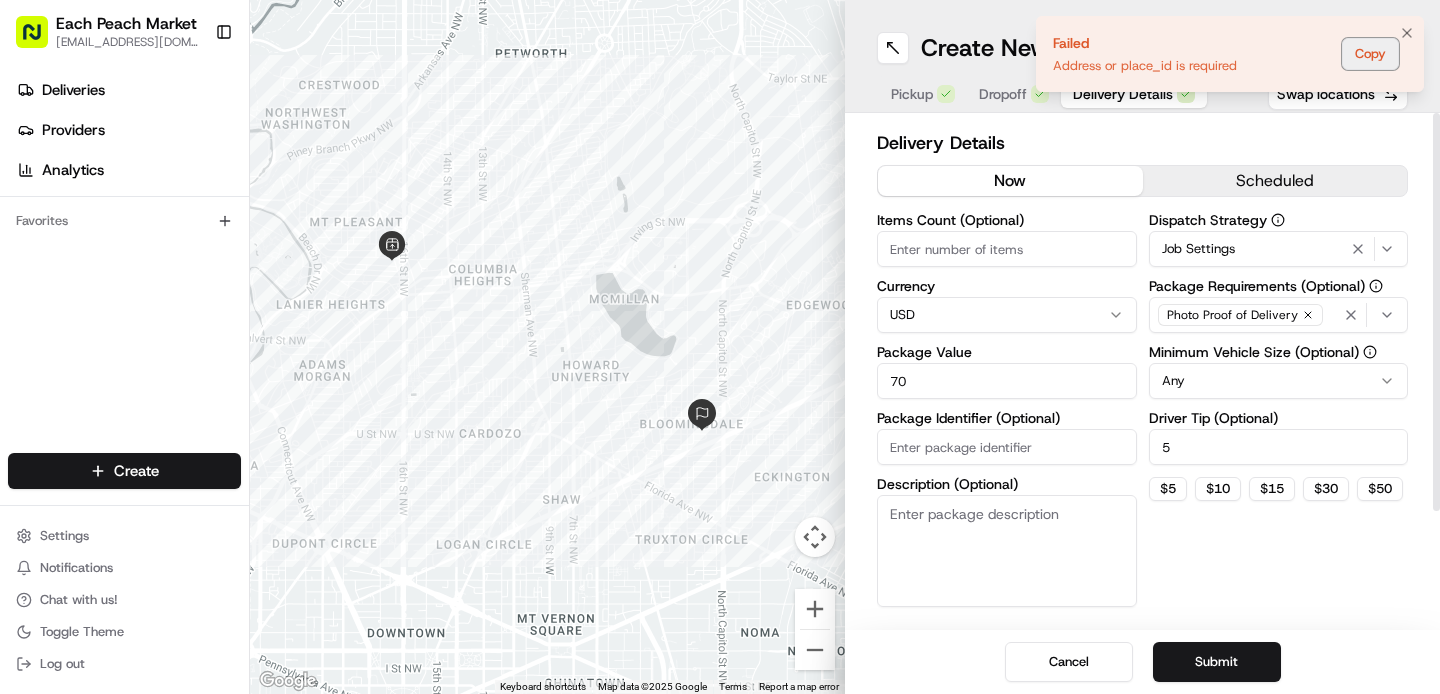 click on "Copy" at bounding box center (1370, 54) 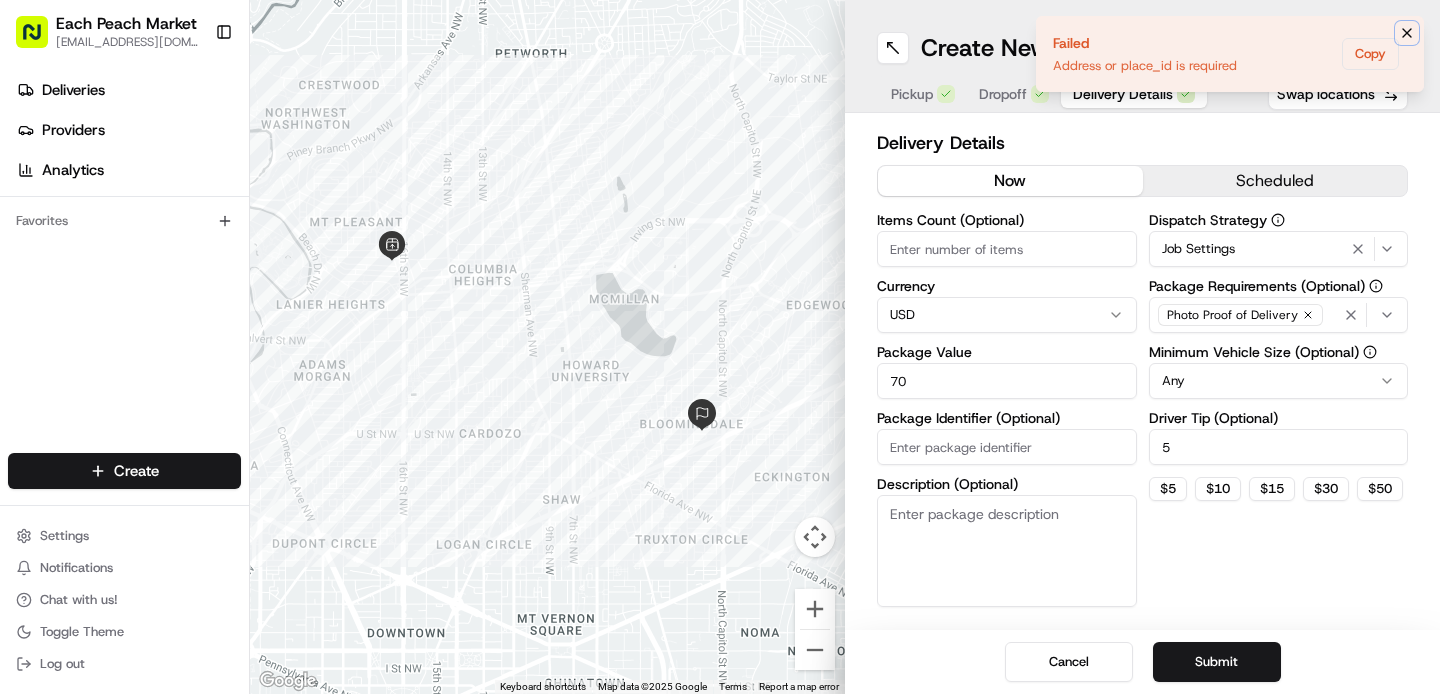 click 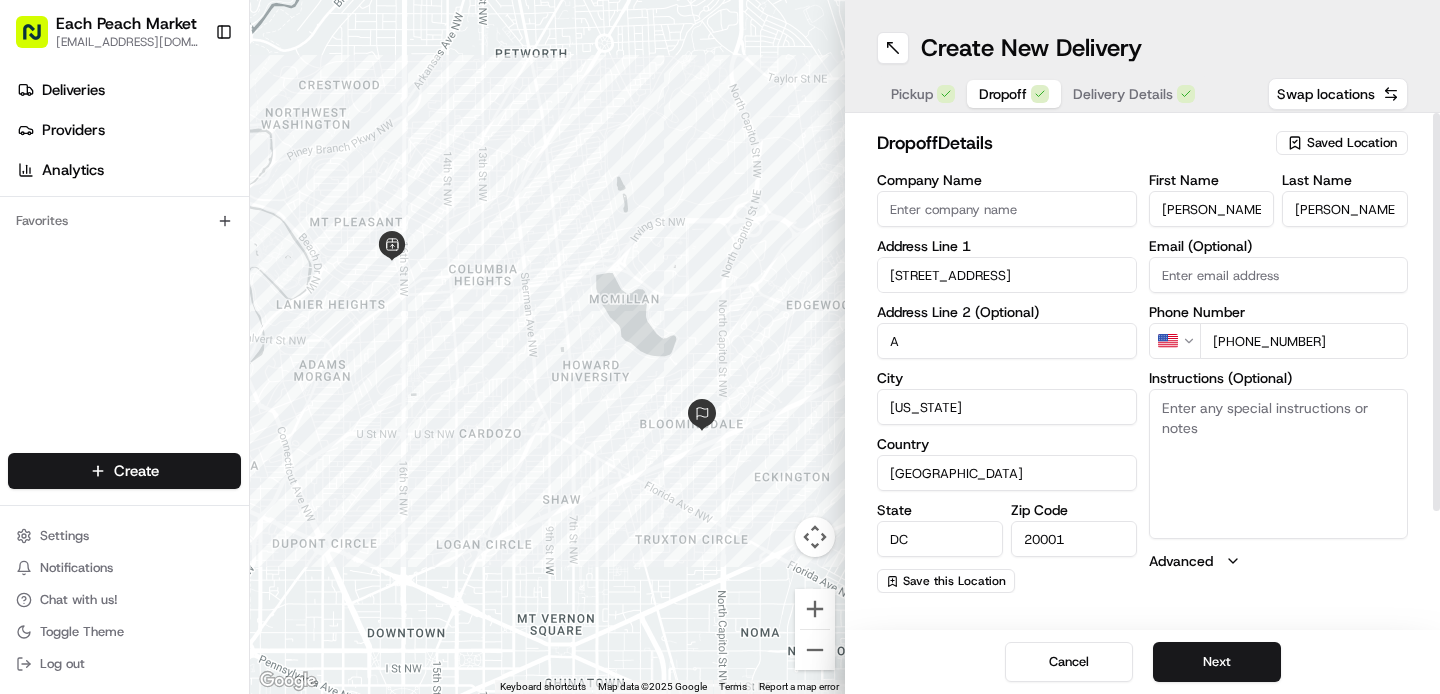 click on "Dropoff" at bounding box center [1003, 94] 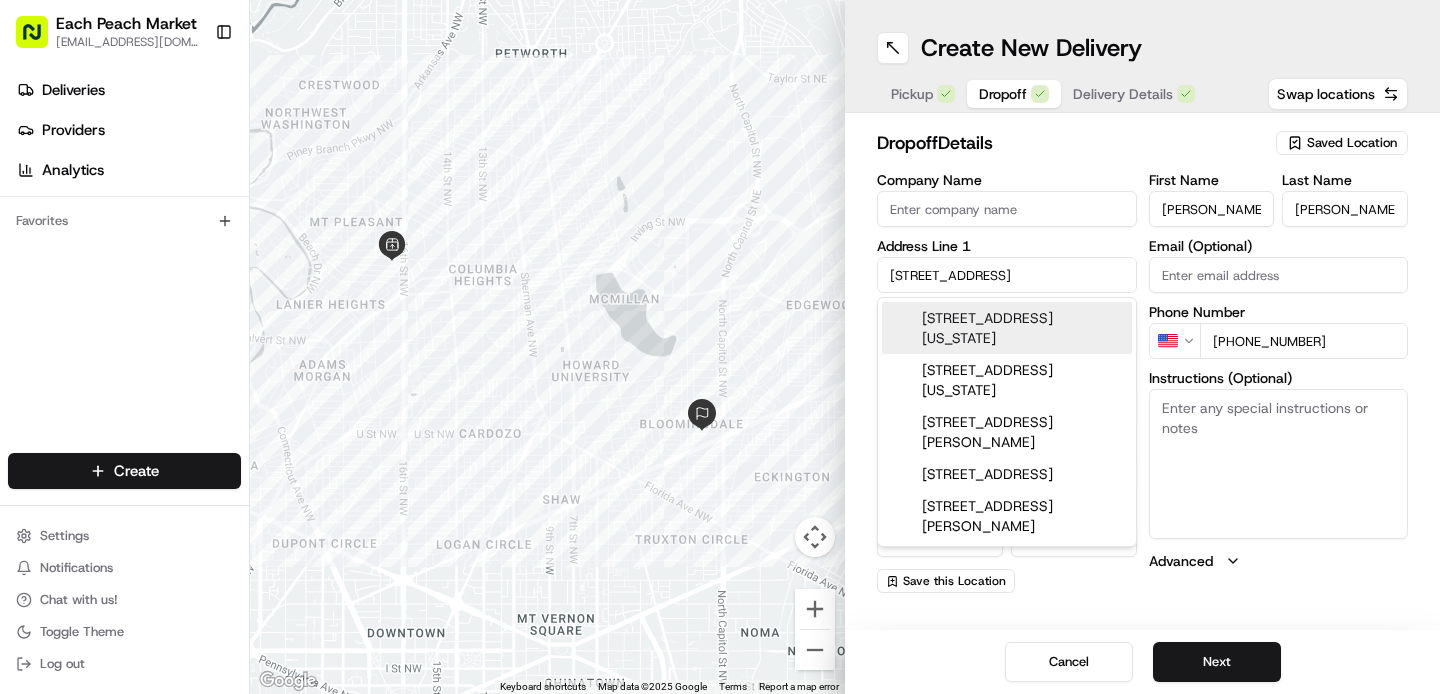 click on "[STREET_ADDRESS]" at bounding box center [1007, 275] 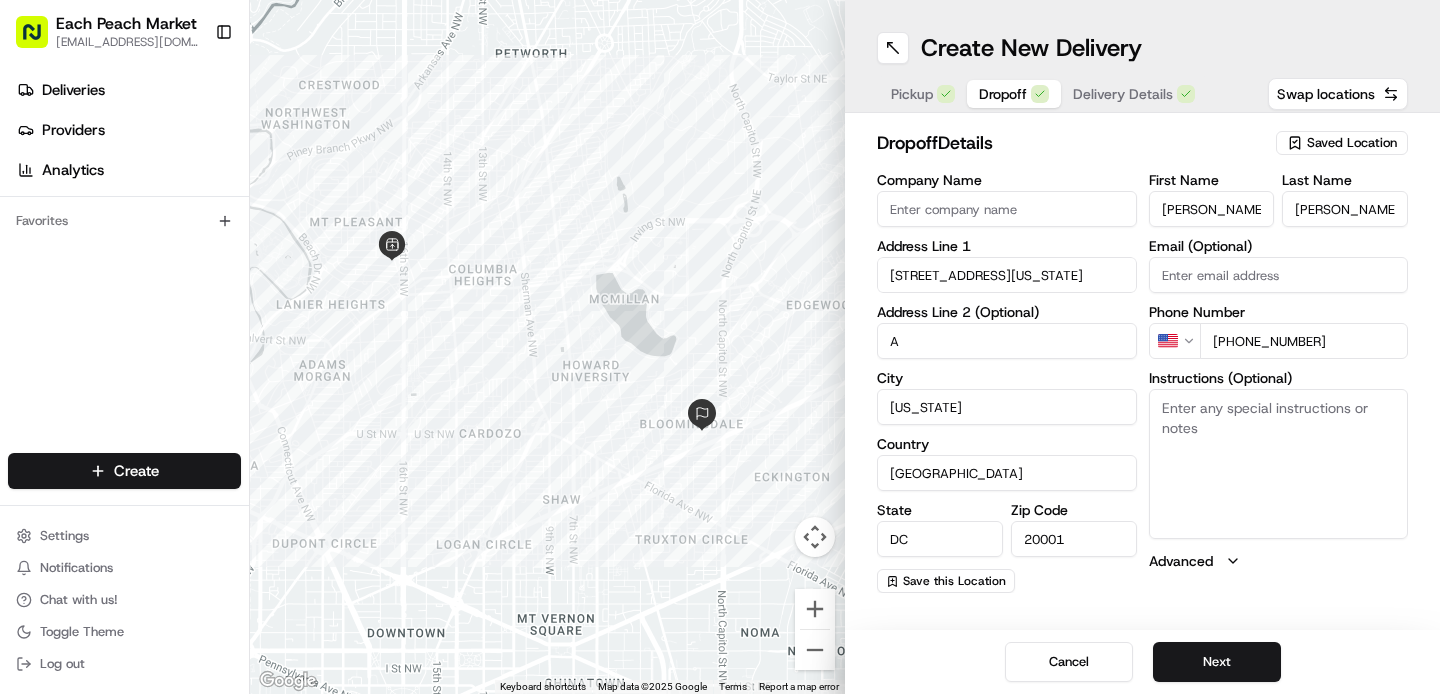 type on "55 U St NW, Washington, DC 20001, USA" 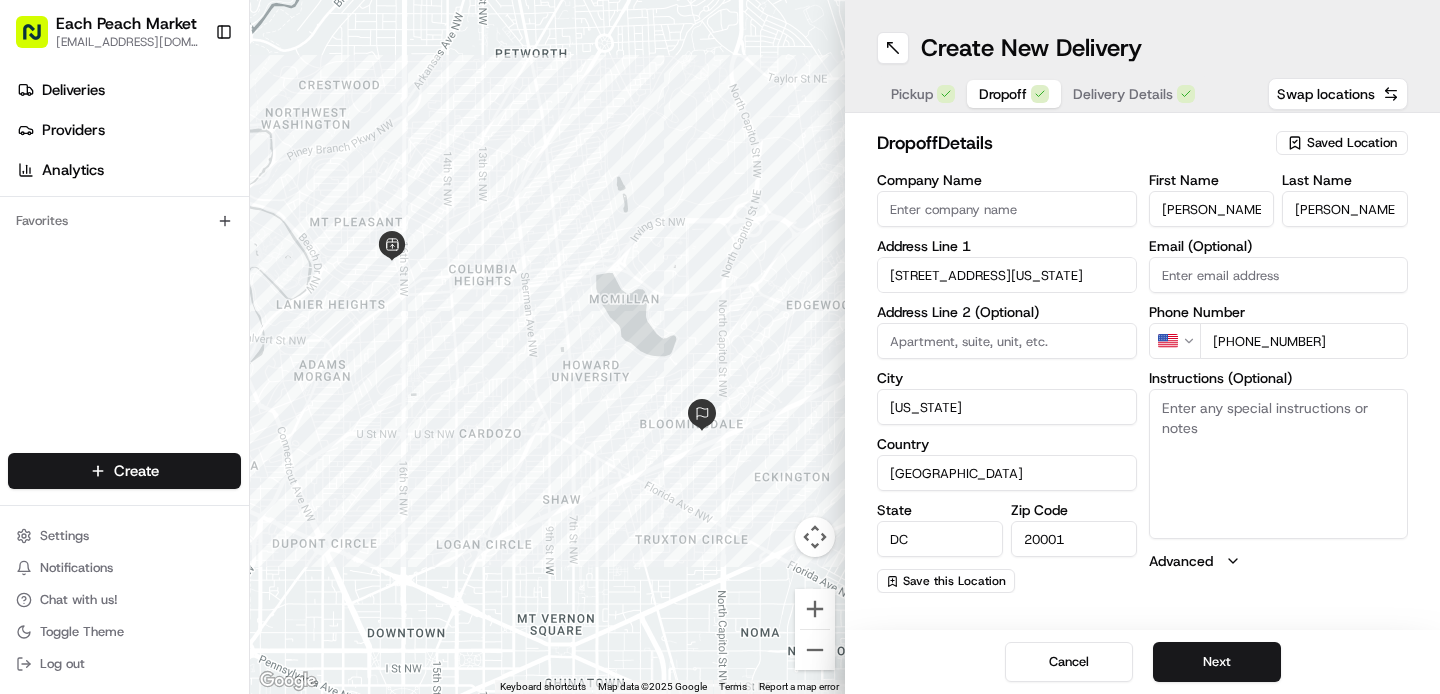 type on "[STREET_ADDRESS]" 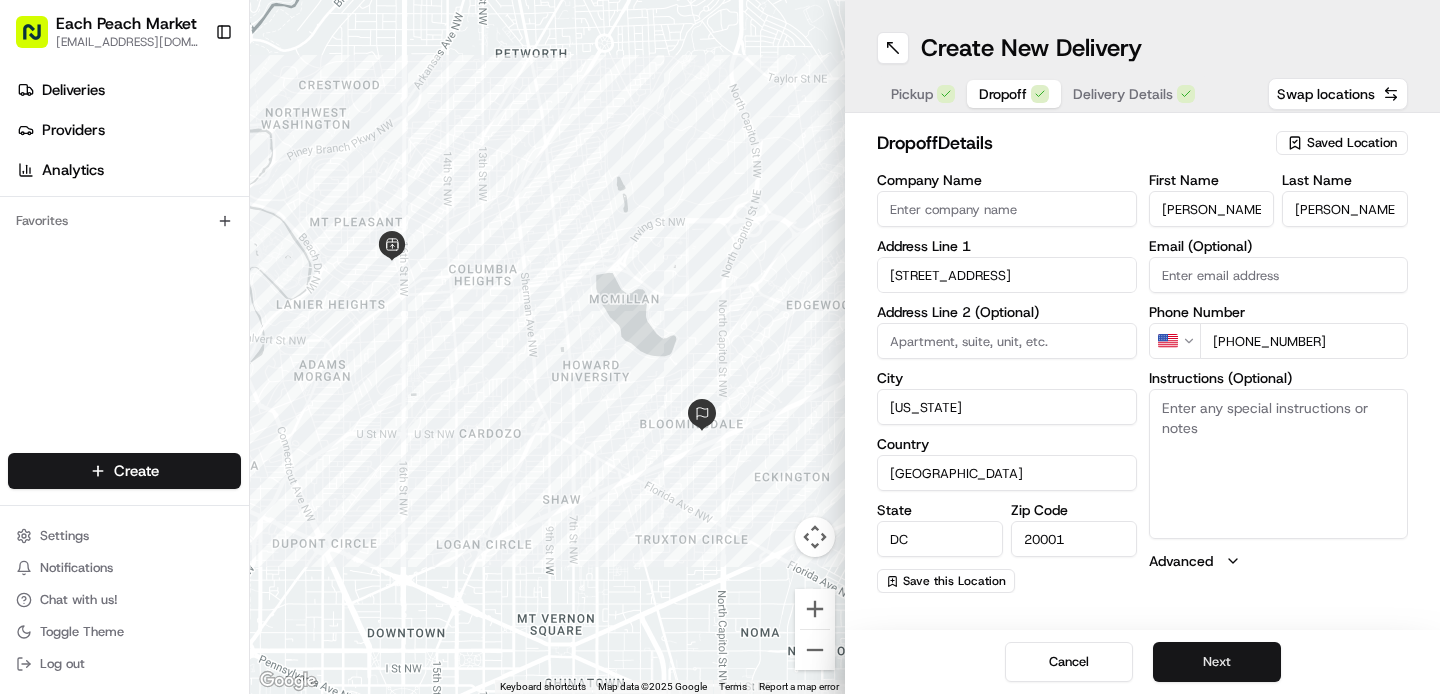 click on "Next" at bounding box center (1217, 662) 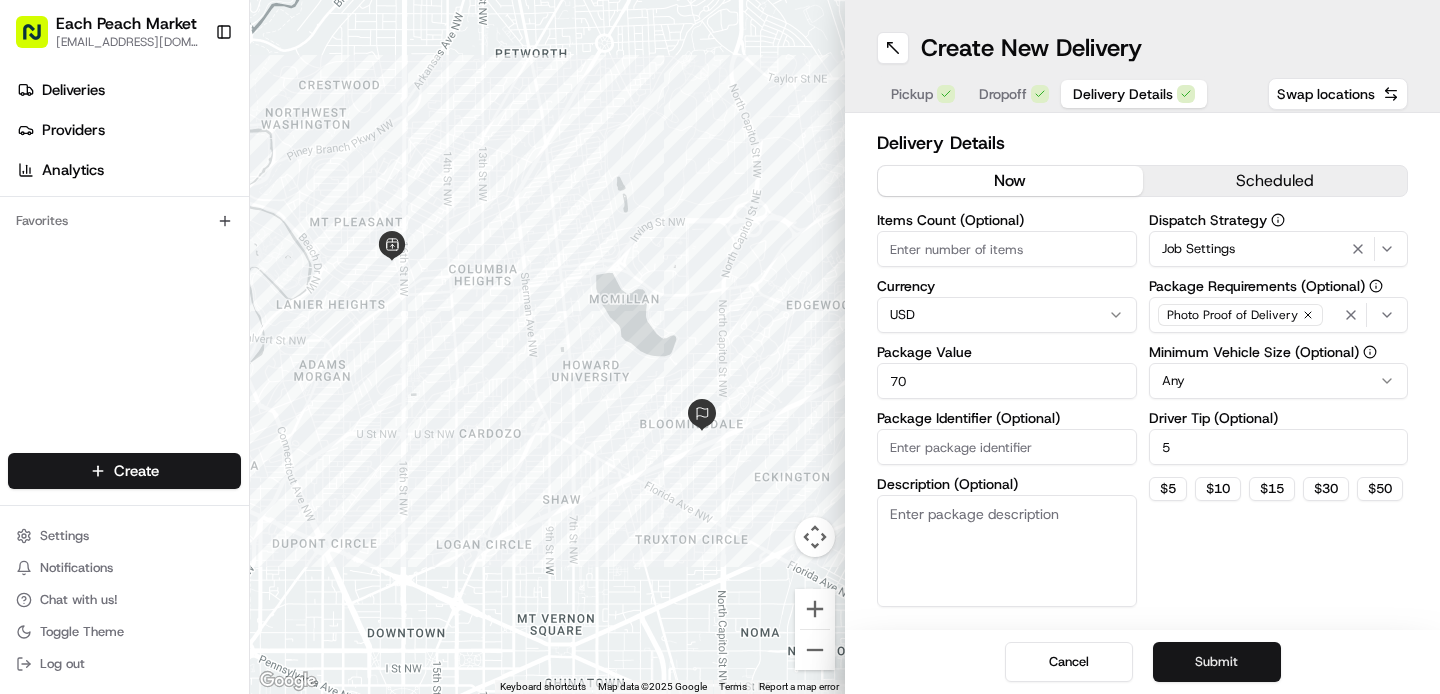click on "Submit" at bounding box center (1217, 662) 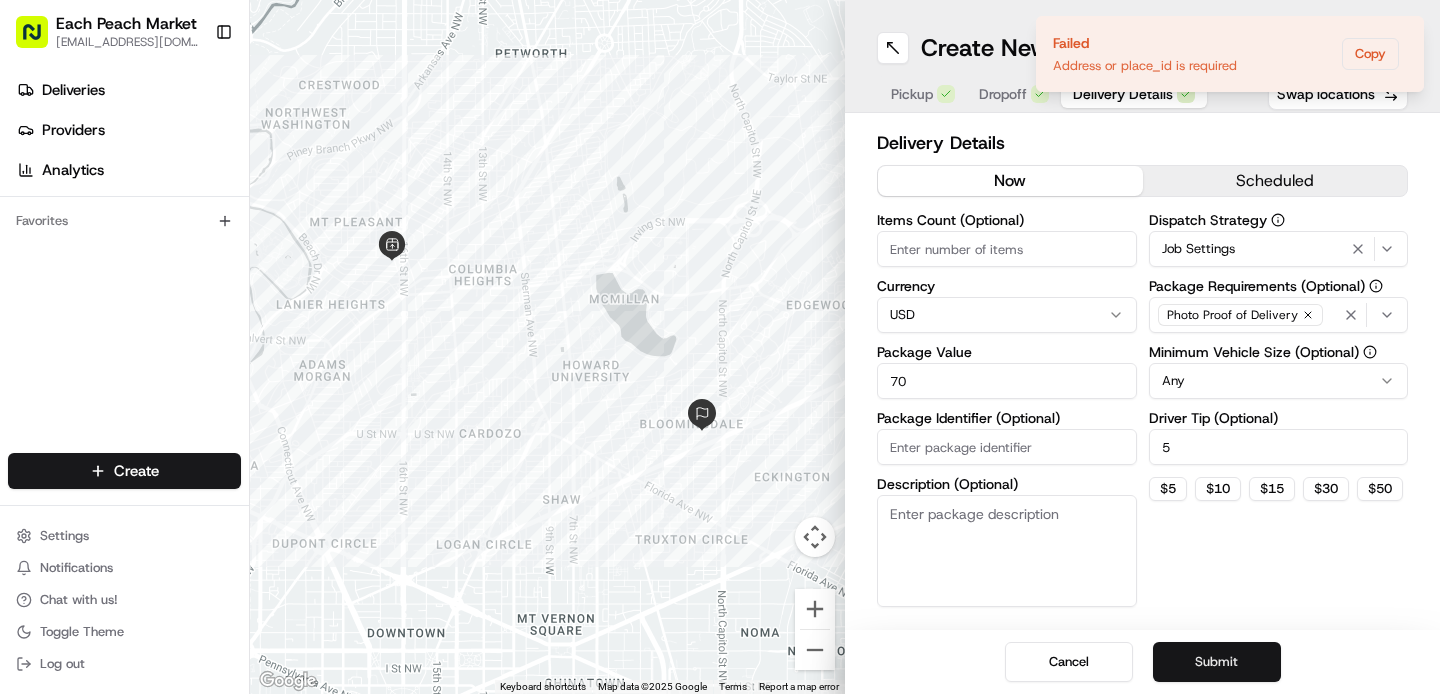 click on "Submit" at bounding box center (1217, 662) 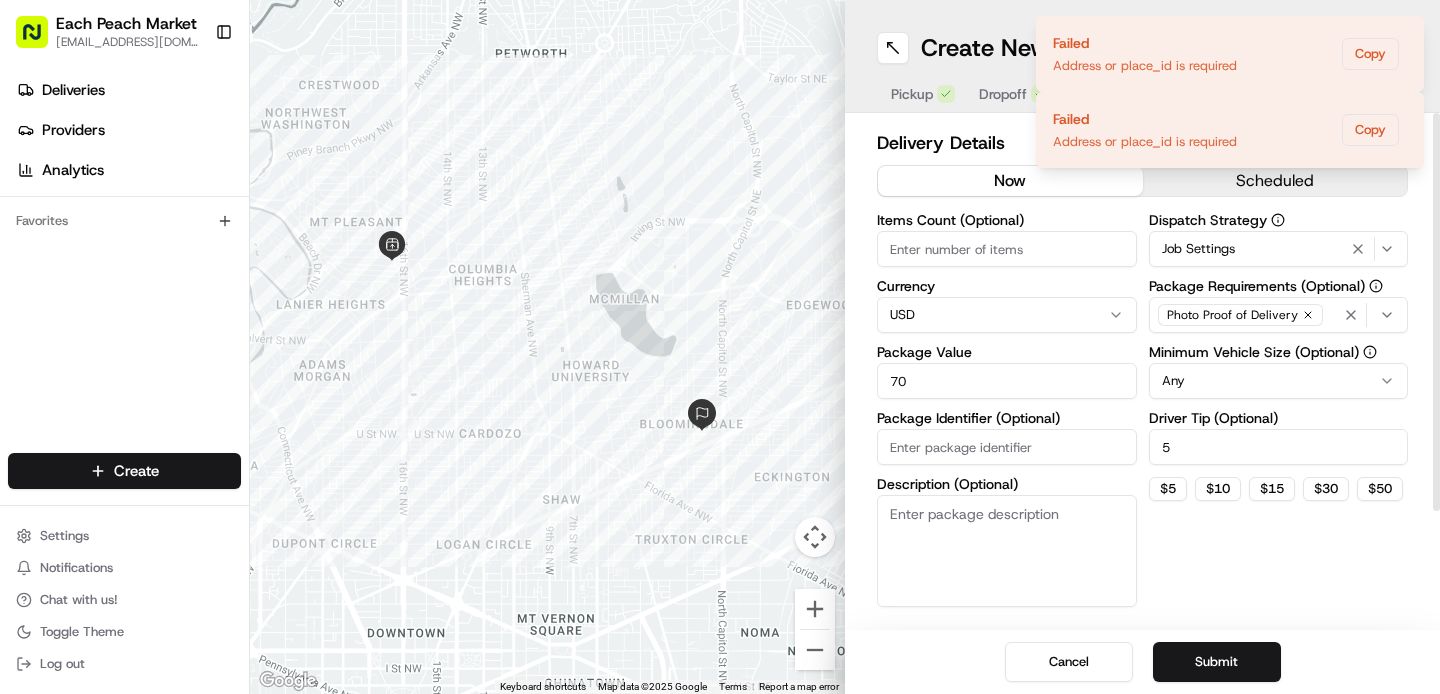 click on "Pickup" at bounding box center (912, 94) 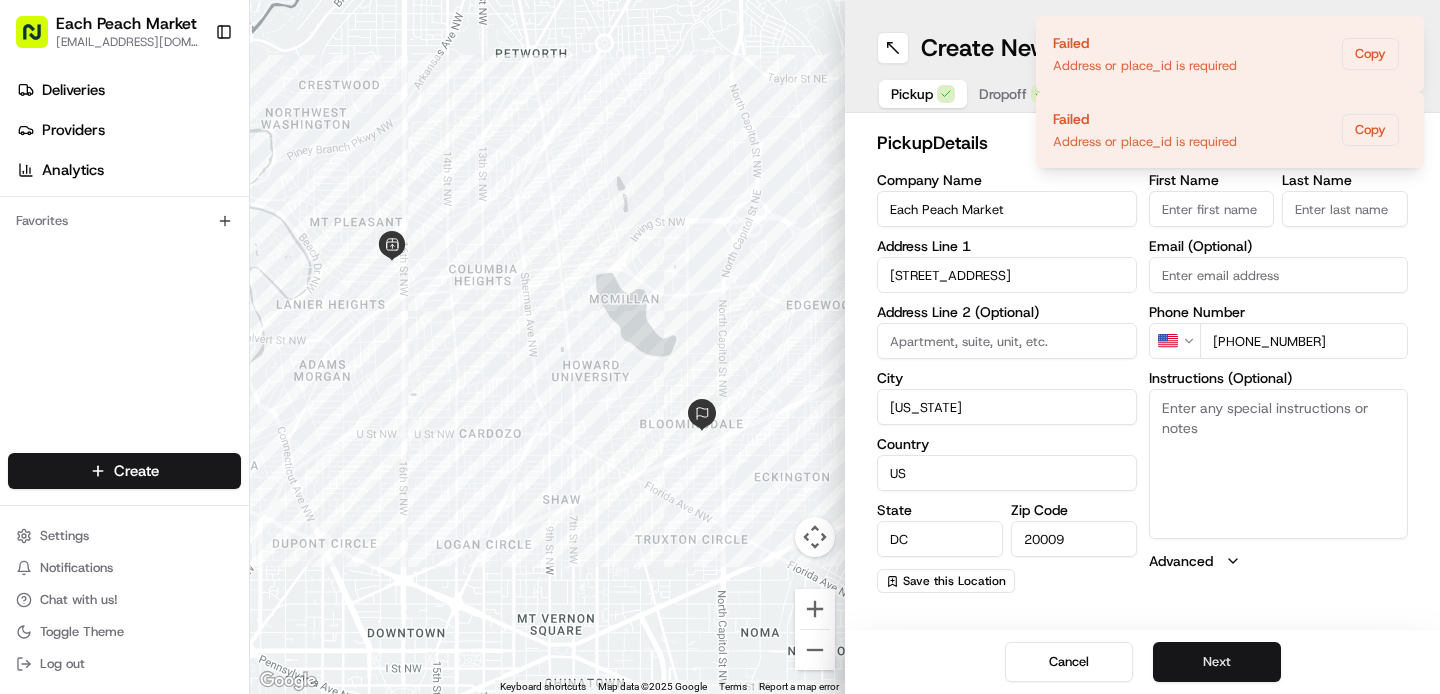 click on "Next" at bounding box center [1217, 662] 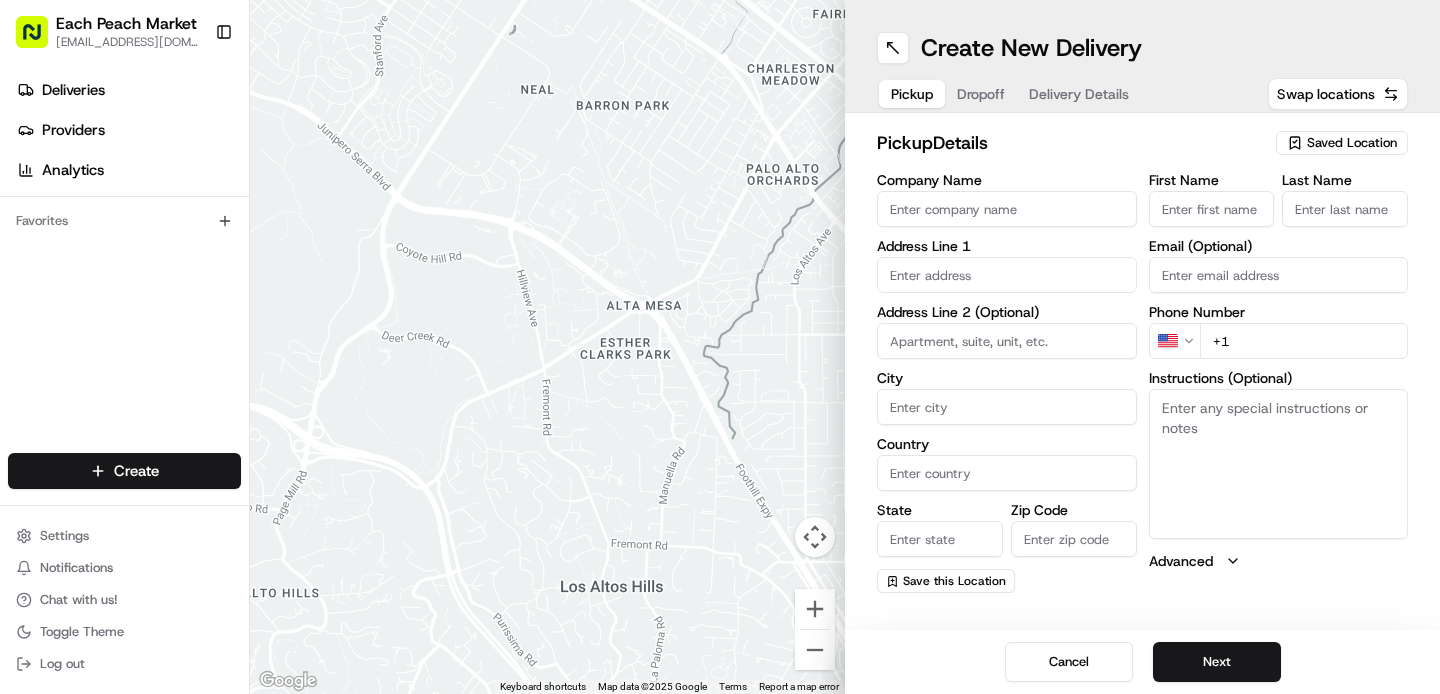 scroll, scrollTop: 0, scrollLeft: 0, axis: both 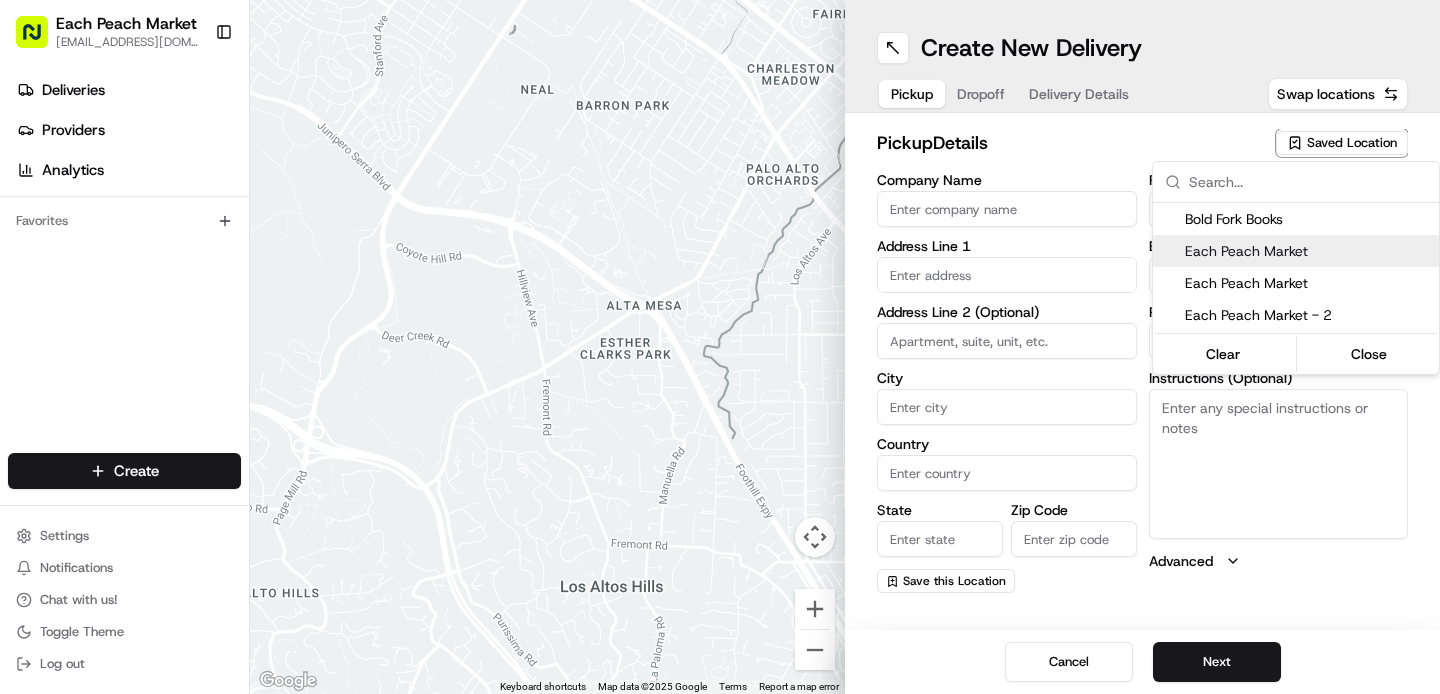 click on "Each Peach Market" at bounding box center (1296, 251) 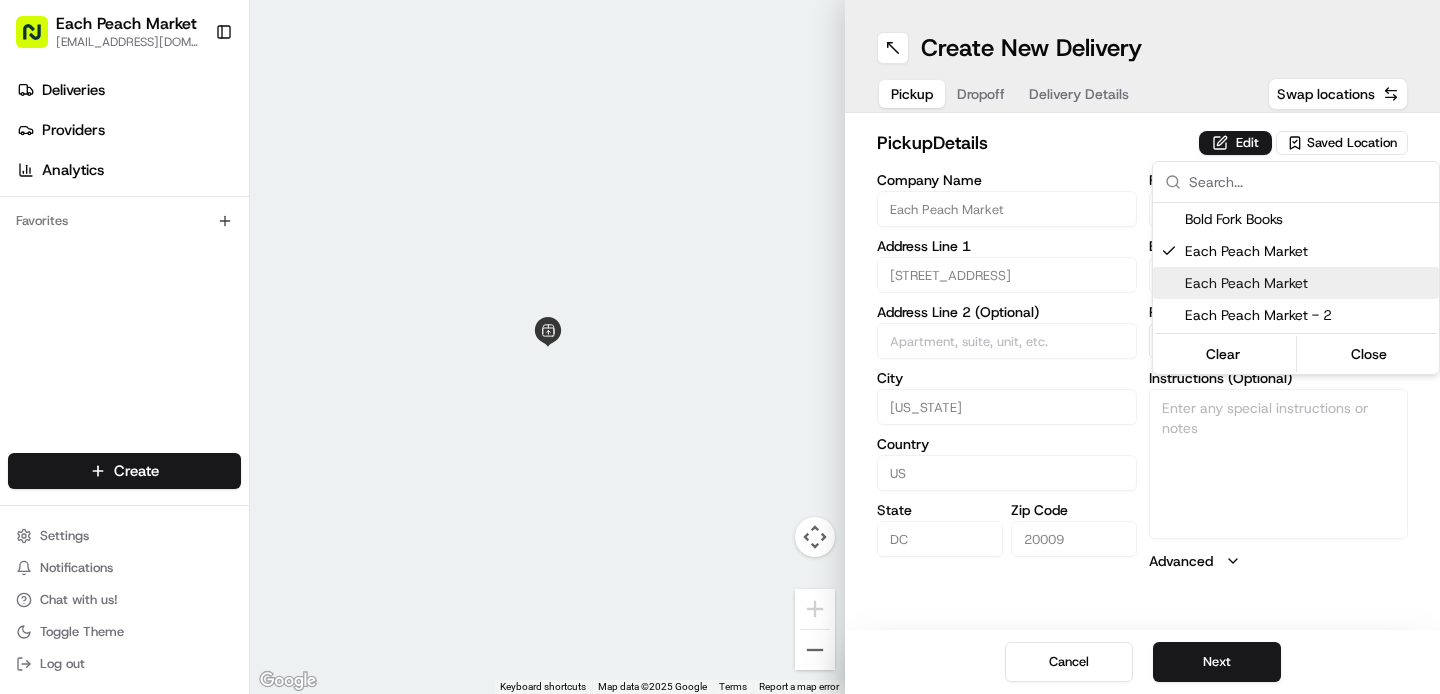 click on "Each Peach Market [EMAIL_ADDRESS][DOMAIN_NAME] Toggle Sidebar Deliveries Providers Analytics Favorites Main Menu Members & Organization Organization Users Roles Preferences Customization Tracking Orchestration Automations Dispatch Strategy Locations Pickup Locations Dropoff Locations Billing Billing Refund Requests Integrations Notification Triggers Webhooks API Keys Request Logs Create Settings Notifications Chat with us! Toggle Theme Log out ← Move left → Move right ↑ Move up ↓ Move down + Zoom in - Zoom out Home Jump left by 75% End Jump right by 75% Page Up Jump up by 75% Page Down Jump down by 75% To navigate, press the arrow keys. Keyboard shortcuts Map Data Map data ©2025 Google Map data ©2025 Google 2 m  Click to toggle between metric and imperial units Terms Report a map error Create New Delivery Pickup Dropoff Delivery Details Swap locations pickup  Details  Edit Saved Location Company Name Each Peach Market Address Line [GEOGRAPHIC_DATA][STREET_ADDRESS] Address Line 2 (Optional) City" at bounding box center [720, 347] 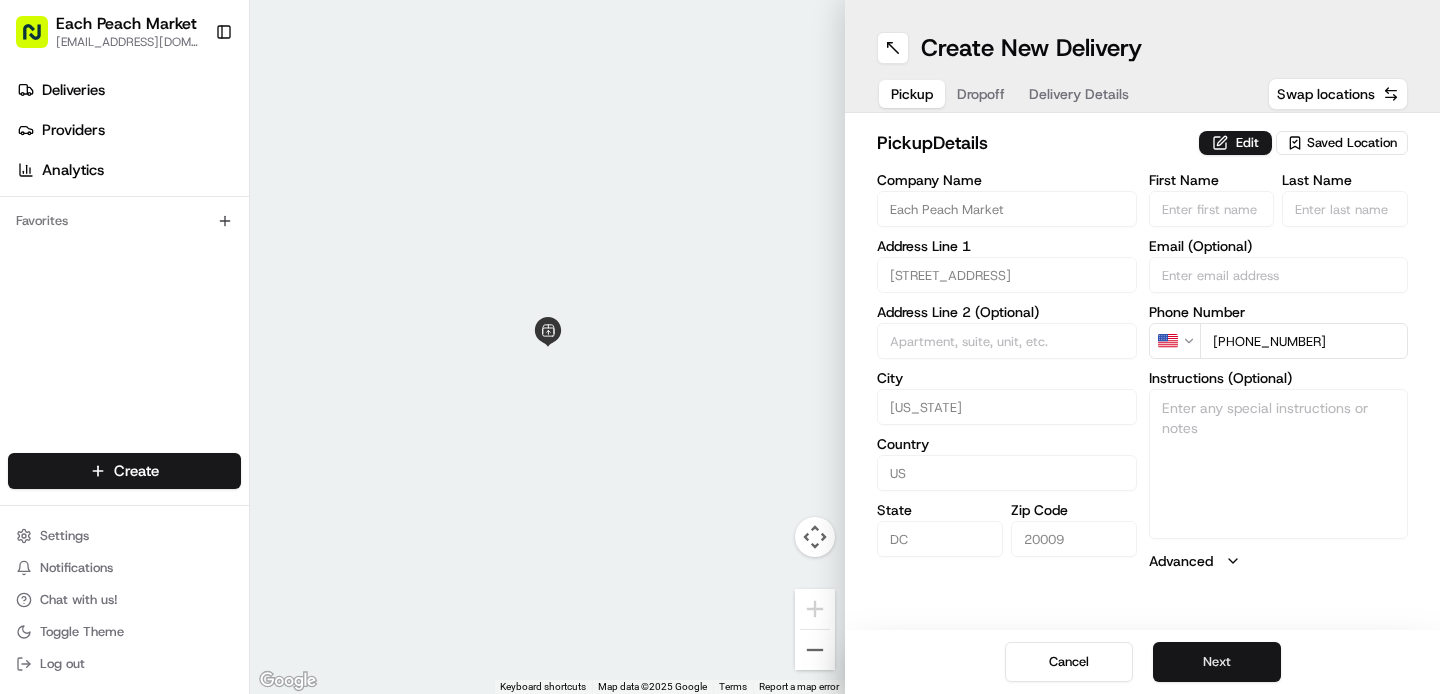 click on "Next" at bounding box center [1217, 662] 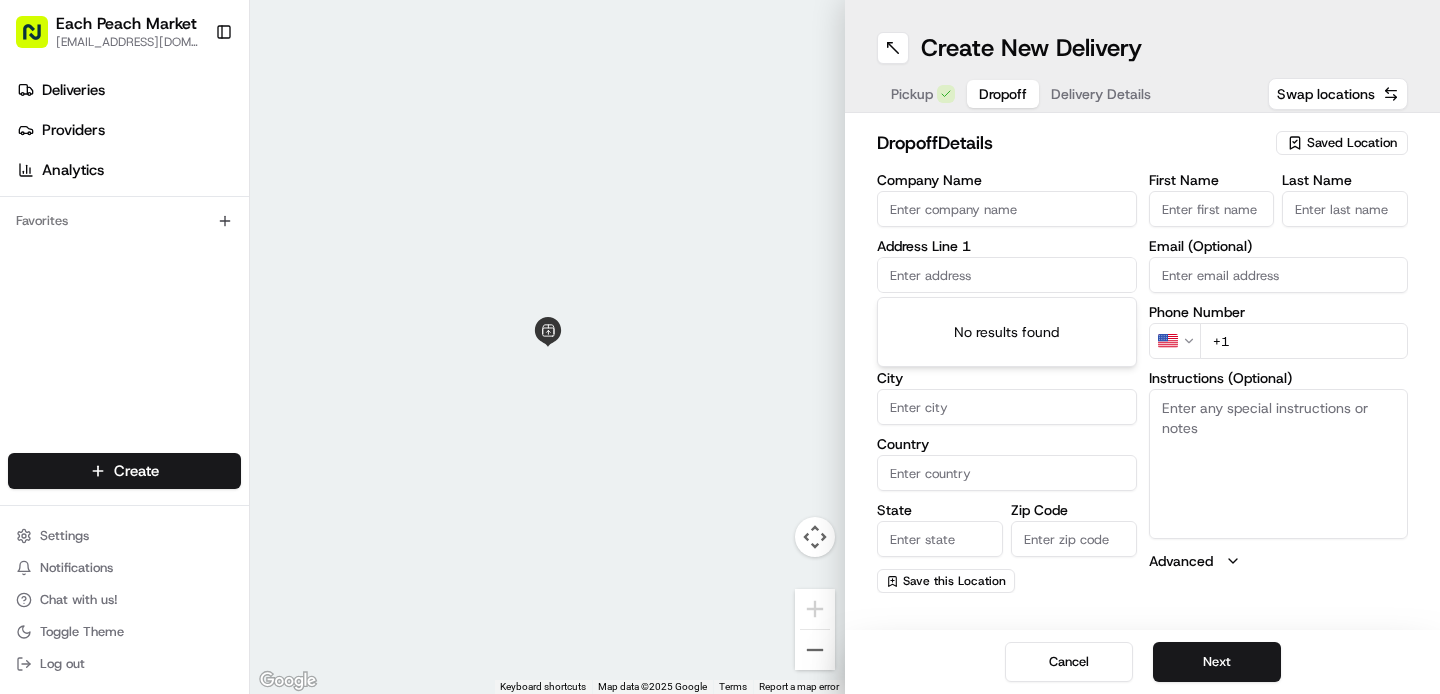 click at bounding box center [1007, 275] 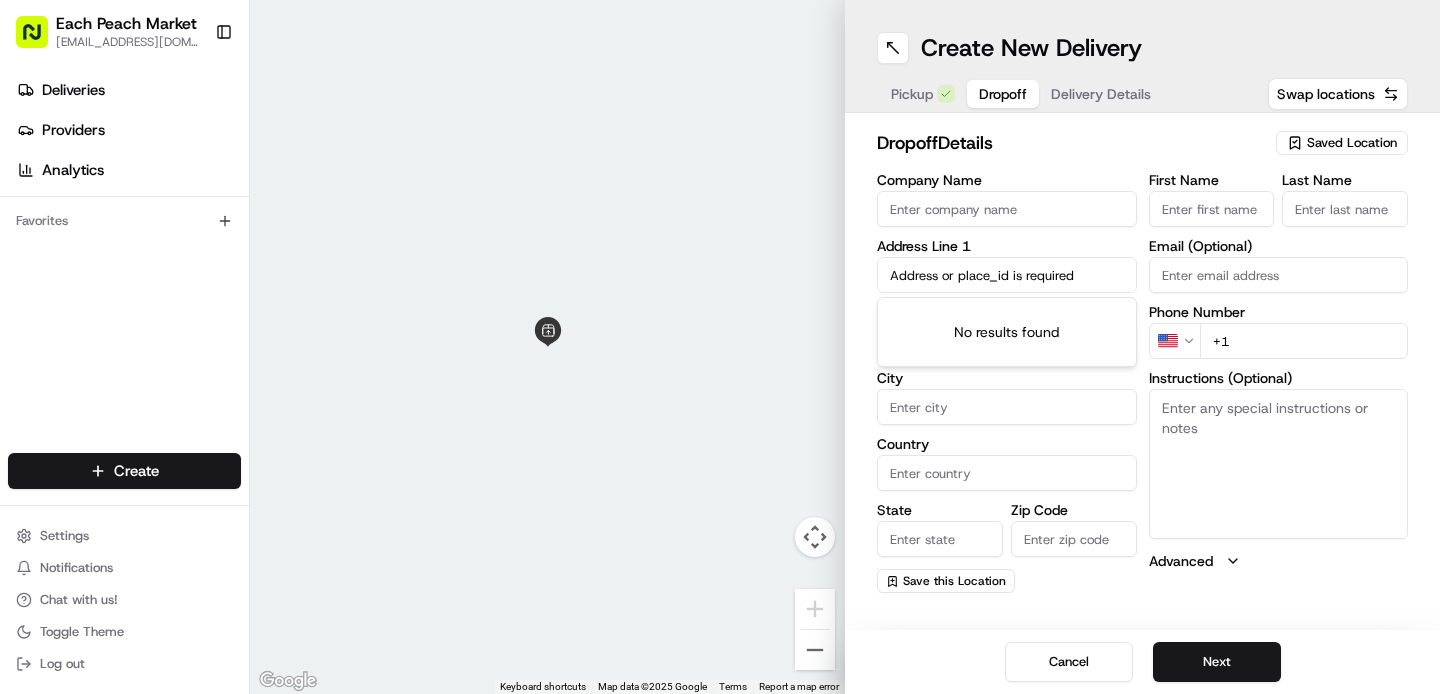 click on "Address or place_id is required" at bounding box center (1007, 275) 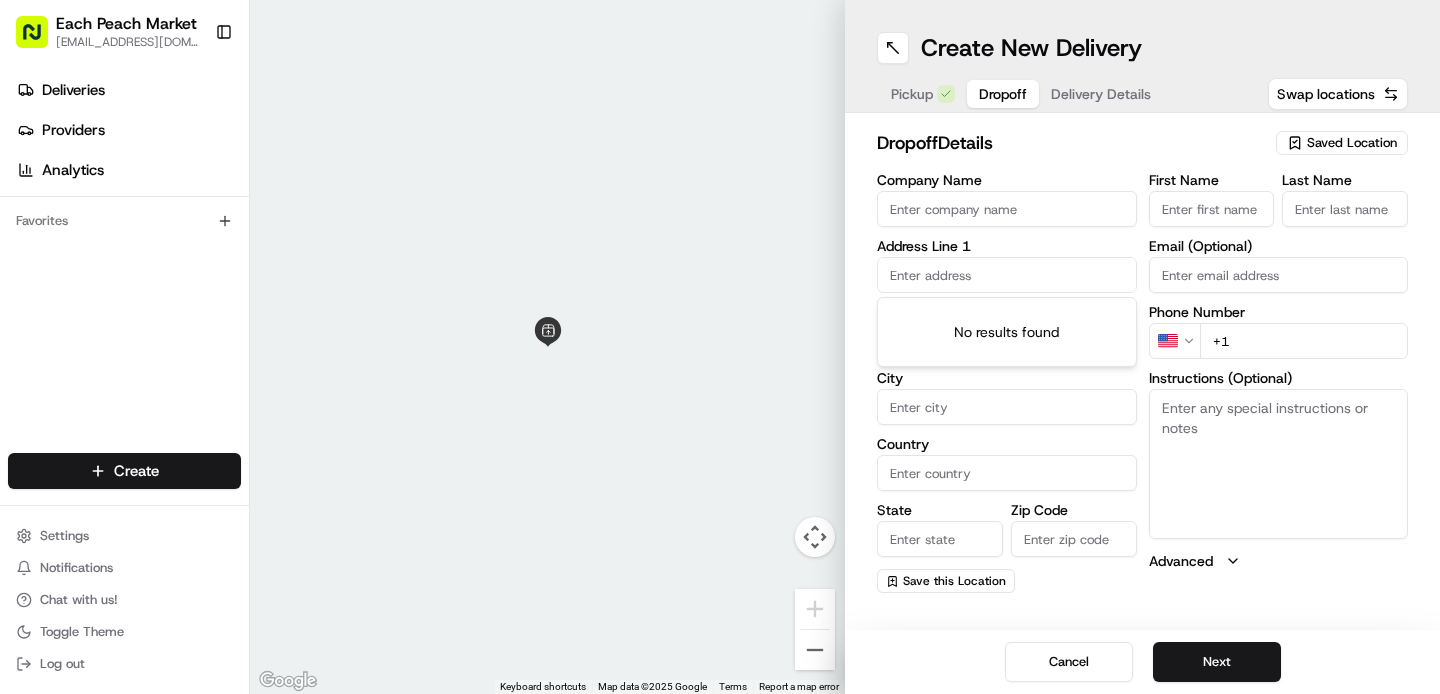 paste on "[STREET_ADDRESS]" 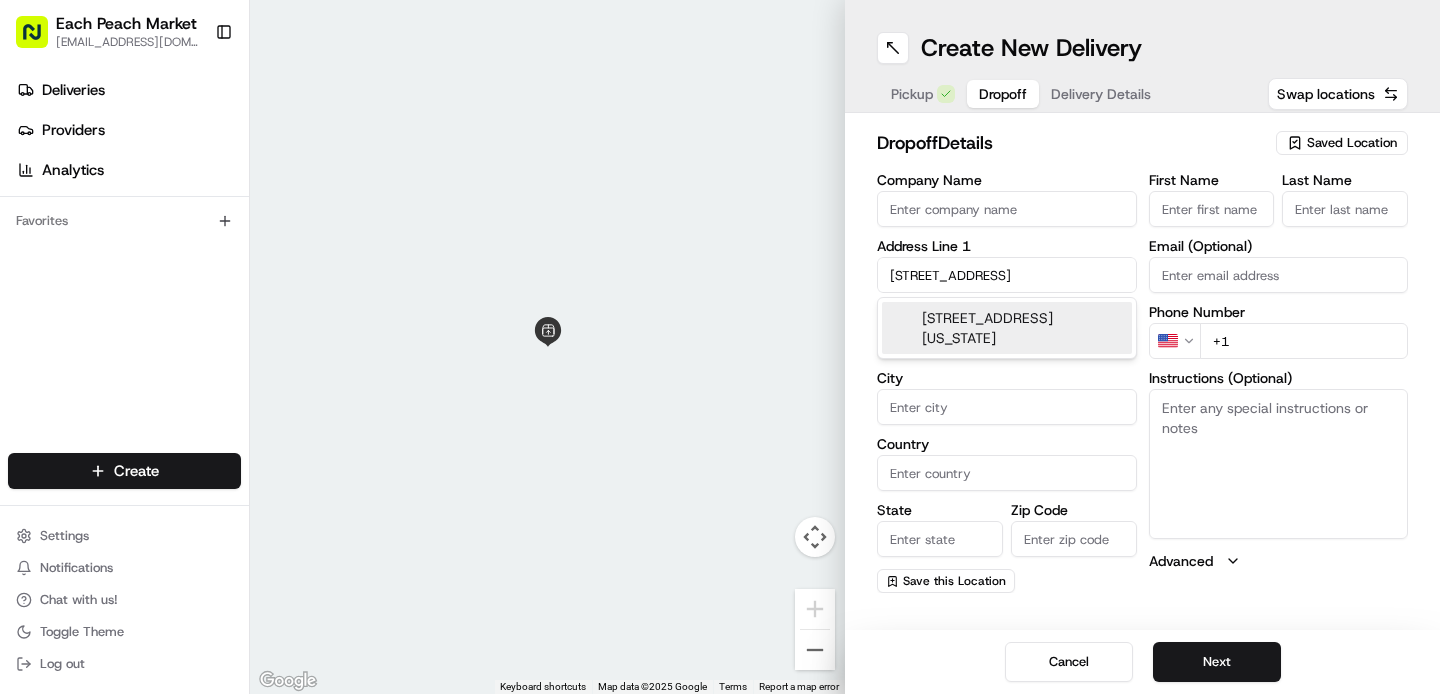 click on "[STREET_ADDRESS][US_STATE]" at bounding box center [1007, 328] 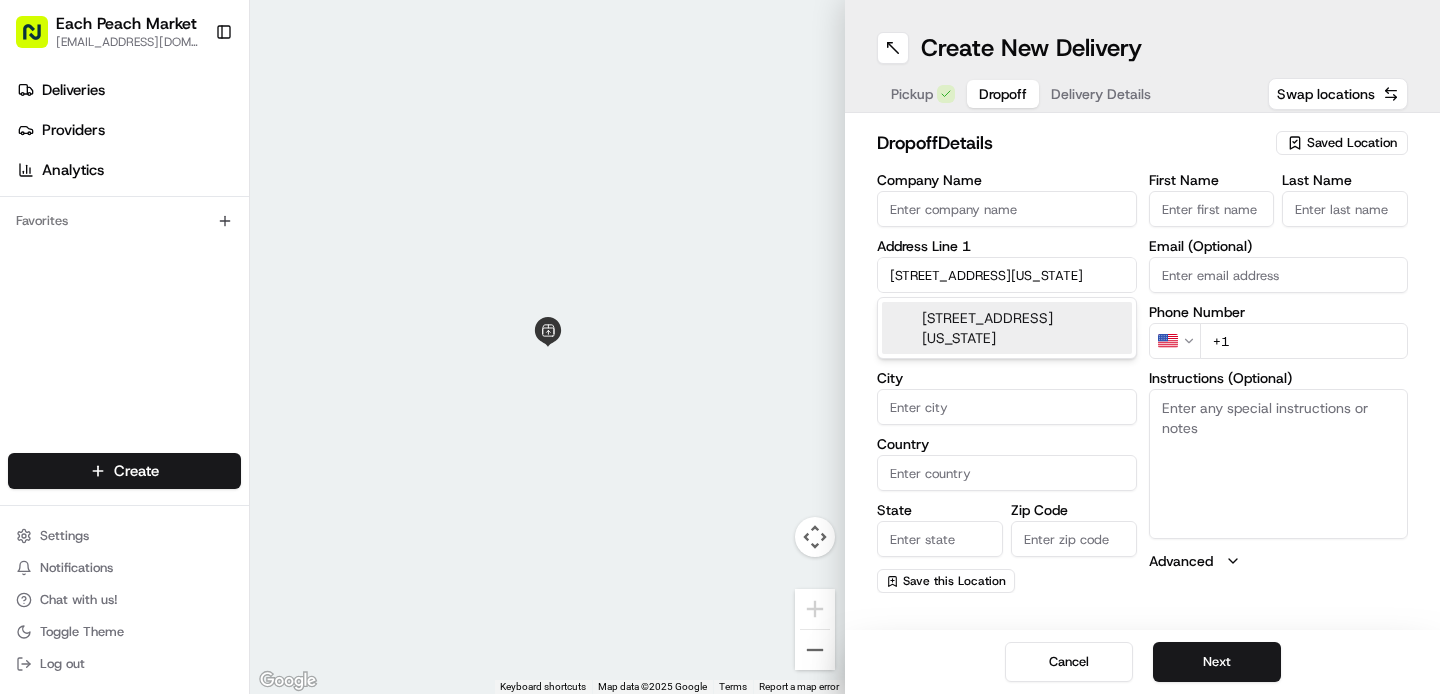 type on "[STREET_ADDRESS][US_STATE]" 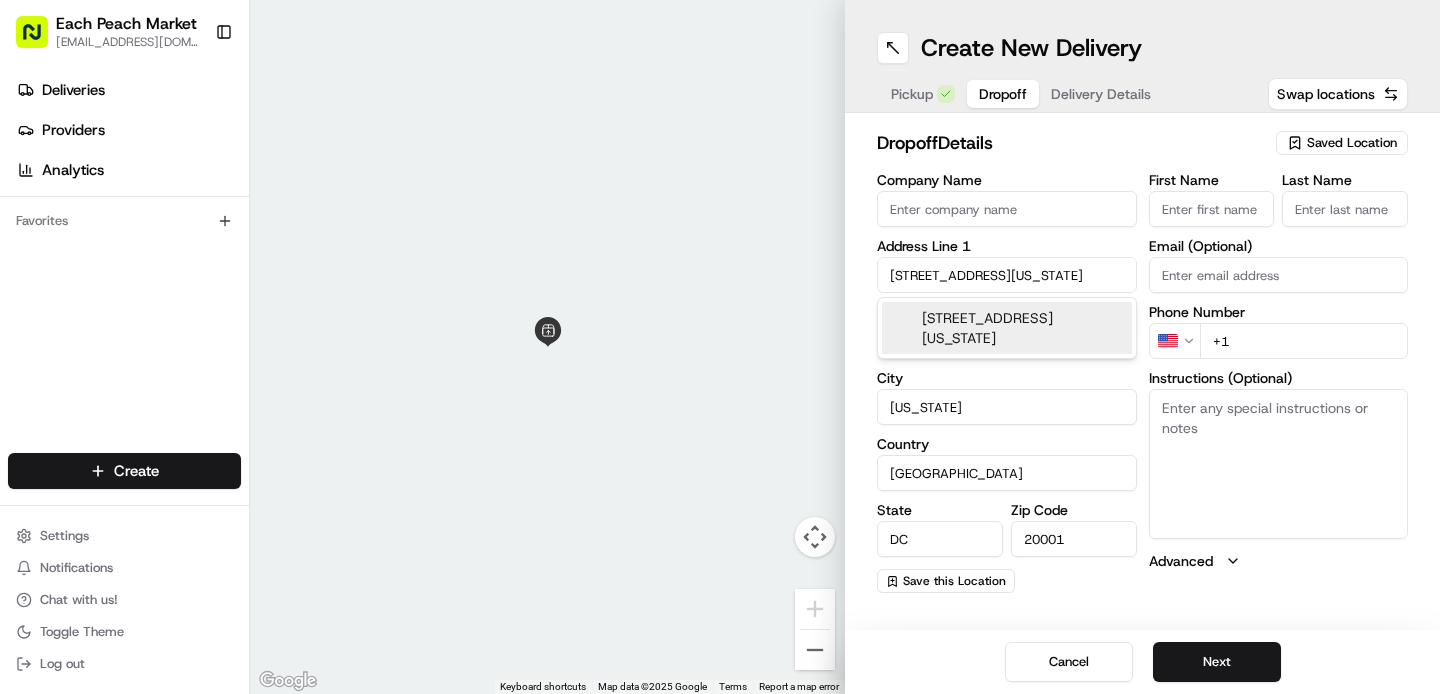 type on "[STREET_ADDRESS]" 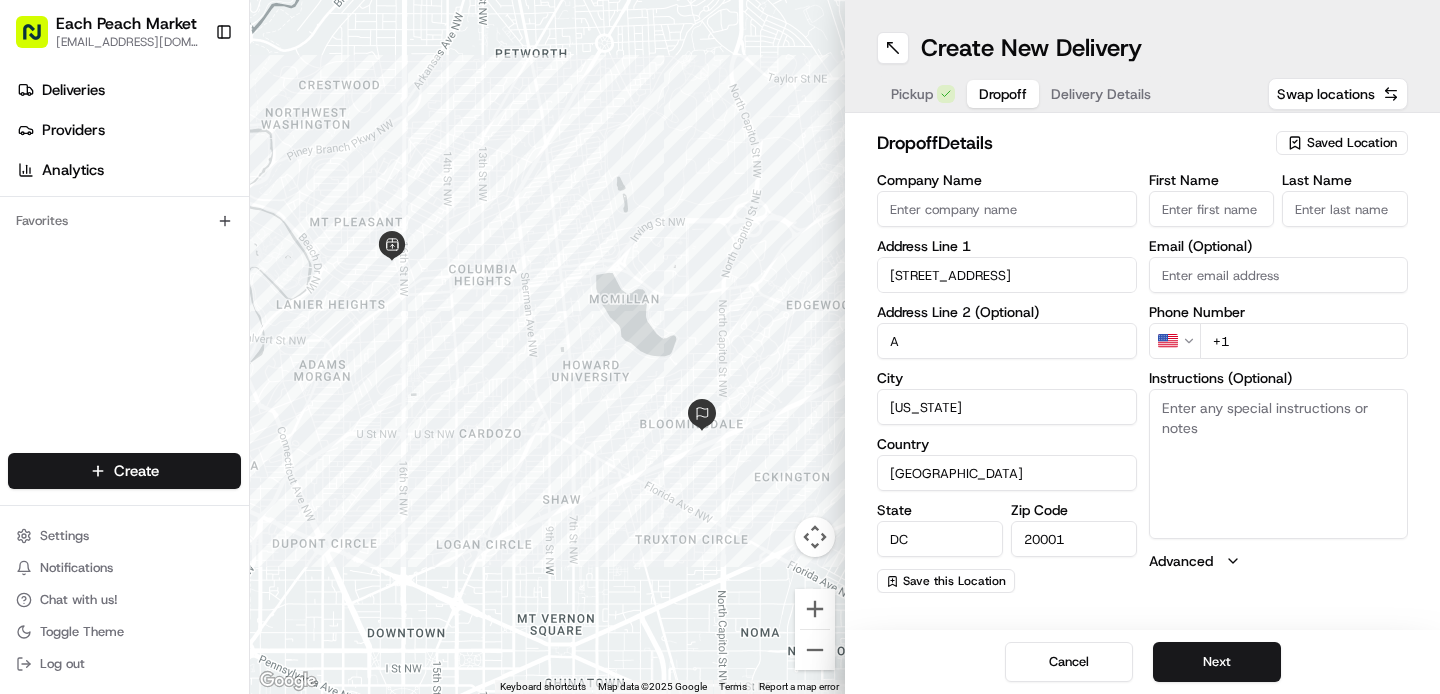 click on "First Name" at bounding box center (1212, 209) 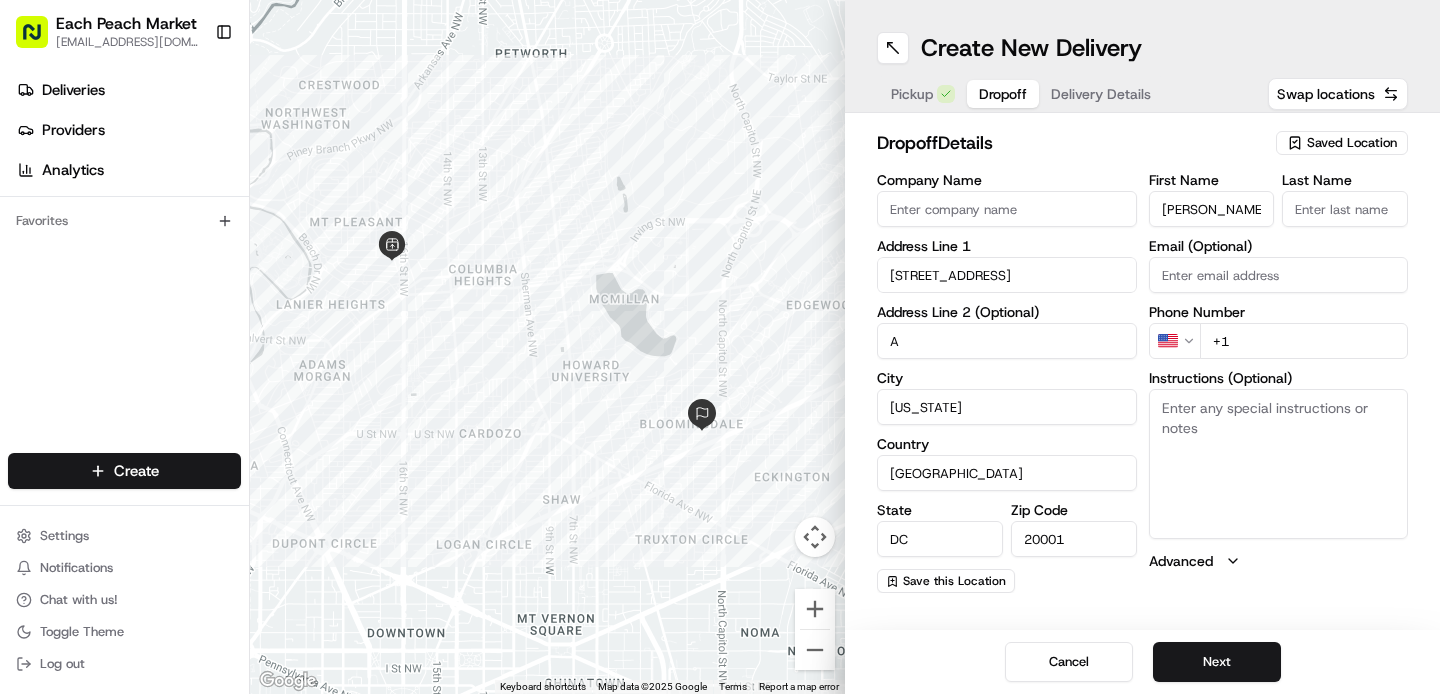 type on "[PERSON_NAME]" 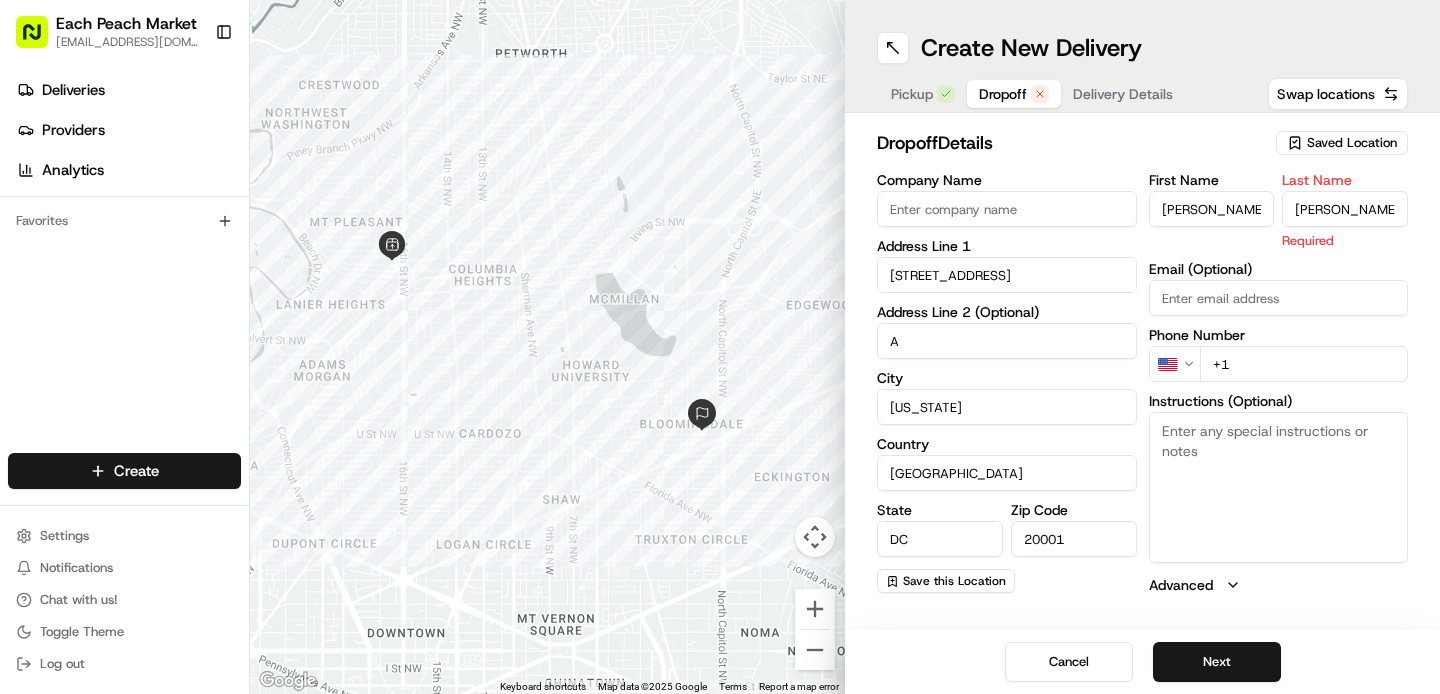 type on "[PERSON_NAME]" 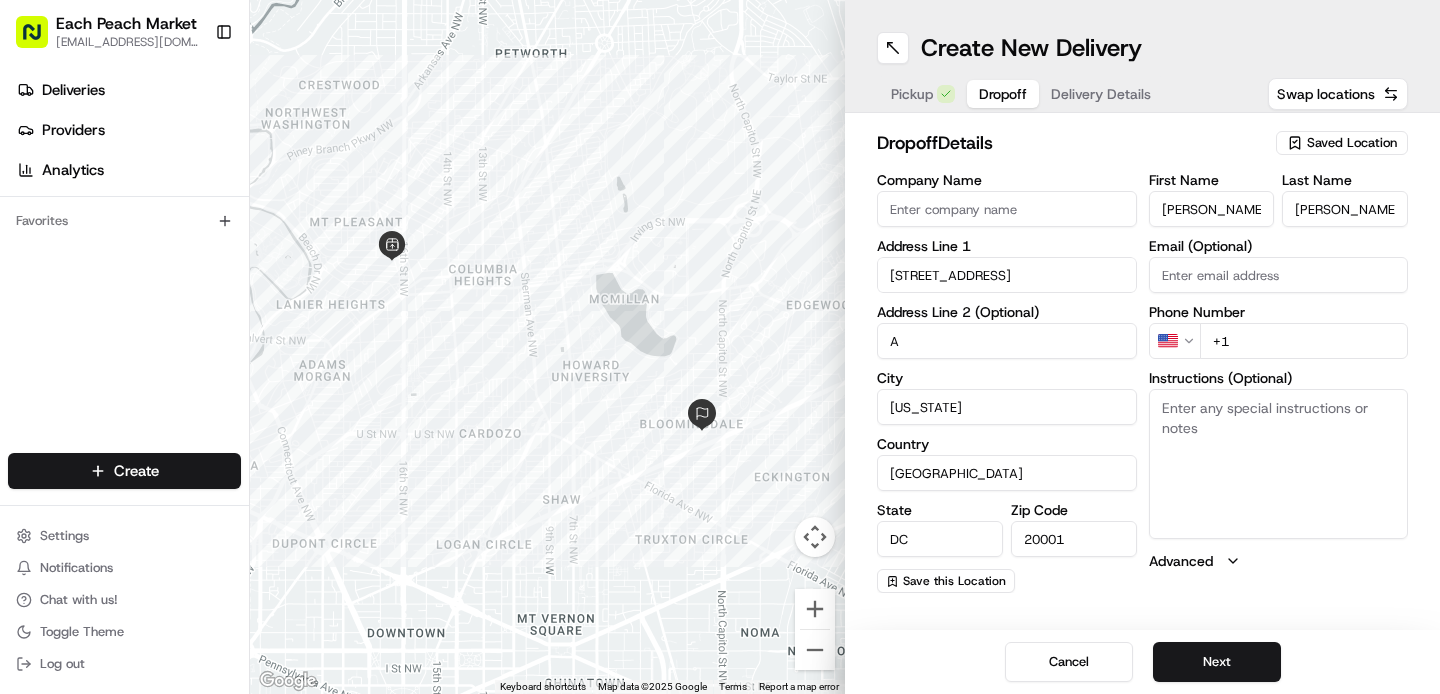 click on "First Name [PERSON_NAME] Last Name [PERSON_NAME] Email (Optional) Phone Number US +1 Instructions (Optional) Advanced" at bounding box center (1279, 383) 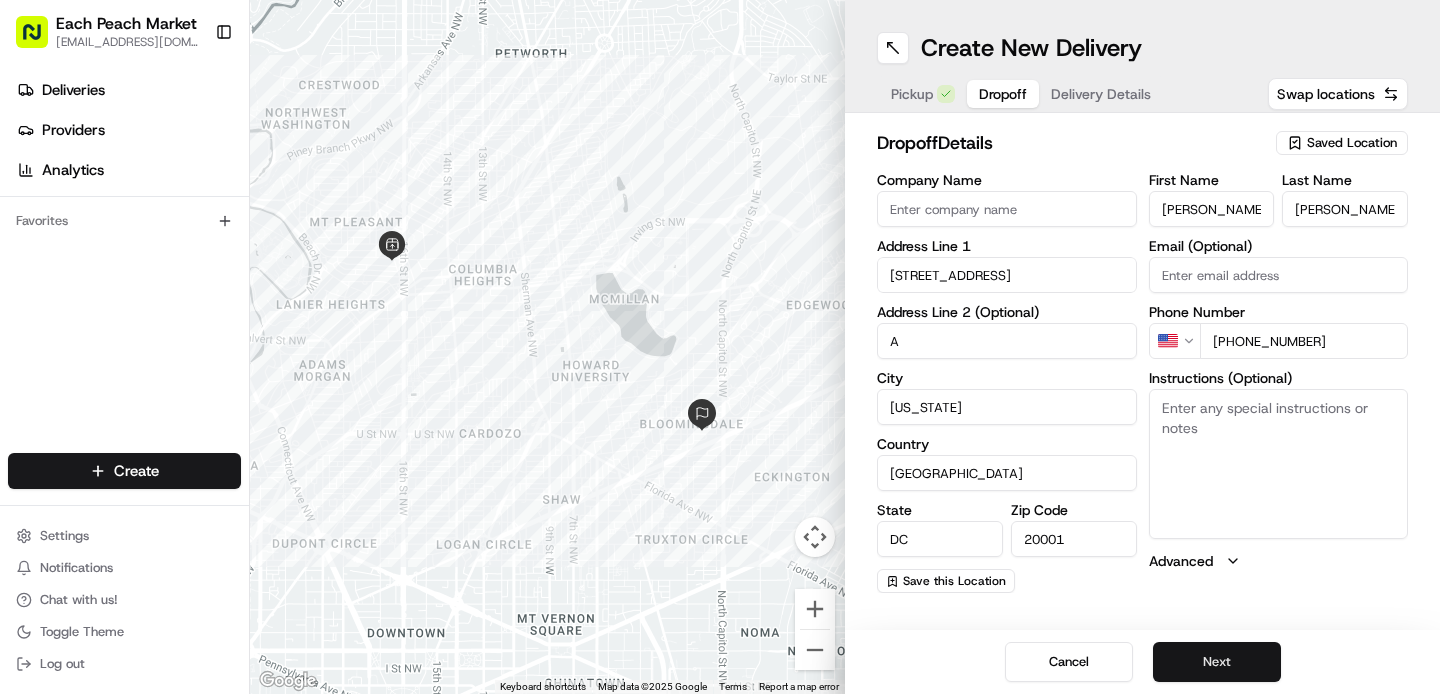 type on "[PHONE_NUMBER]" 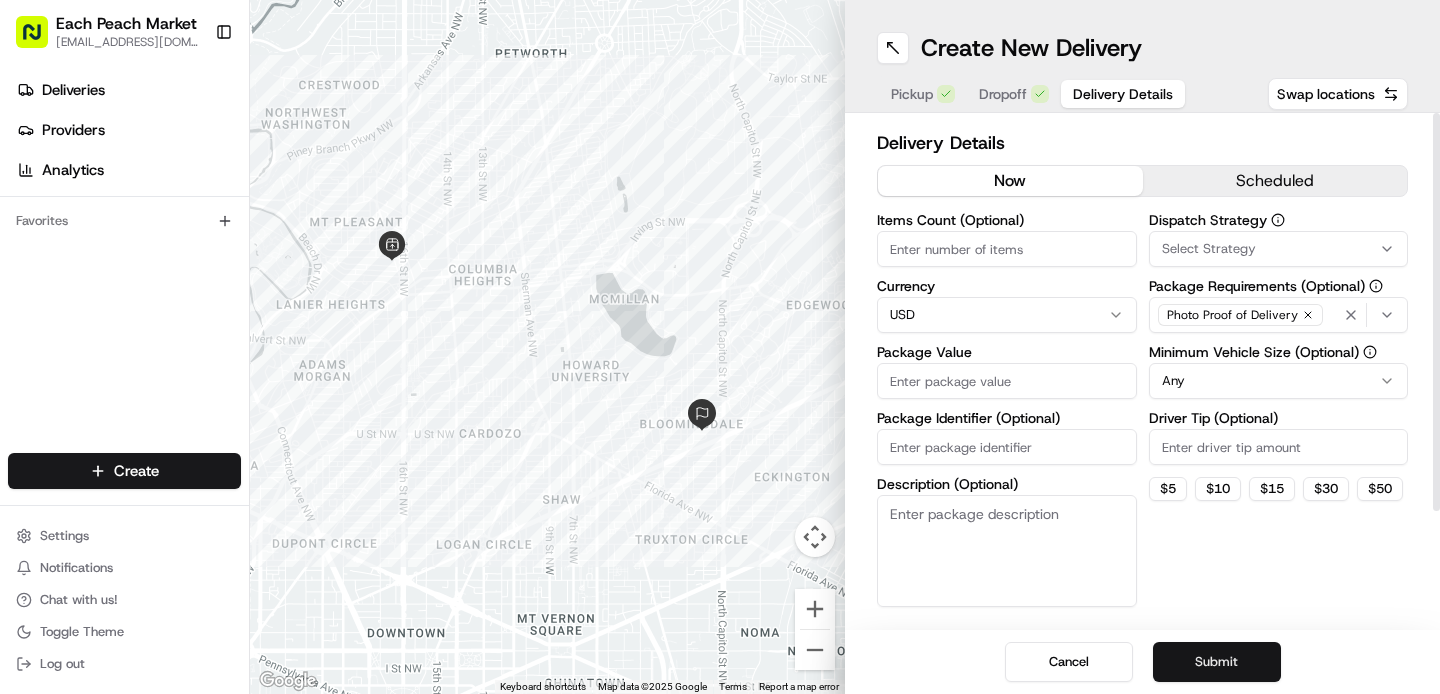 click on "Submit" at bounding box center [1217, 662] 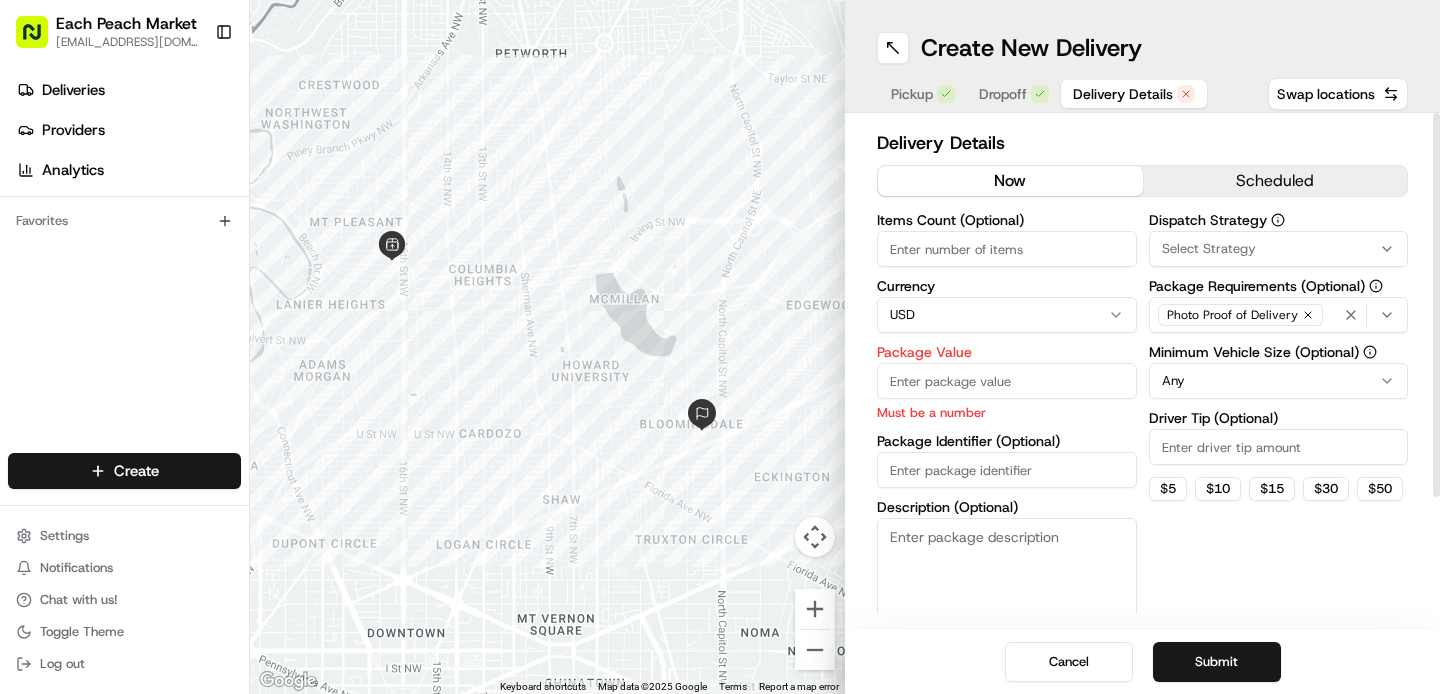 click on "Package Value" at bounding box center [1007, 381] 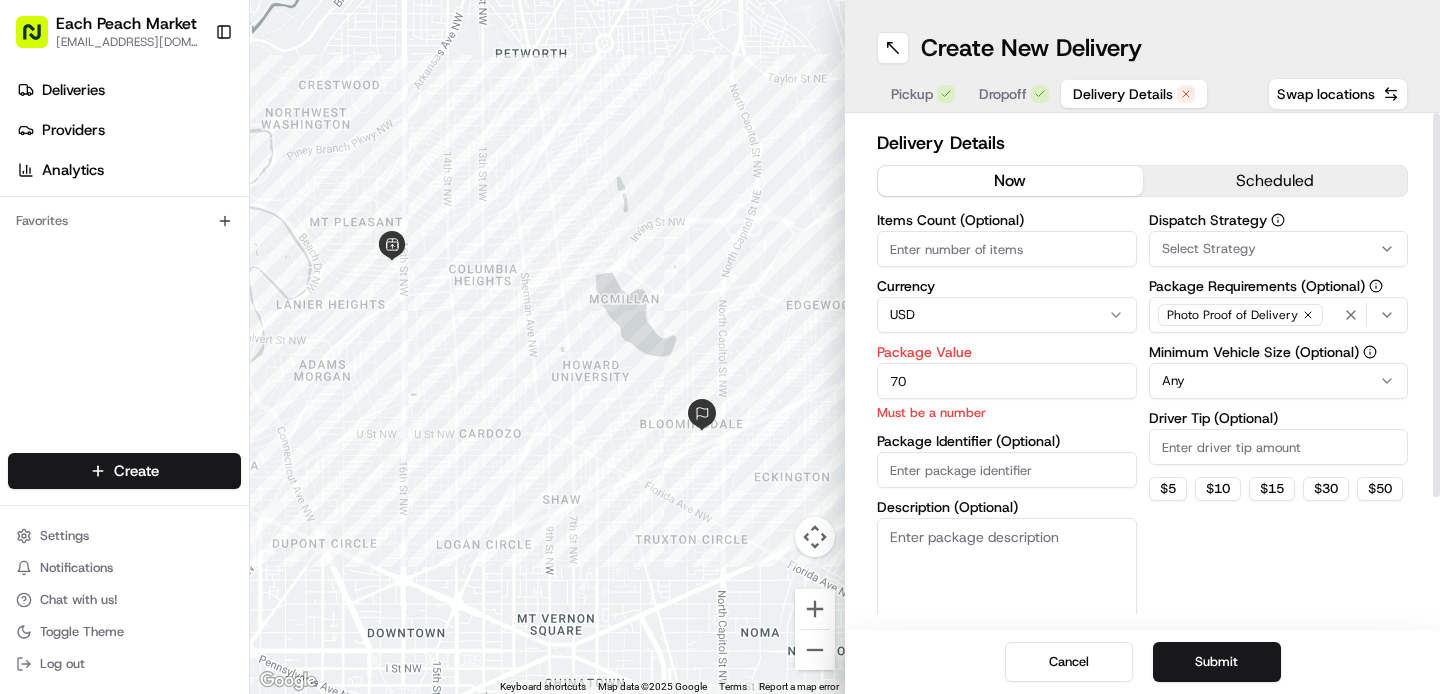 type on "70" 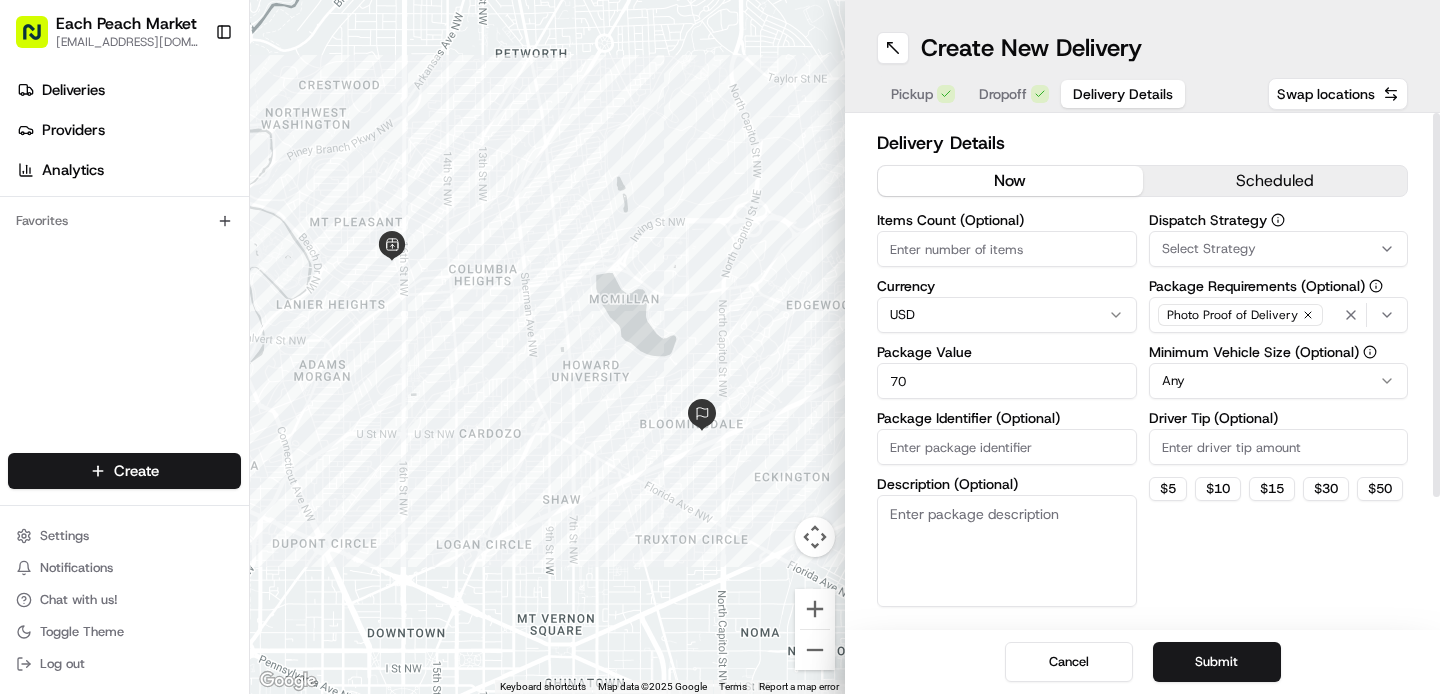 click on "Package Identifier (Optional)" at bounding box center (1007, 447) 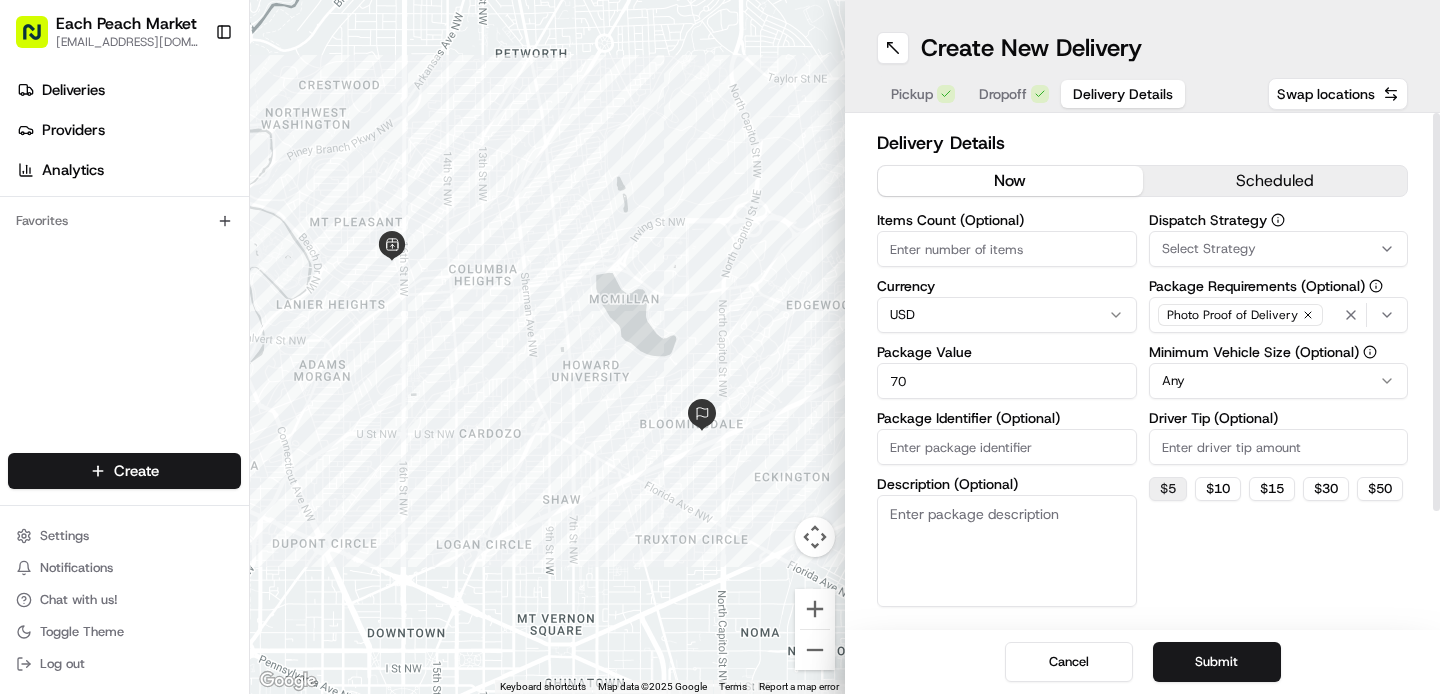 click on "$ 5" at bounding box center [1168, 489] 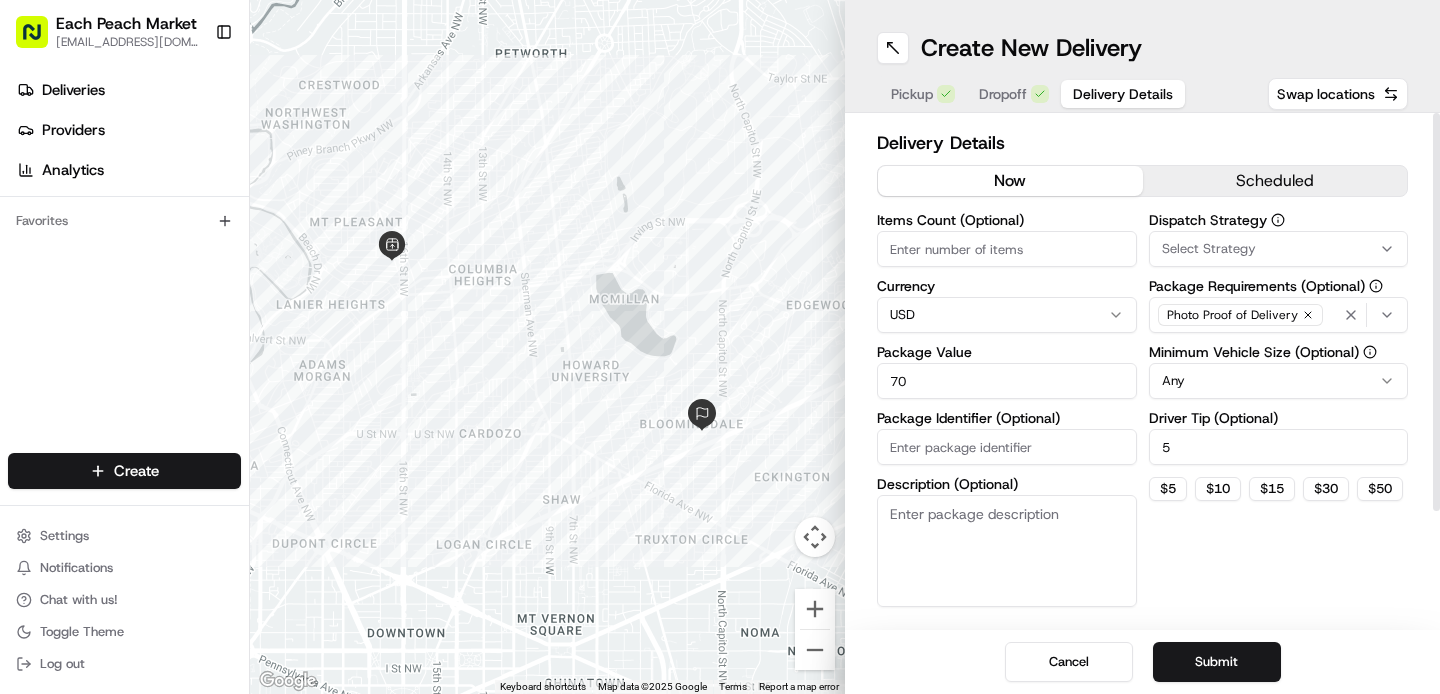 click on "Select Strategy" at bounding box center [1279, 249] 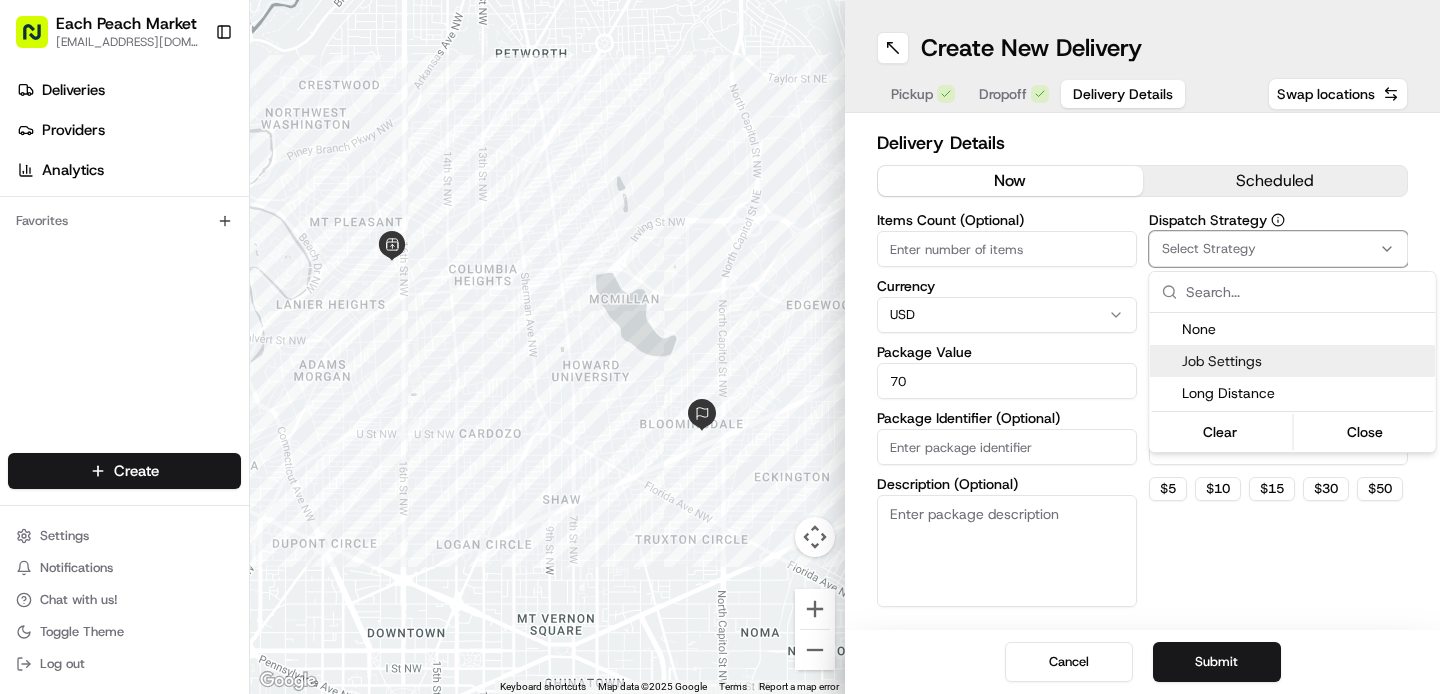 click on "Job Settings" at bounding box center [1305, 361] 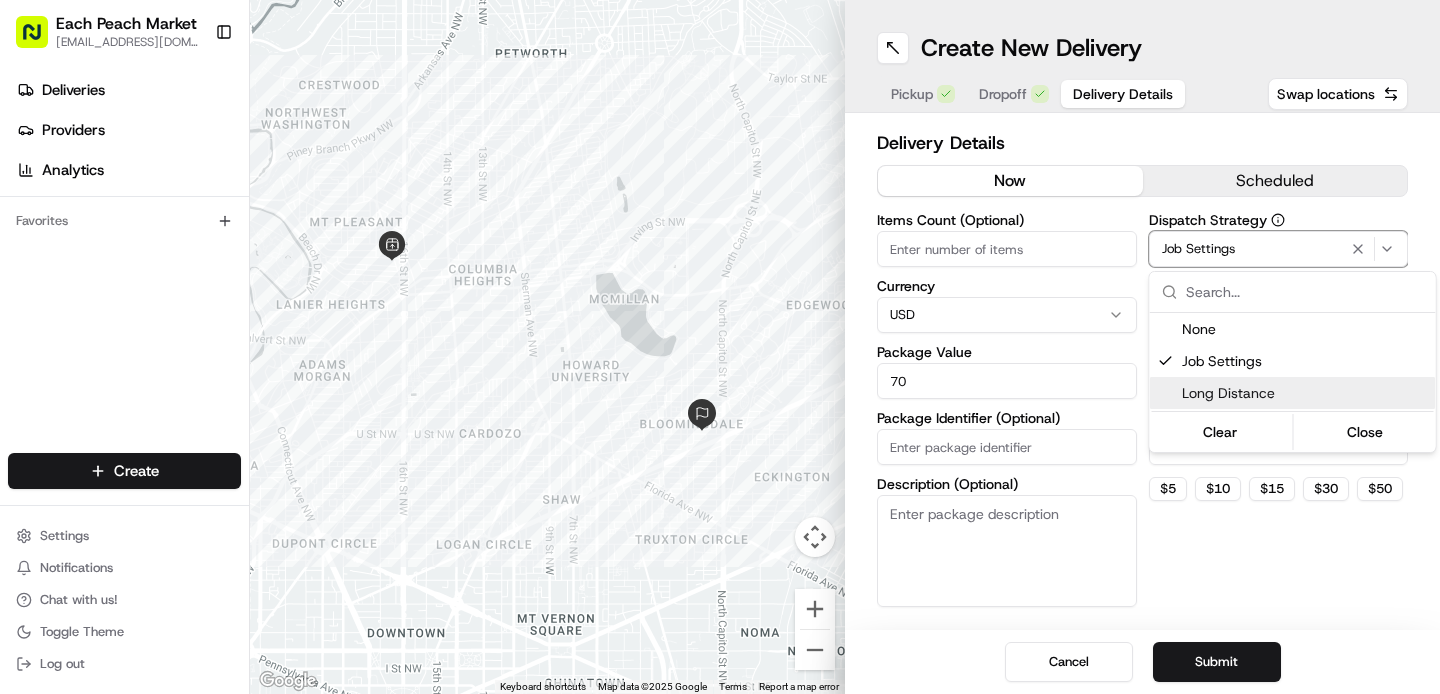 click on "Each Peach Market [EMAIL_ADDRESS][DOMAIN_NAME] Toggle Sidebar Deliveries Providers Analytics Favorites Main Menu Members & Organization Organization Users Roles Preferences Customization Tracking Orchestration Automations Dispatch Strategy Locations Pickup Locations Dropoff Locations Billing Billing Refund Requests Integrations Notification Triggers Webhooks API Keys Request Logs Create Settings Notifications Chat with us! Toggle Theme Log out ← Move left → Move right ↑ Move up ↓ Move down + Zoom in - Zoom out Home Jump left by 75% End Jump right by 75% Page Up Jump up by 75% Page Down Jump down by 75% To navigate, press the arrow keys. Keyboard shortcuts Map Data Map data ©2025 Google Map data ©2025 Google 500 m  Click to toggle between metric and imperial units Terms Report a map error Create New Delivery Pickup Dropoff Delivery Details Swap locations Delivery Details now scheduled Items Count (Optional) Currency USD Package Value 70 Package Identifier (Optional) Dispatch Strategy Any" at bounding box center (720, 347) 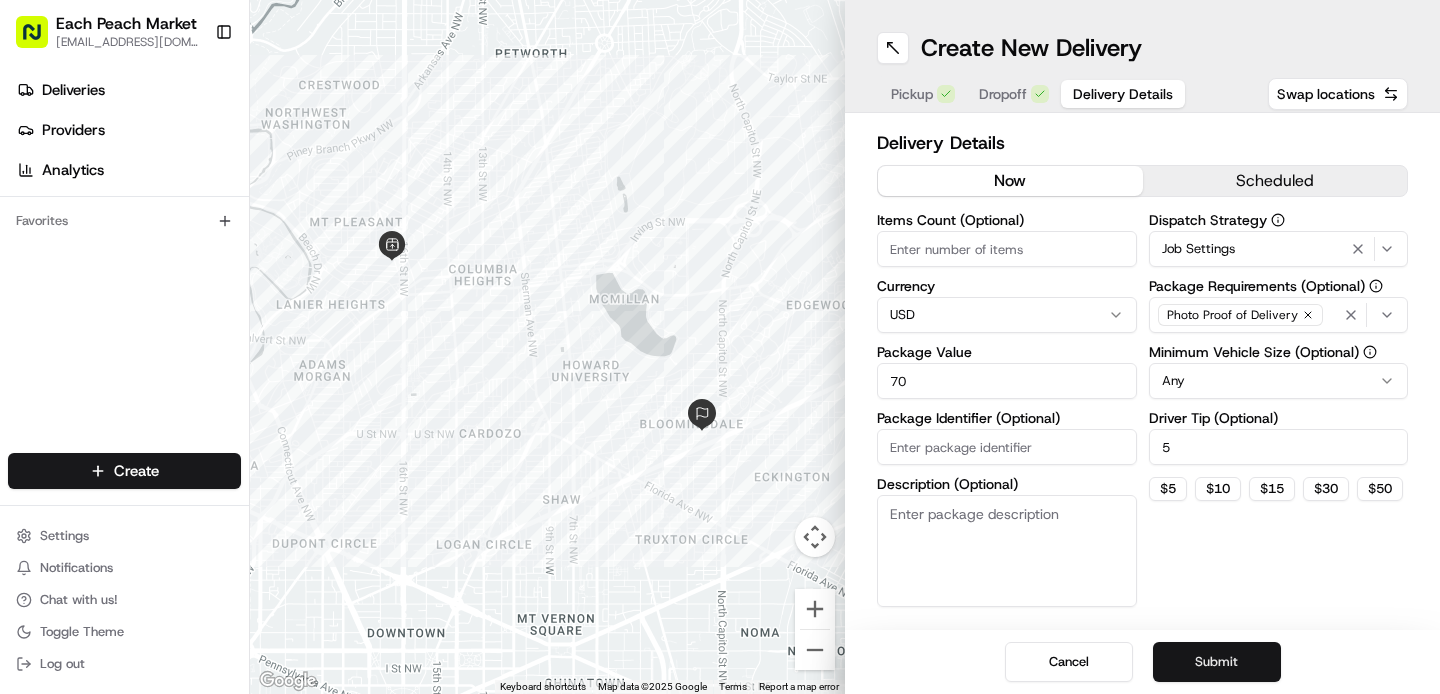 click on "Submit" at bounding box center (1217, 662) 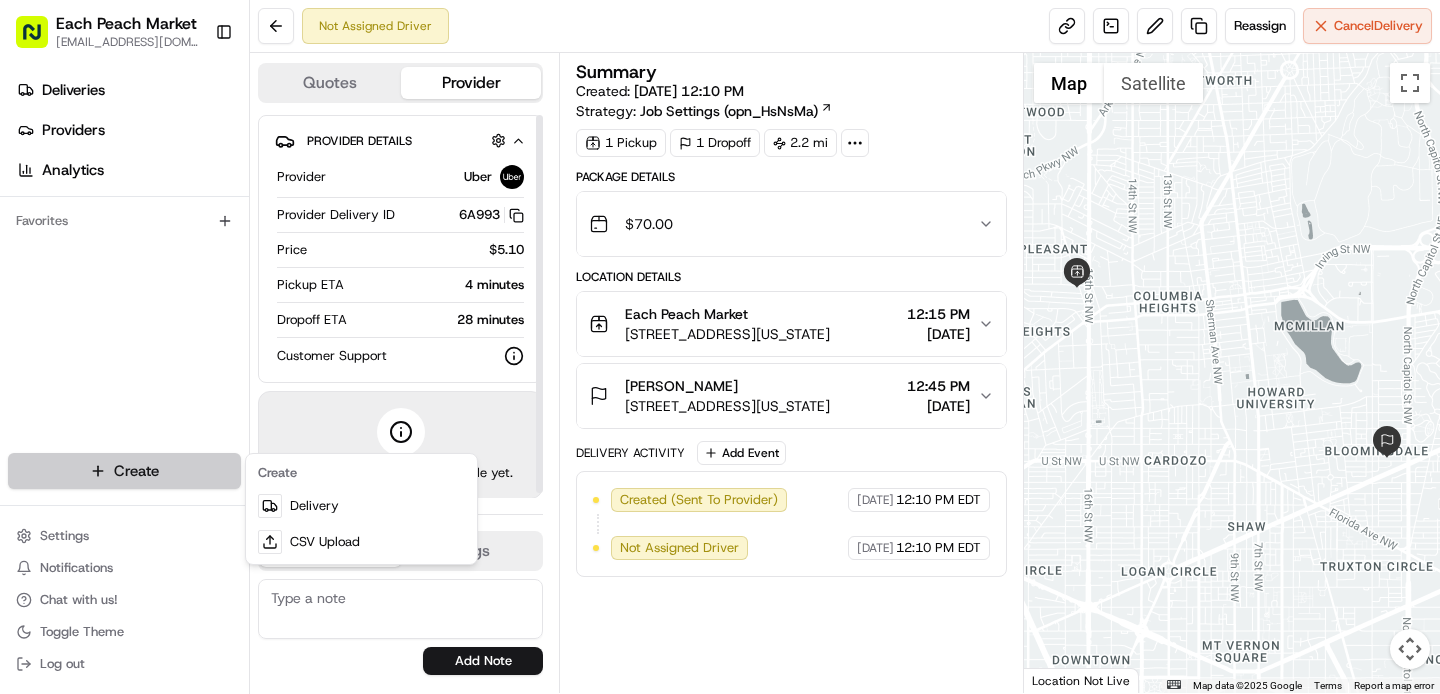 click on "Each Peach Market [EMAIL_ADDRESS][DOMAIN_NAME] Toggle Sidebar Deliveries Providers Analytics Favorites Main Menu Members & Organization Organization Users Roles Preferences Customization Tracking Orchestration Automations Dispatch Strategy Locations Pickup Locations Dropoff Locations Billing Billing Refund Requests Integrations Notification Triggers Webhooks API Keys Request Logs Create Settings Notifications Chat with us! Toggle Theme Log out Not Assigned Driver Reassign Cancel  Delivery Quotes Provider Provider Details Hidden ( 1 ) Provider Uber   Provider Delivery ID 6A993 Copy  del_vNBuC2feTS2oD2fUG8apkw 6A993 Price $5.10 Pickup ETA 4 minutes Dropoff ETA 28 minutes Customer Support Driver information is not available yet. Notes Flags No results found Add Note No results found Add Flag Summary Created:   [DATE] 12:10 PM Strategy:   Job Settings (opn_HsNsMa) 1   Pickup 1   Dropoff 2.2 mi Package Details $ 70.00 Location Details Each Peach Market 12:15 PM [DATE]  [PERSON_NAME] 12:45 PM +" at bounding box center (720, 347) 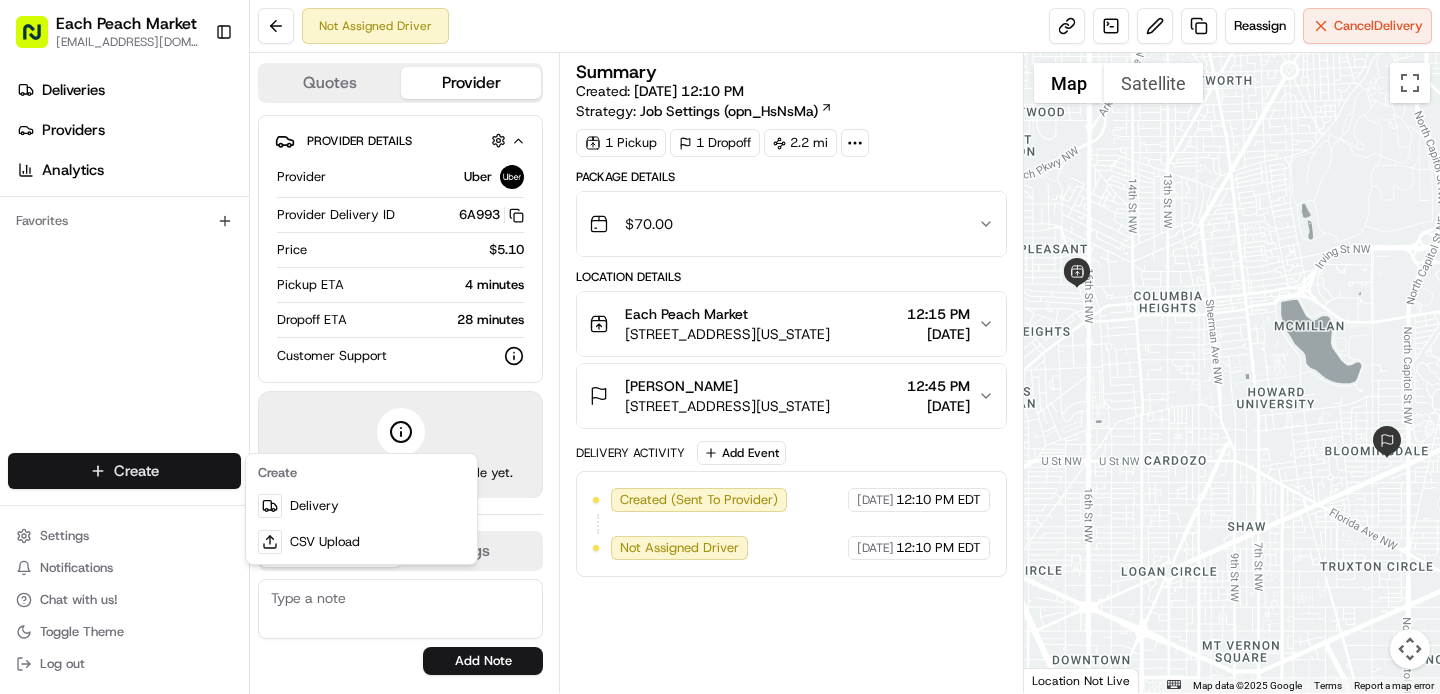 click on "Each Peach Market [EMAIL_ADDRESS][DOMAIN_NAME] Toggle Sidebar Deliveries Providers Analytics Favorites Main Menu Members & Organization Organization Users Roles Preferences Customization Tracking Orchestration Automations Dispatch Strategy Locations Pickup Locations Dropoff Locations Billing Billing Refund Requests Integrations Notification Triggers Webhooks API Keys Request Logs Create Settings Notifications Chat with us! Toggle Theme Log out Not Assigned Driver Reassign Cancel  Delivery Quotes Provider Provider Details Hidden ( 1 ) Provider Uber   Provider Delivery ID 6A993 Copy  del_vNBuC2feTS2oD2fUG8apkw 6A993 Price $5.10 Pickup ETA 4 minutes Dropoff ETA 28 minutes Customer Support Driver information is not available yet. Notes Flags [EMAIL_ADDRESS][DOMAIN_NAME] [PERSON_NAME][EMAIL_ADDRESS][DOMAIN_NAME] Add Note [EMAIL_ADDRESS][DOMAIN_NAME] [PERSON_NAME][EMAIL_ADDRESS][DOMAIN_NAME] Add Flag Summary Created:   [DATE] 12:10 PM Strategy:   Job Settings (opn_HsNsMa) 1   Pickup 1   Dropoff 2.2 mi Package Details $ 70.00 12:15 PM Uber" at bounding box center [720, 347] 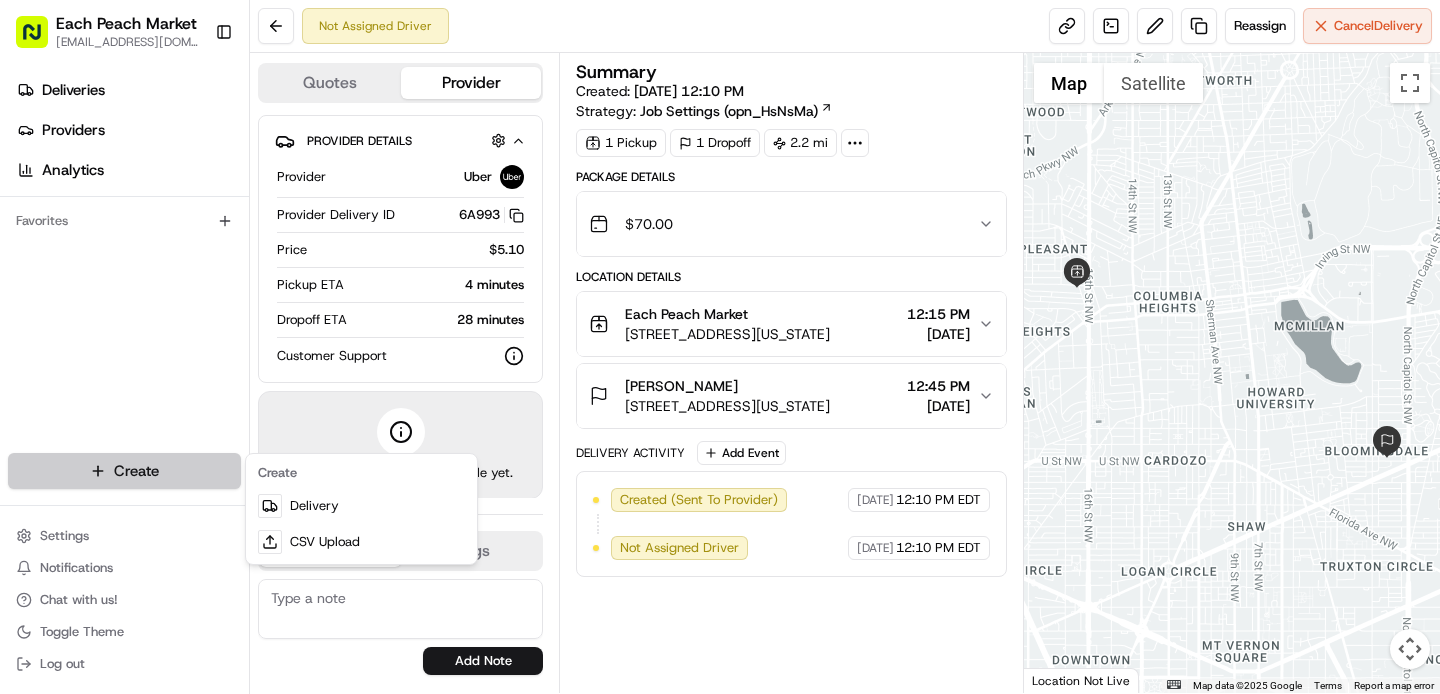 click on "Each Peach Market [EMAIL_ADDRESS][DOMAIN_NAME] Toggle Sidebar Deliveries Providers Analytics Favorites Main Menu Members & Organization Organization Users Roles Preferences Customization Tracking Orchestration Automations Dispatch Strategy Locations Pickup Locations Dropoff Locations Billing Billing Refund Requests Integrations Notification Triggers Webhooks API Keys Request Logs Create Settings Notifications Chat with us! Toggle Theme Log out Not Assigned Driver Reassign Cancel  Delivery Quotes Provider Provider Details Hidden ( 1 ) Provider Uber   Provider Delivery ID 6A993 Copy  del_vNBuC2feTS2oD2fUG8apkw 6A993 Price $5.10 Pickup ETA 4 minutes Dropoff ETA 28 minutes Customer Support Driver information is not available yet. Notes Flags [EMAIL_ADDRESS][DOMAIN_NAME] [PERSON_NAME][EMAIL_ADDRESS][DOMAIN_NAME] Add Note [EMAIL_ADDRESS][DOMAIN_NAME] [PERSON_NAME][EMAIL_ADDRESS][DOMAIN_NAME] Add Flag Summary Created:   [DATE] 12:10 PM Strategy:   Job Settings (opn_HsNsMa) 1   Pickup 1   Dropoff 2.2 mi Package Details $ 70.00 12:15 PM Uber" at bounding box center (720, 347) 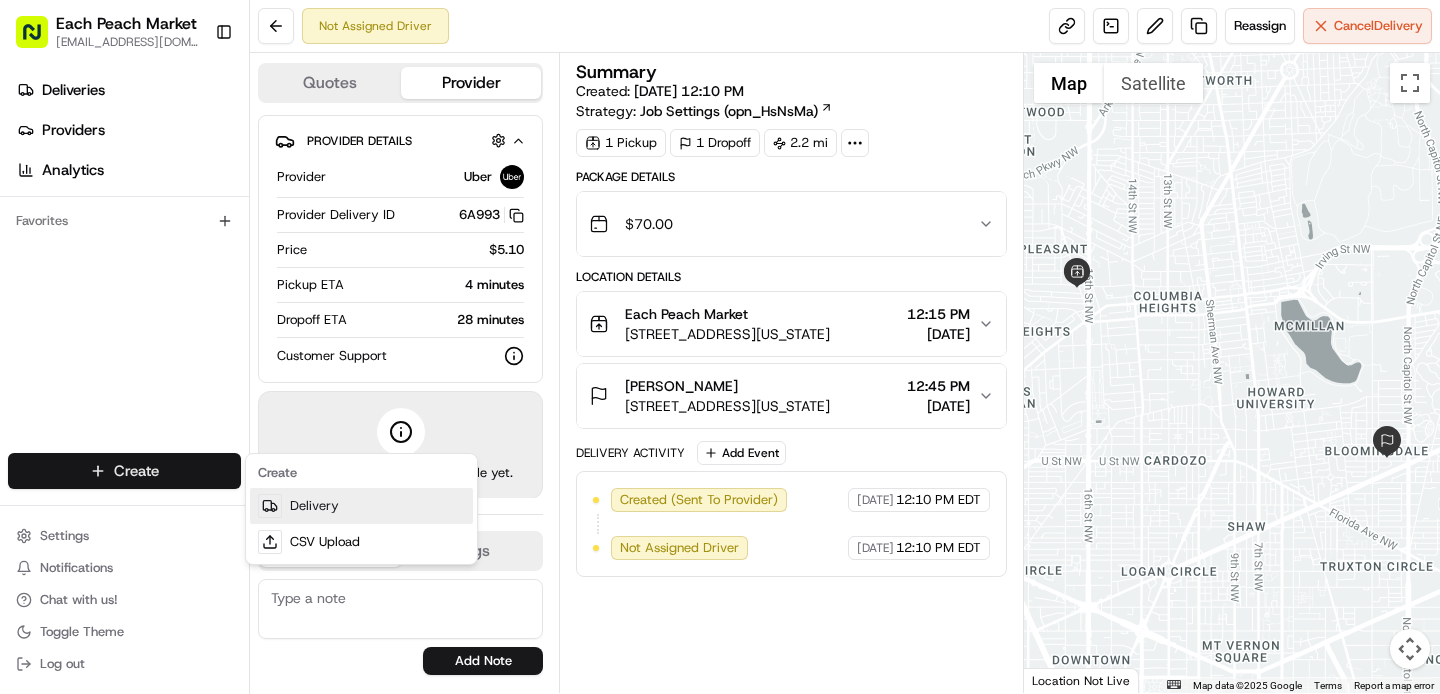 click on "Delivery" at bounding box center [361, 506] 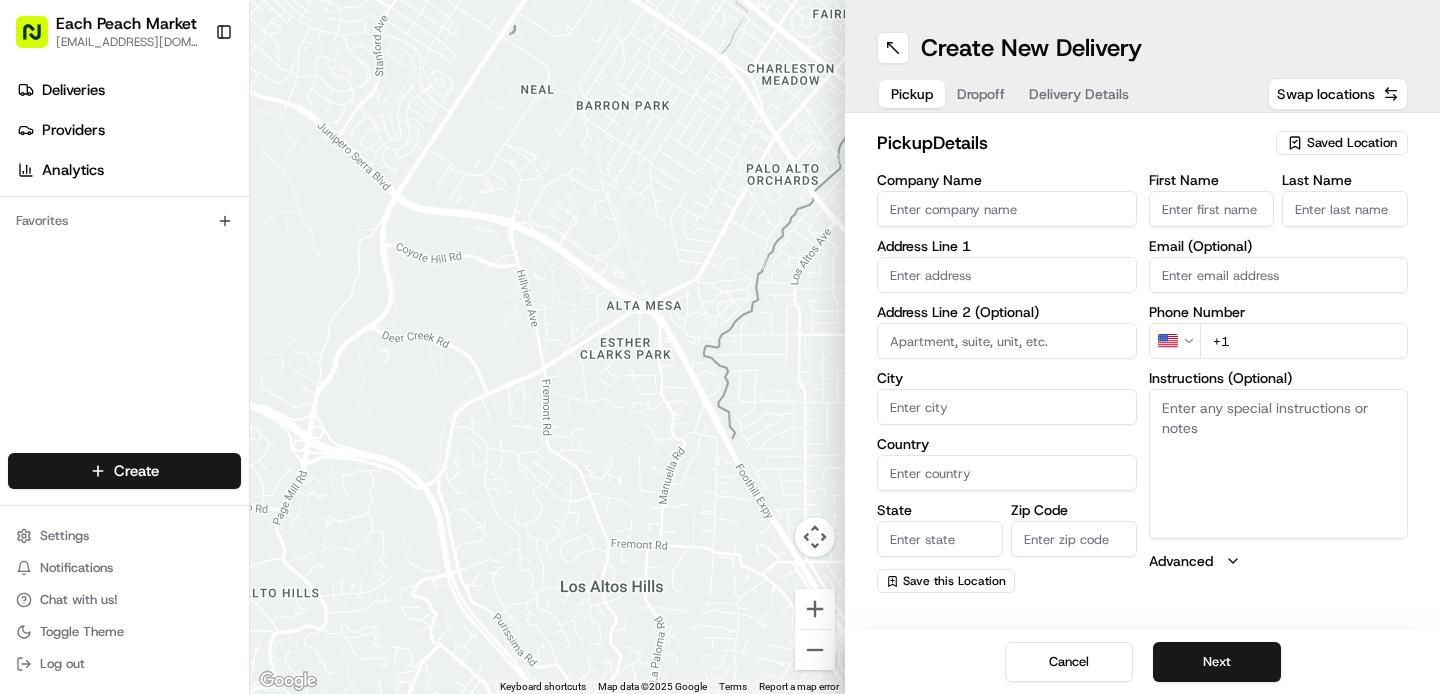 click on "Saved Location" at bounding box center [1352, 143] 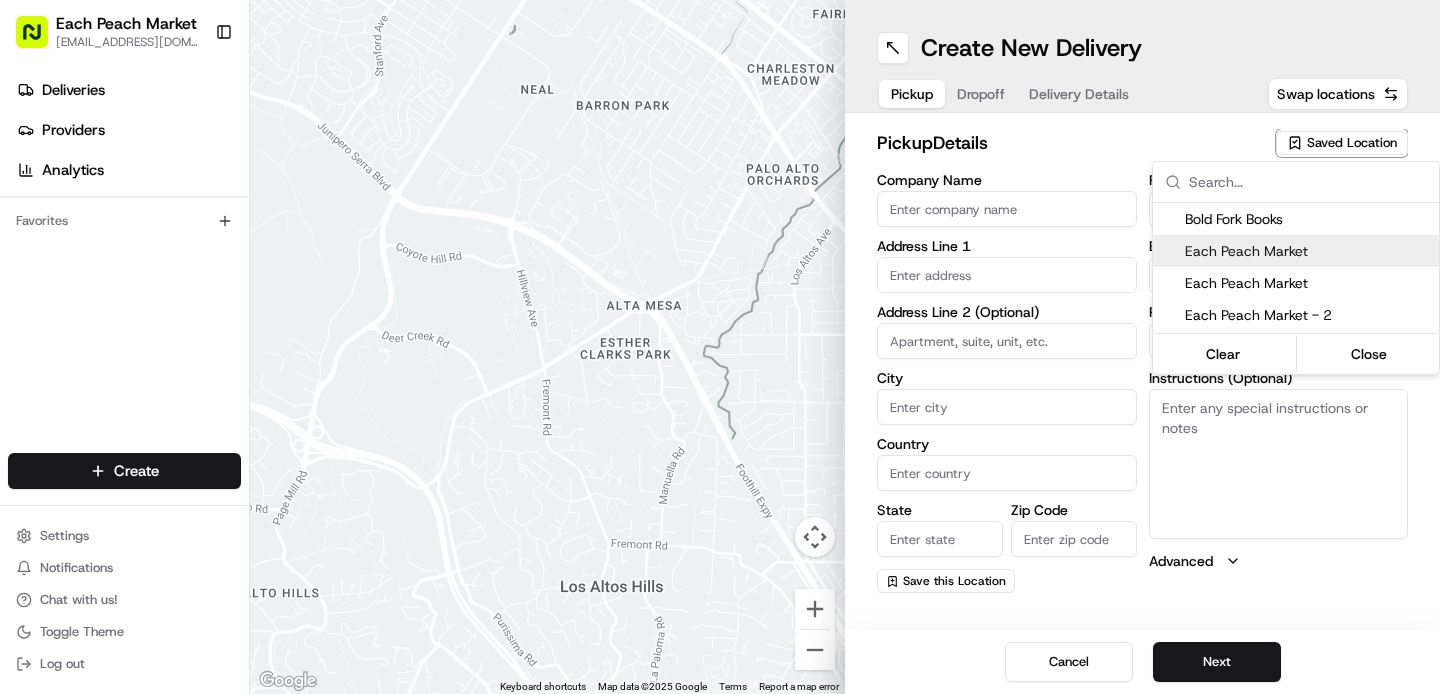 click on "Each Peach Market" at bounding box center [1308, 251] 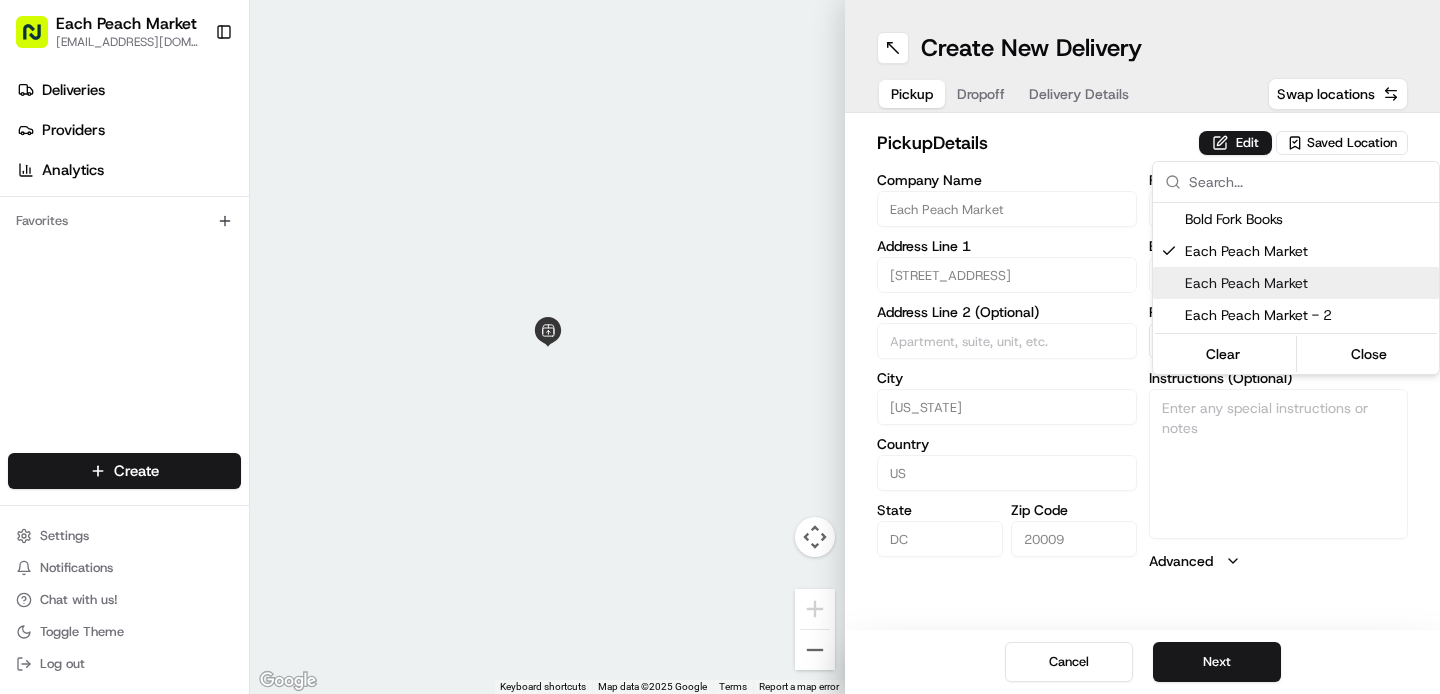 click on "Each Peach Market [EMAIL_ADDRESS][DOMAIN_NAME] Toggle Sidebar Deliveries Providers Analytics Favorites Main Menu Members & Organization Organization Users Roles Preferences Customization Tracking Orchestration Automations Dispatch Strategy Locations Pickup Locations Dropoff Locations Billing Billing Refund Requests Integrations Notification Triggers Webhooks API Keys Request Logs Create Settings Notifications Chat with us! Toggle Theme Log out ← Move left → Move right ↑ Move up ↓ Move down + Zoom in - Zoom out Home Jump left by 75% End Jump right by 75% Page Up Jump up by 75% Page Down Jump down by 75% To navigate, press the arrow keys. Keyboard shortcuts Map Data Map data ©2025 Google Map data ©2025 Google 2 m  Click to toggle between metric and imperial units Terms Report a map error Create New Delivery Pickup Dropoff Delivery Details Swap locations pickup  Details  Edit Saved Location Company Name Each Peach Market Address Line [GEOGRAPHIC_DATA][STREET_ADDRESS] Address Line 2 (Optional) City" at bounding box center [720, 347] 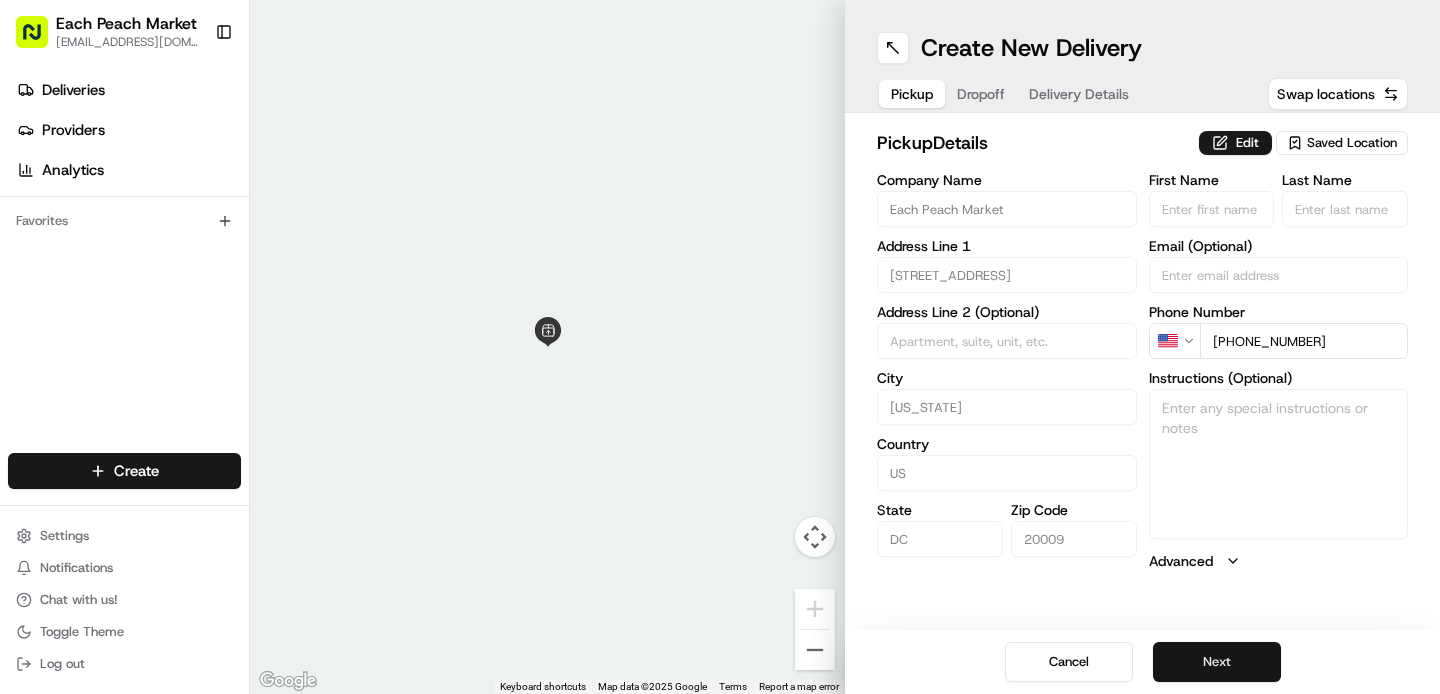 click on "Next" at bounding box center [1217, 662] 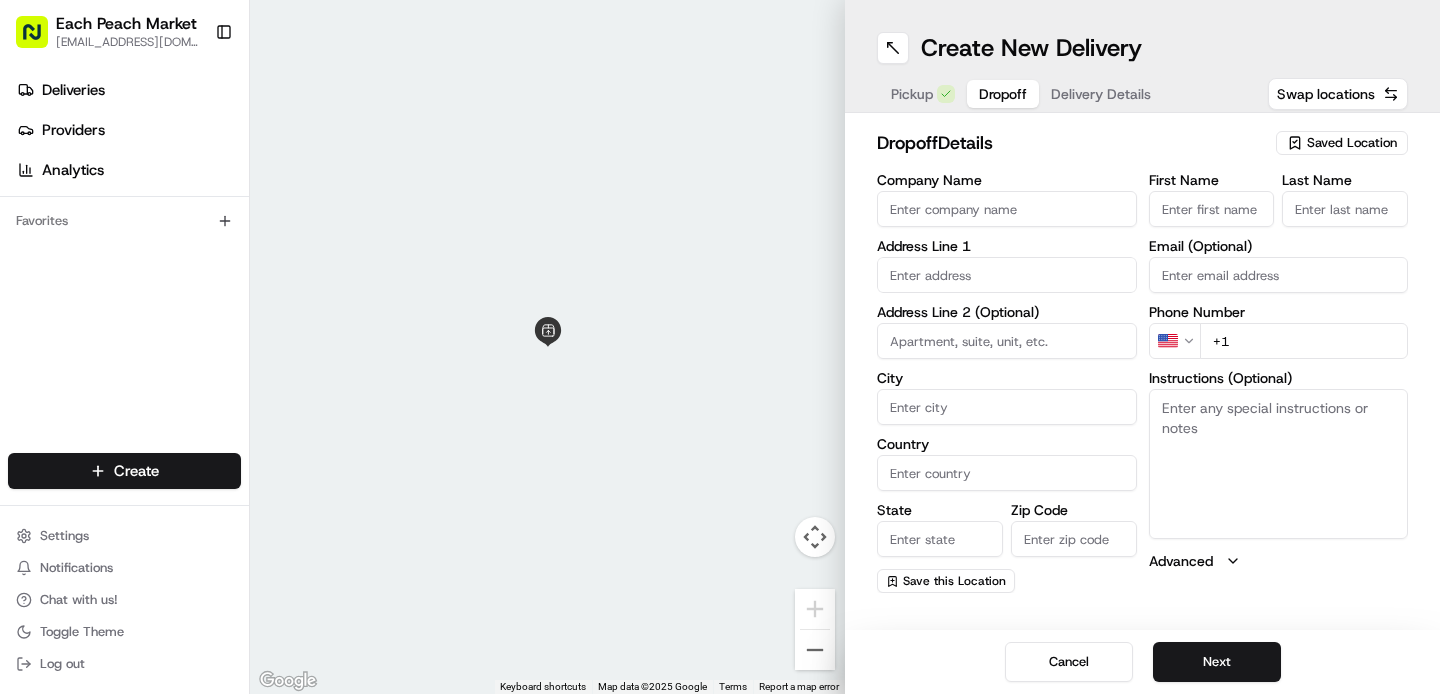 click at bounding box center [1007, 275] 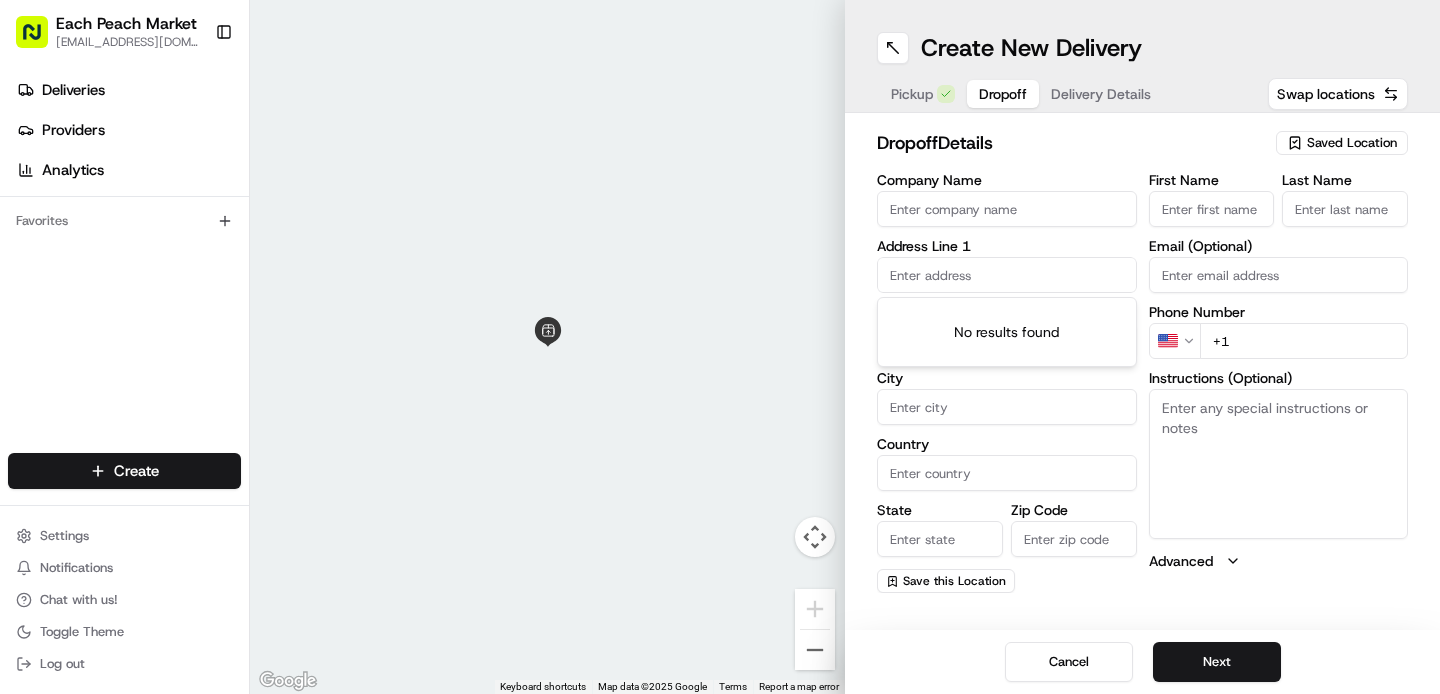 paste on "[STREET_ADDRESS][PERSON_NAME]" 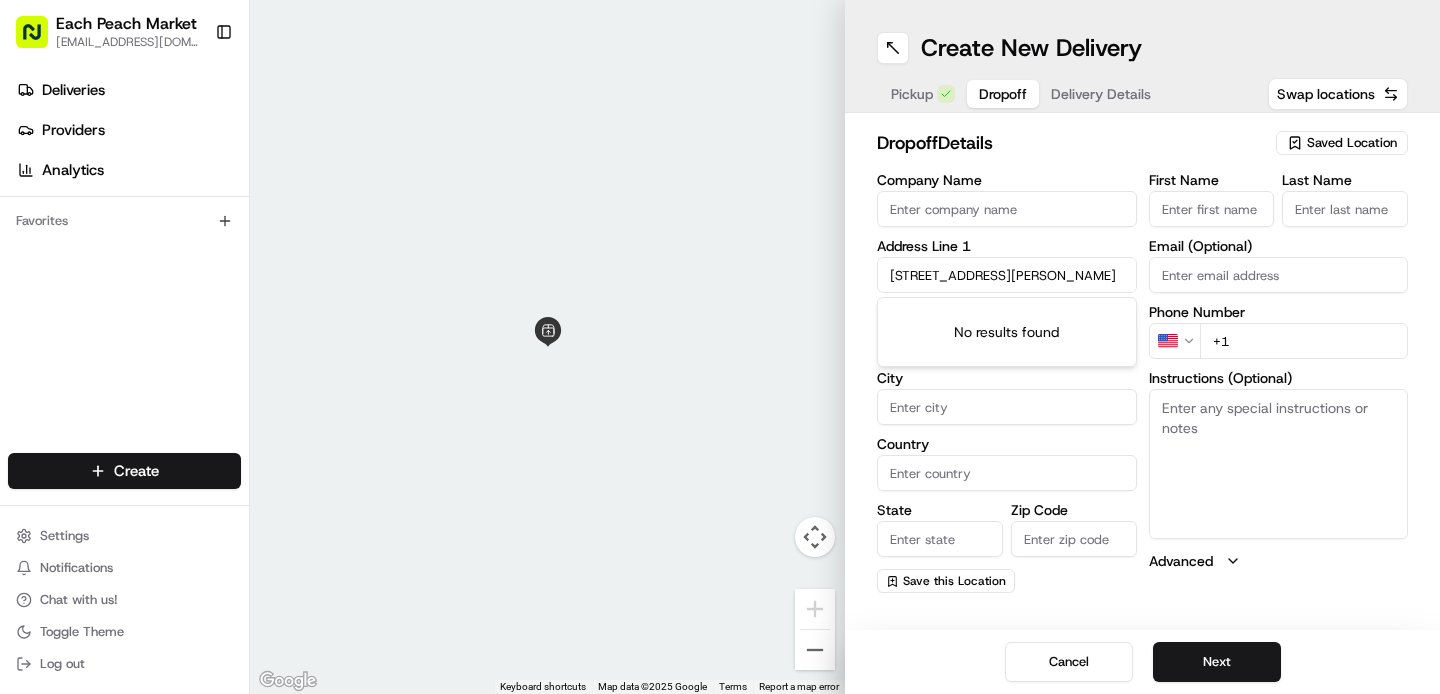scroll, scrollTop: 0, scrollLeft: 36, axis: horizontal 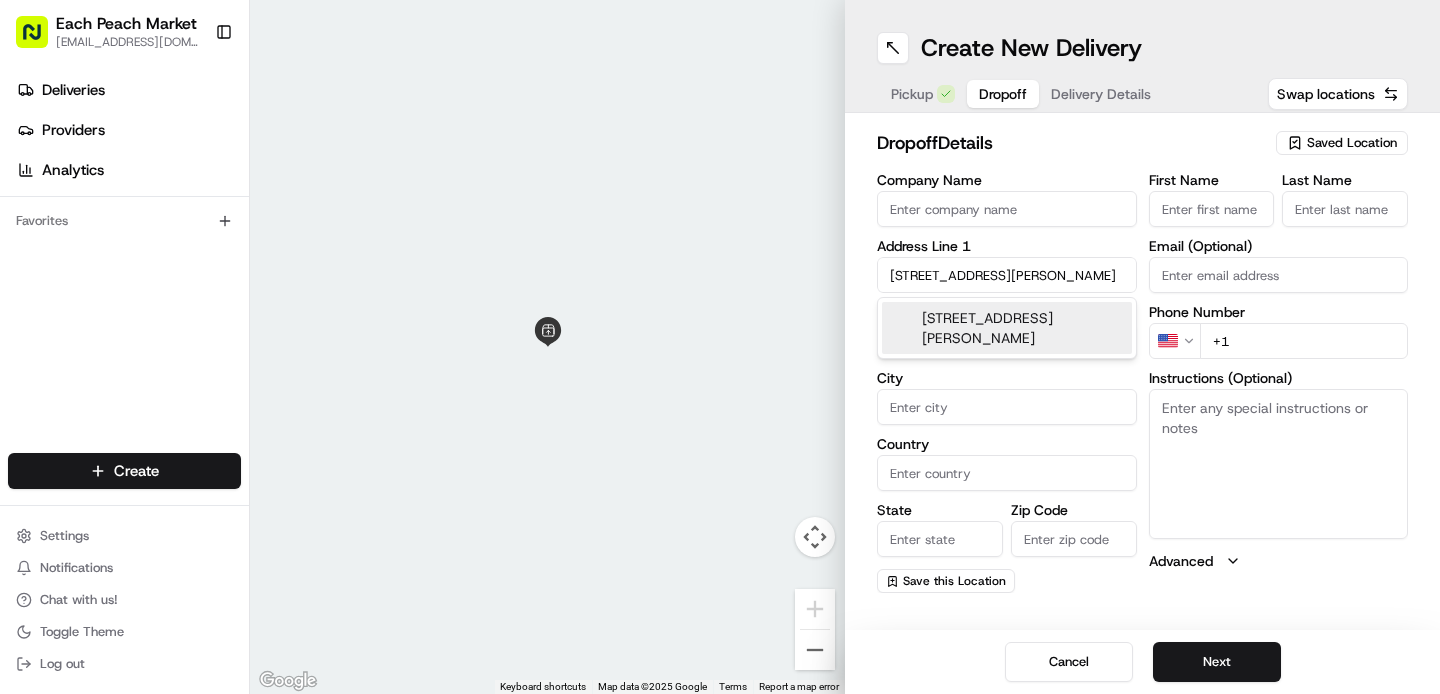click on "[STREET_ADDRESS][PERSON_NAME]" at bounding box center (1007, 328) 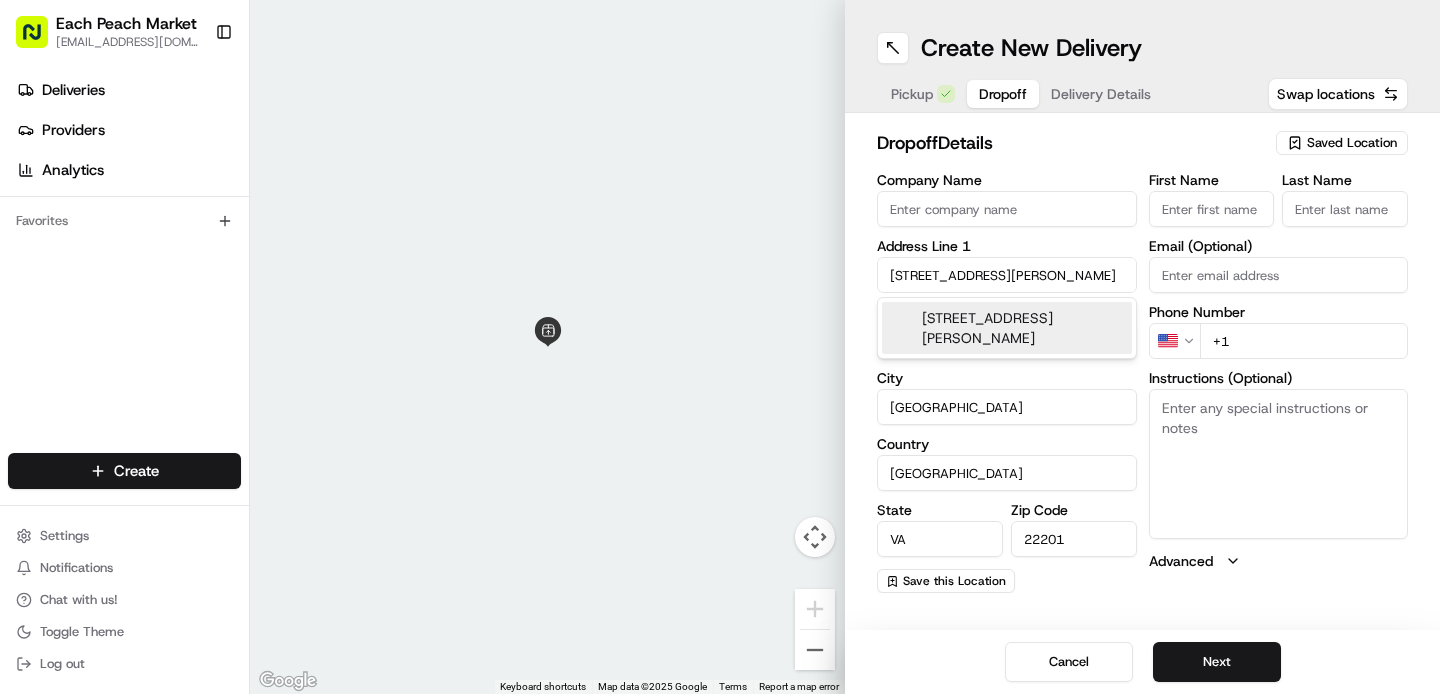 type on "[STREET_ADDRESS][PERSON_NAME]" 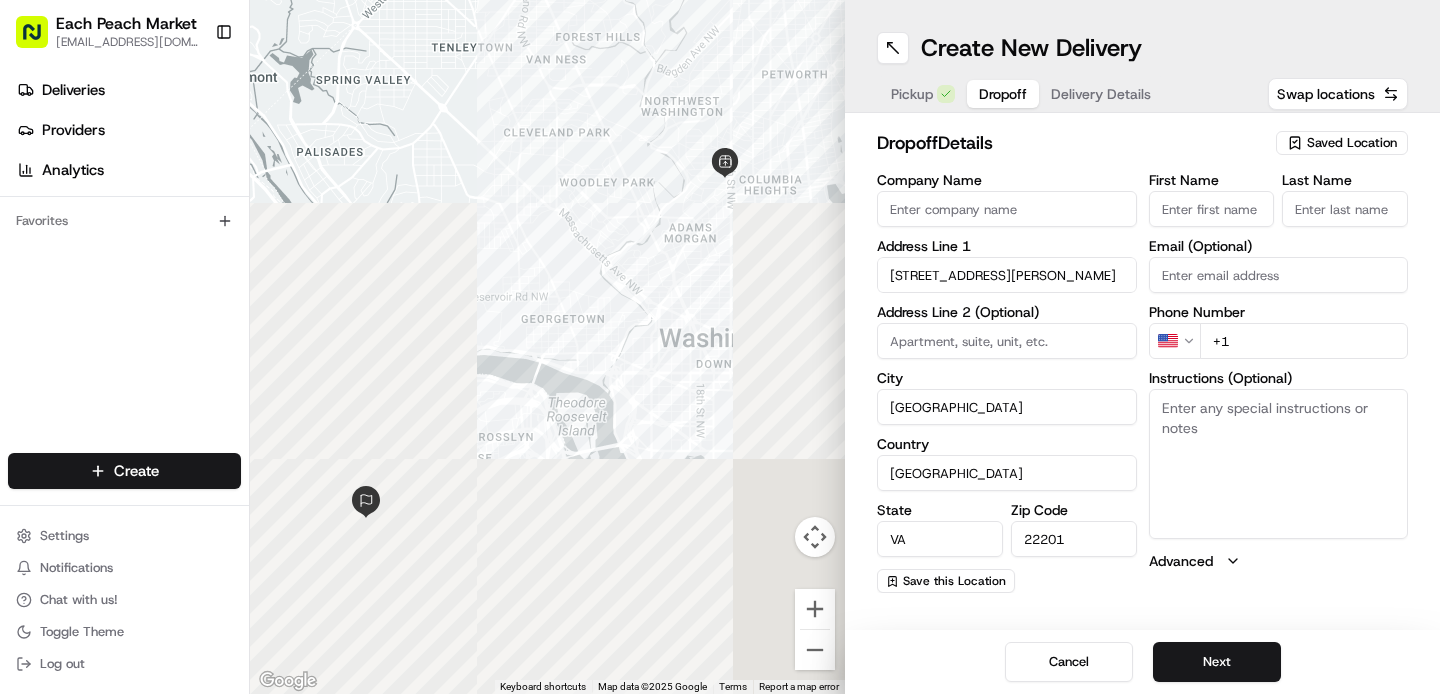 click on "First Name" at bounding box center [1212, 209] 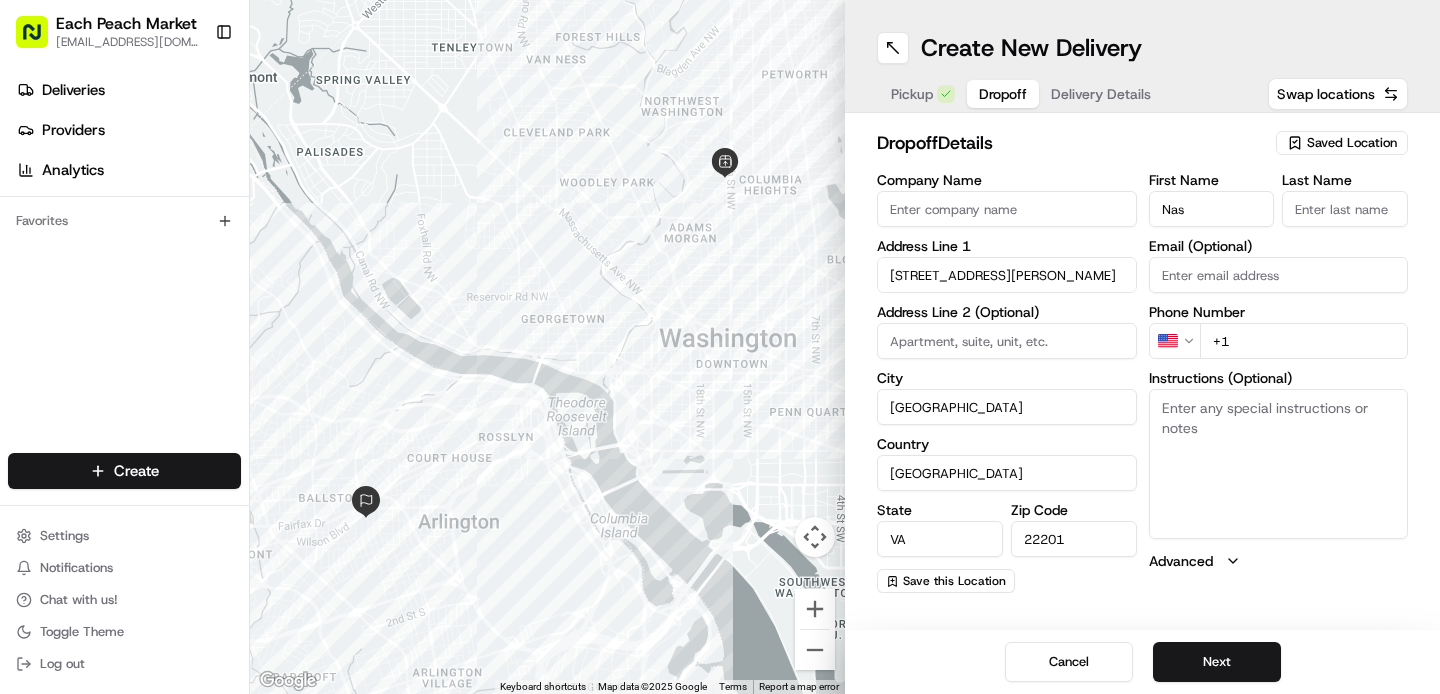 type on "Nasim" 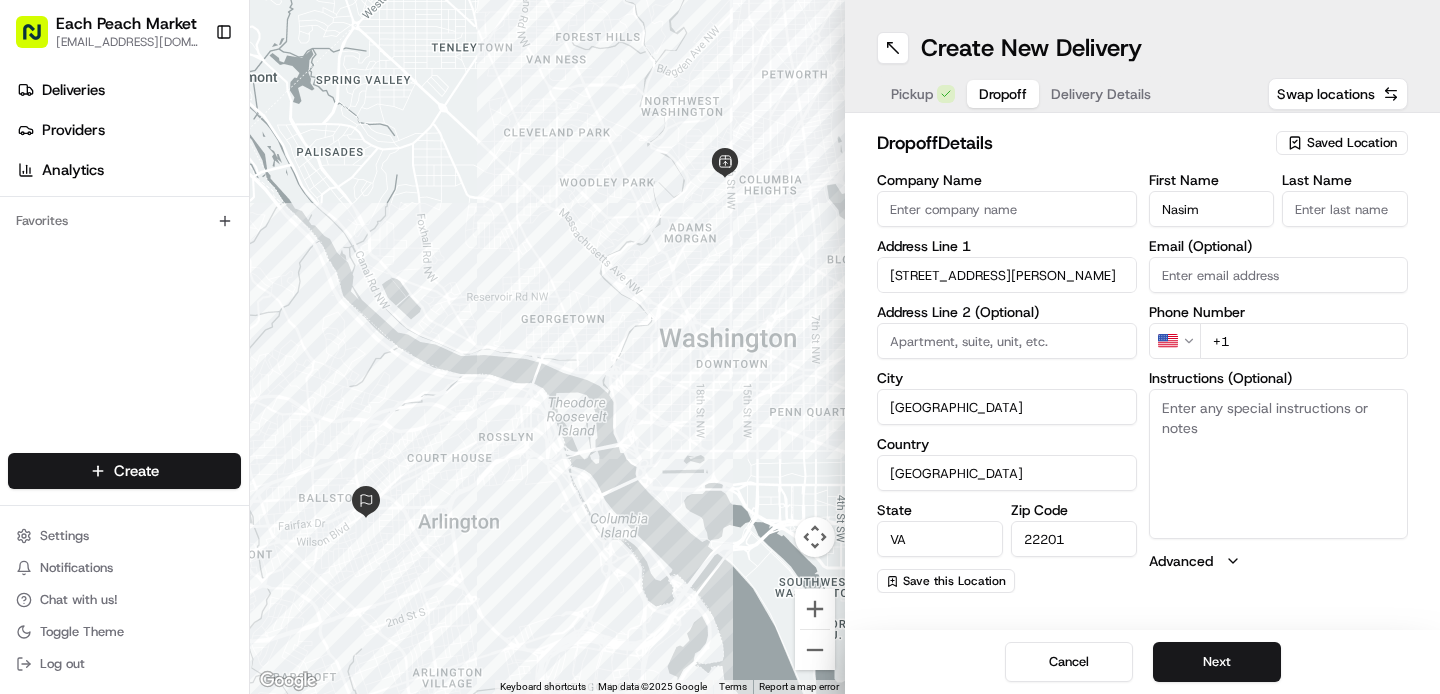 click on "Last Name" at bounding box center (1345, 209) 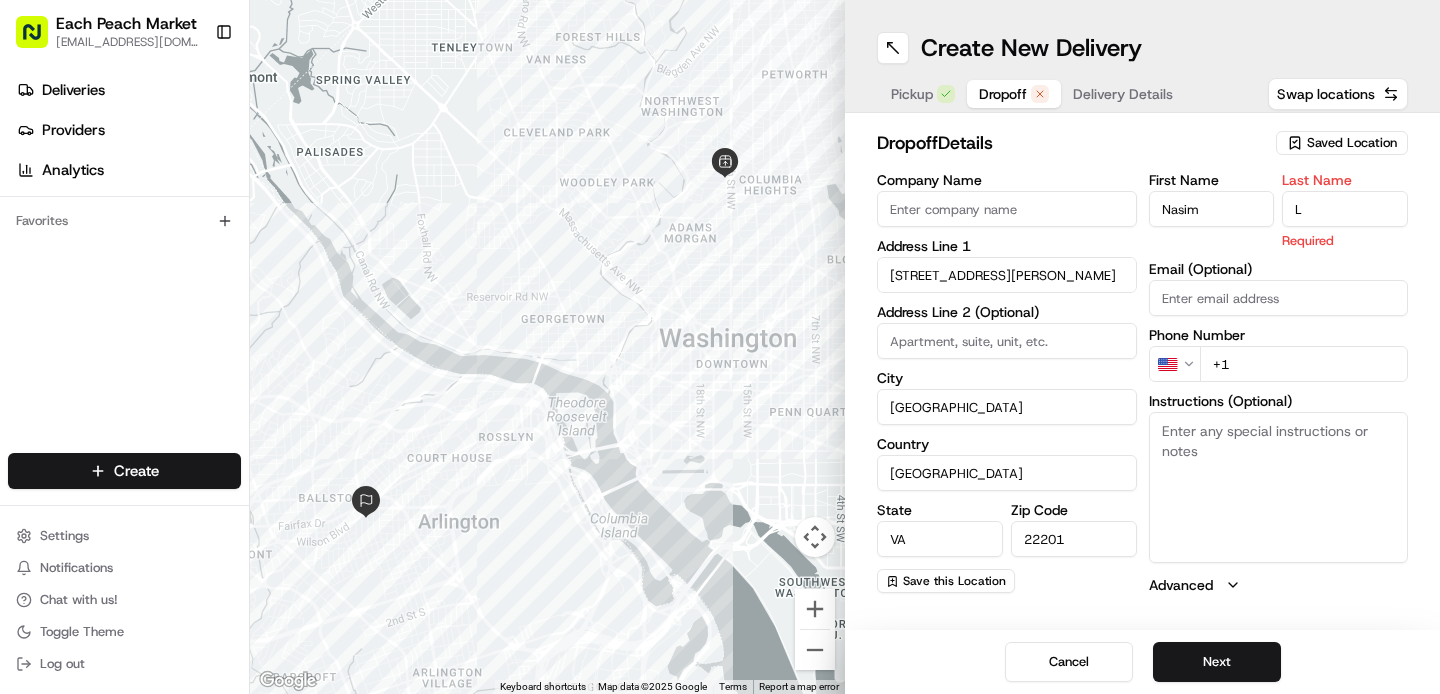 type on "Lari" 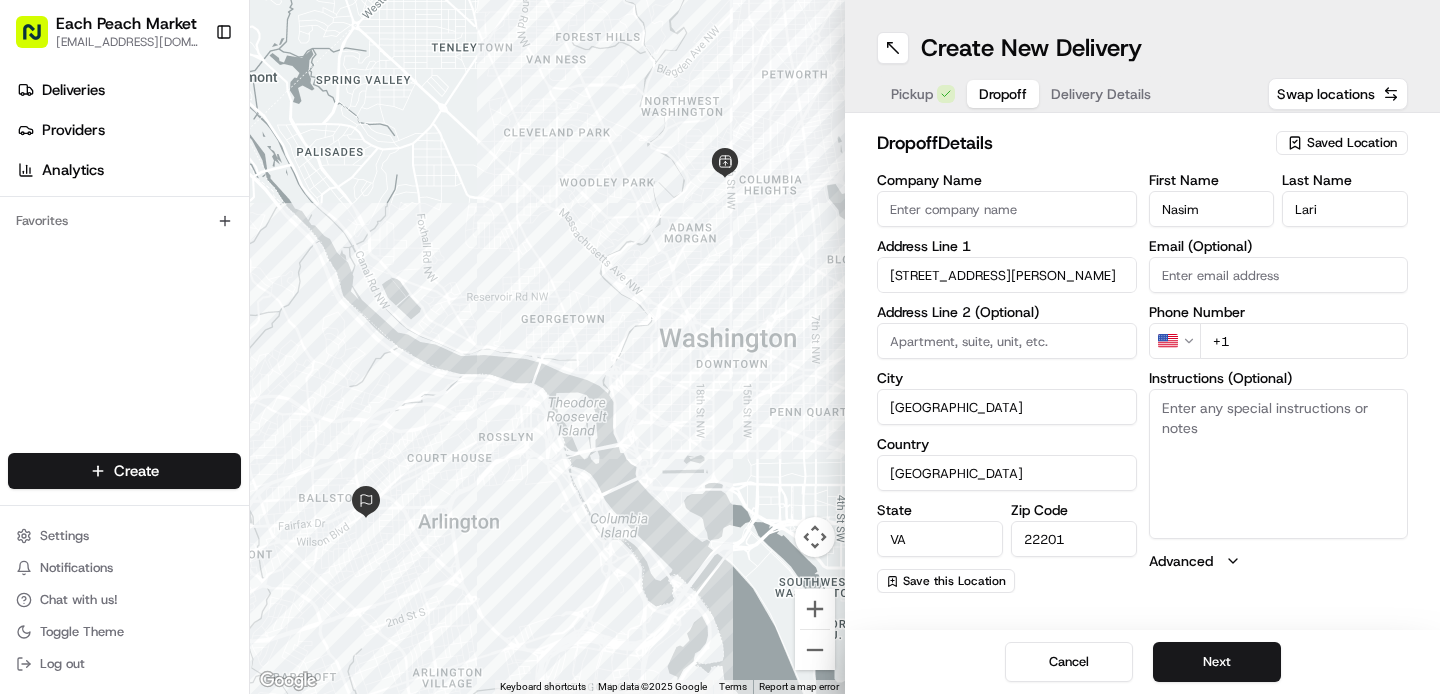 click on "+1" at bounding box center [1304, 341] 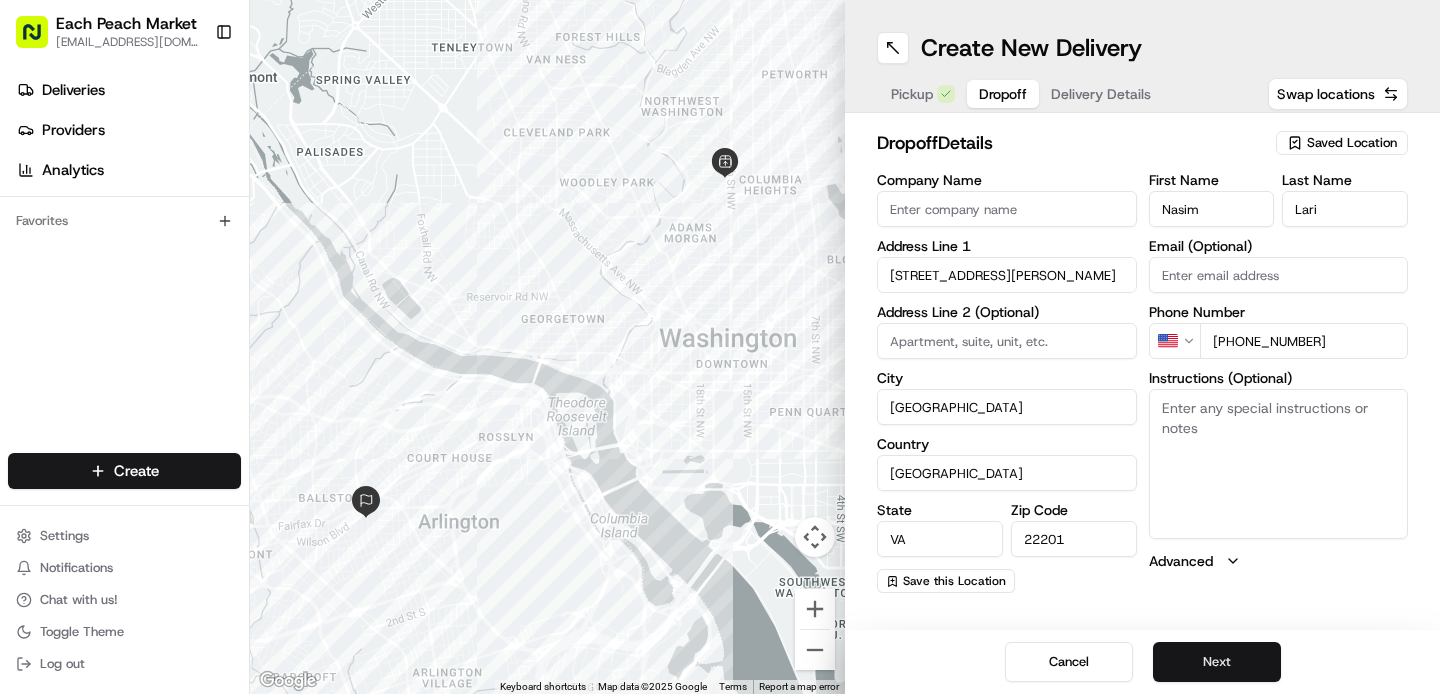 type on "[PHONE_NUMBER]" 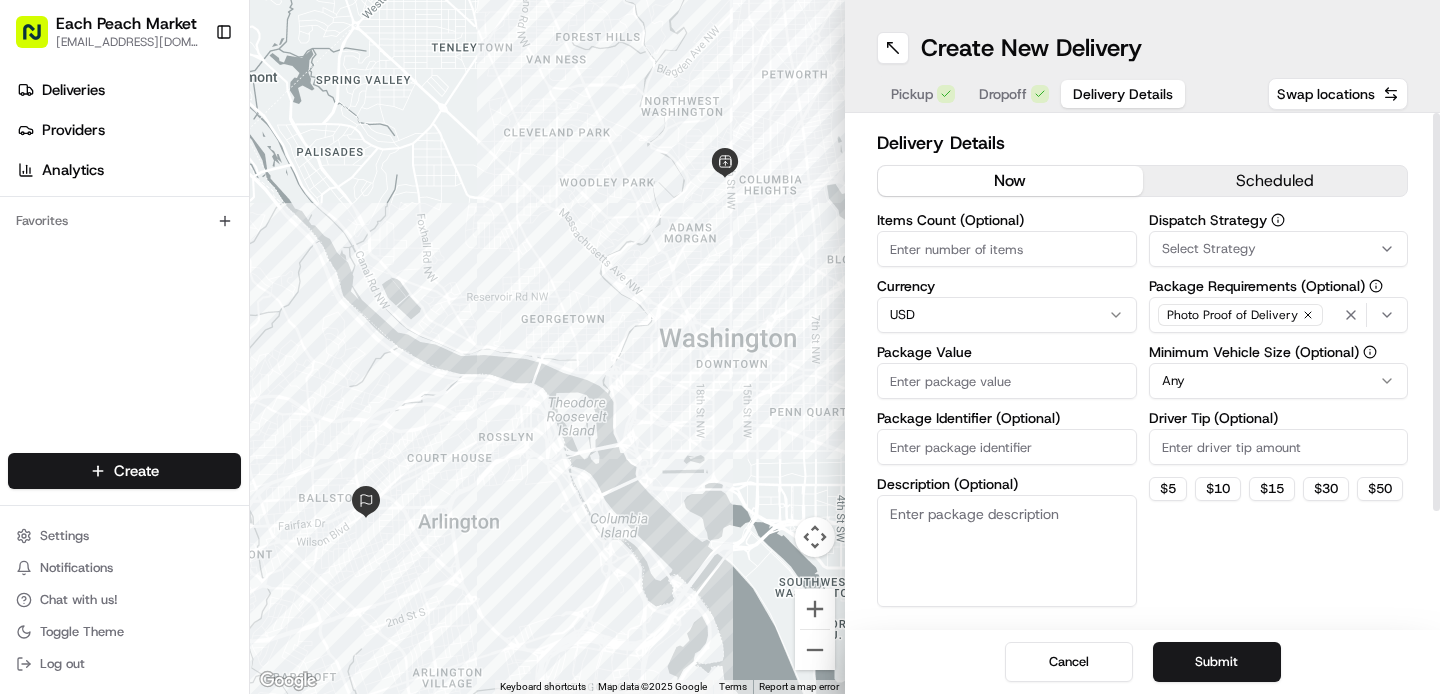 click on "Package Value" at bounding box center [1007, 381] 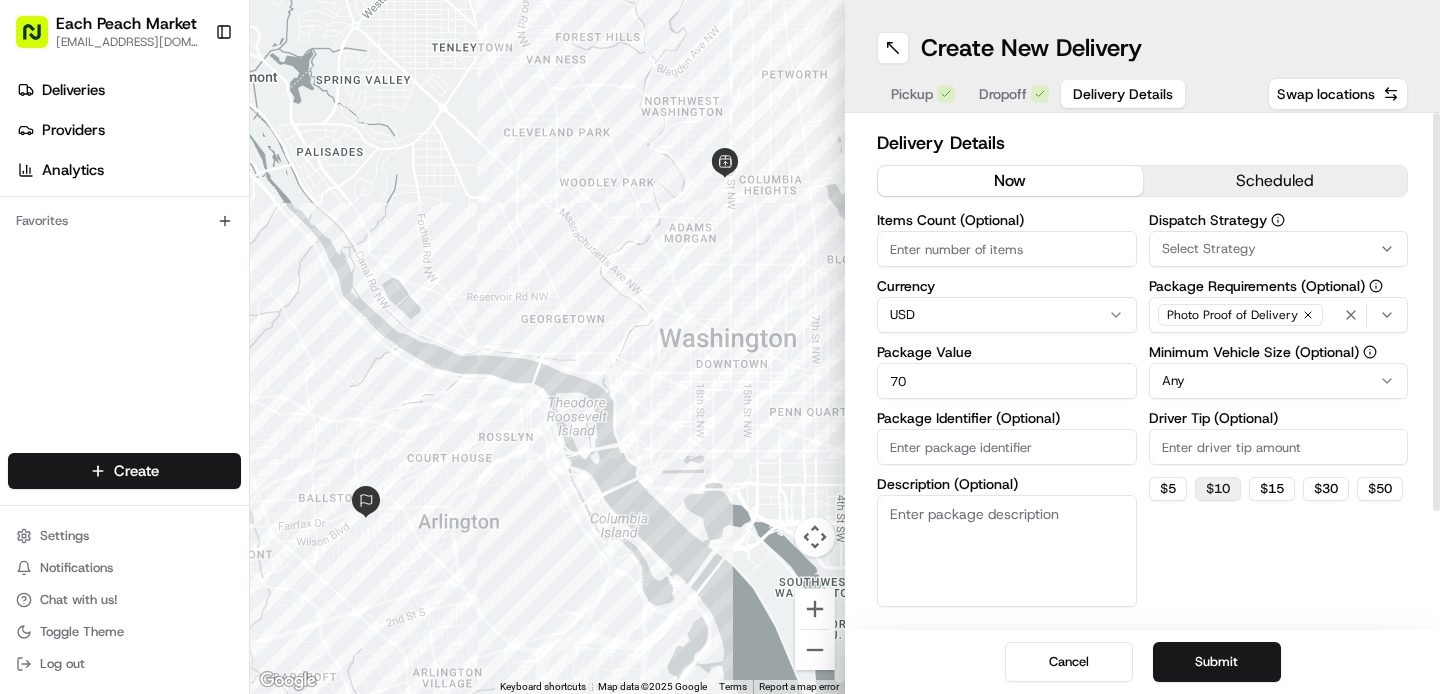 type on "70" 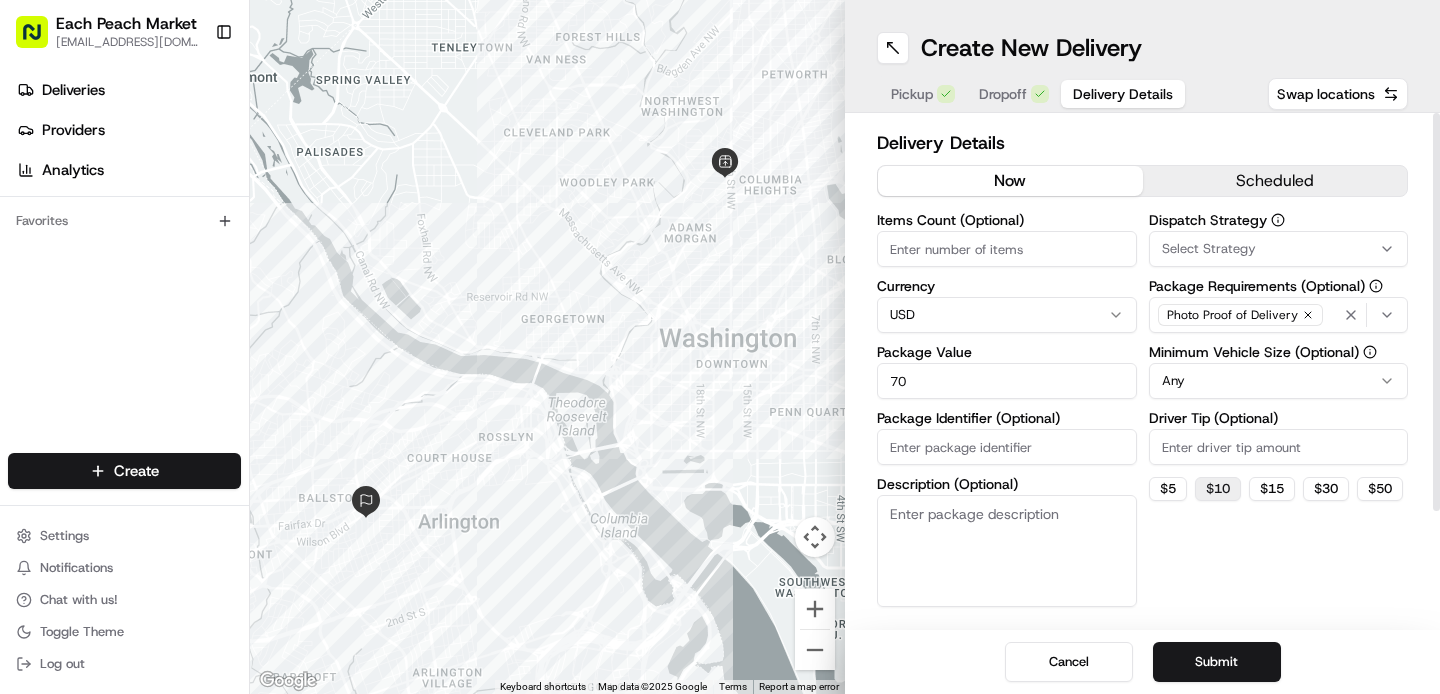 click on "$ 10" at bounding box center [1218, 489] 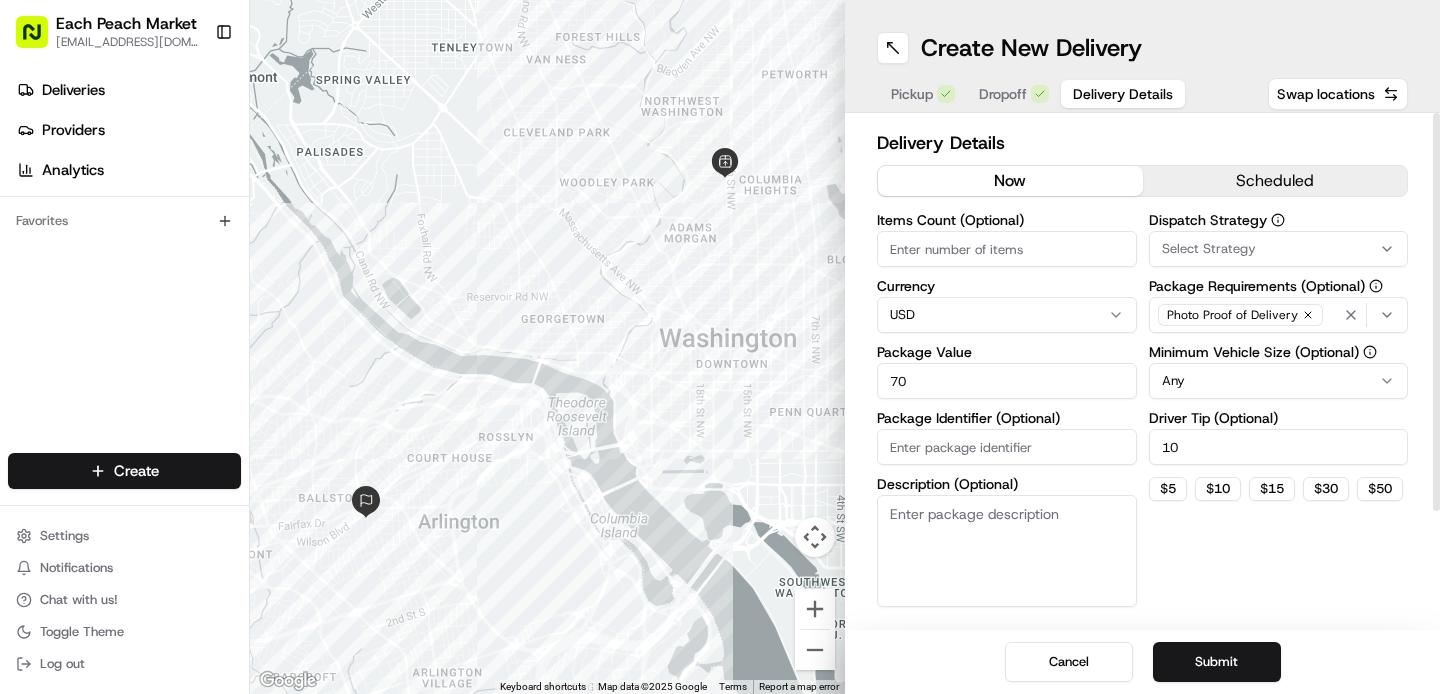 click on "Select Strategy" at bounding box center [1209, 249] 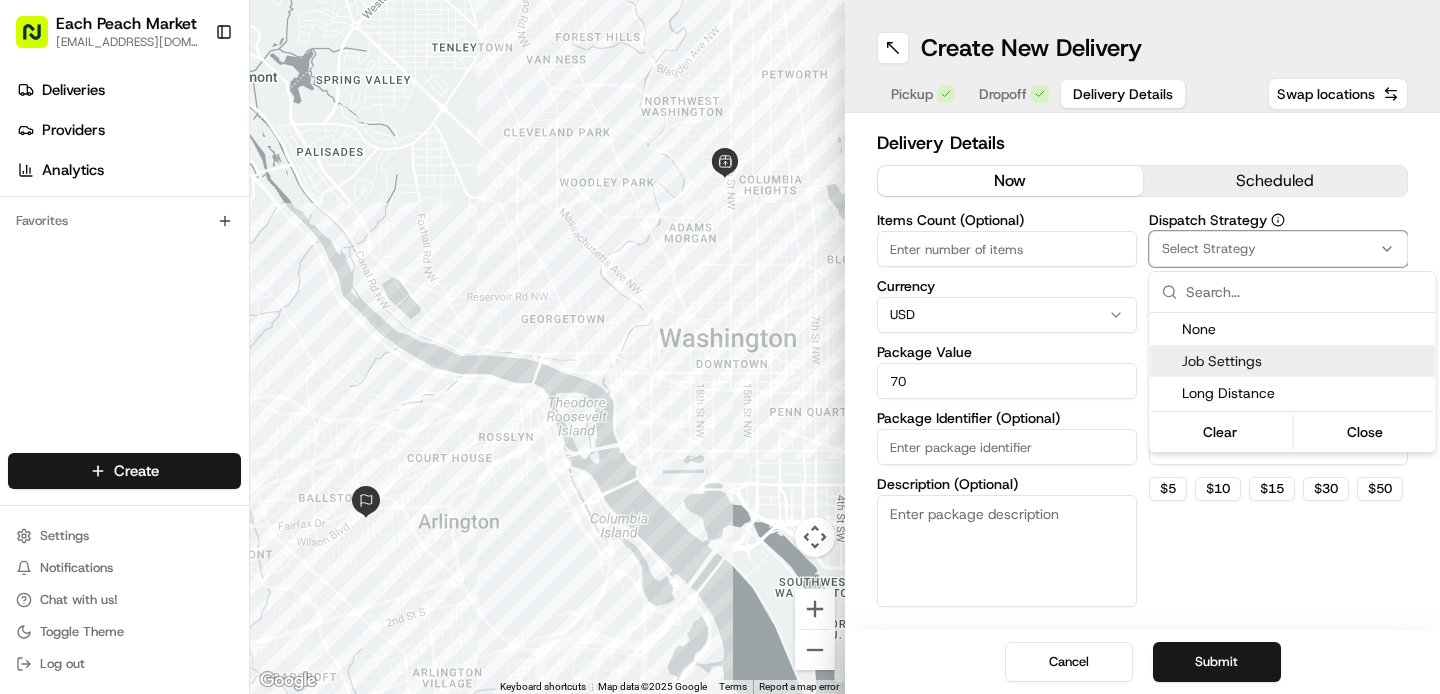 click on "Job Settings" at bounding box center [1305, 361] 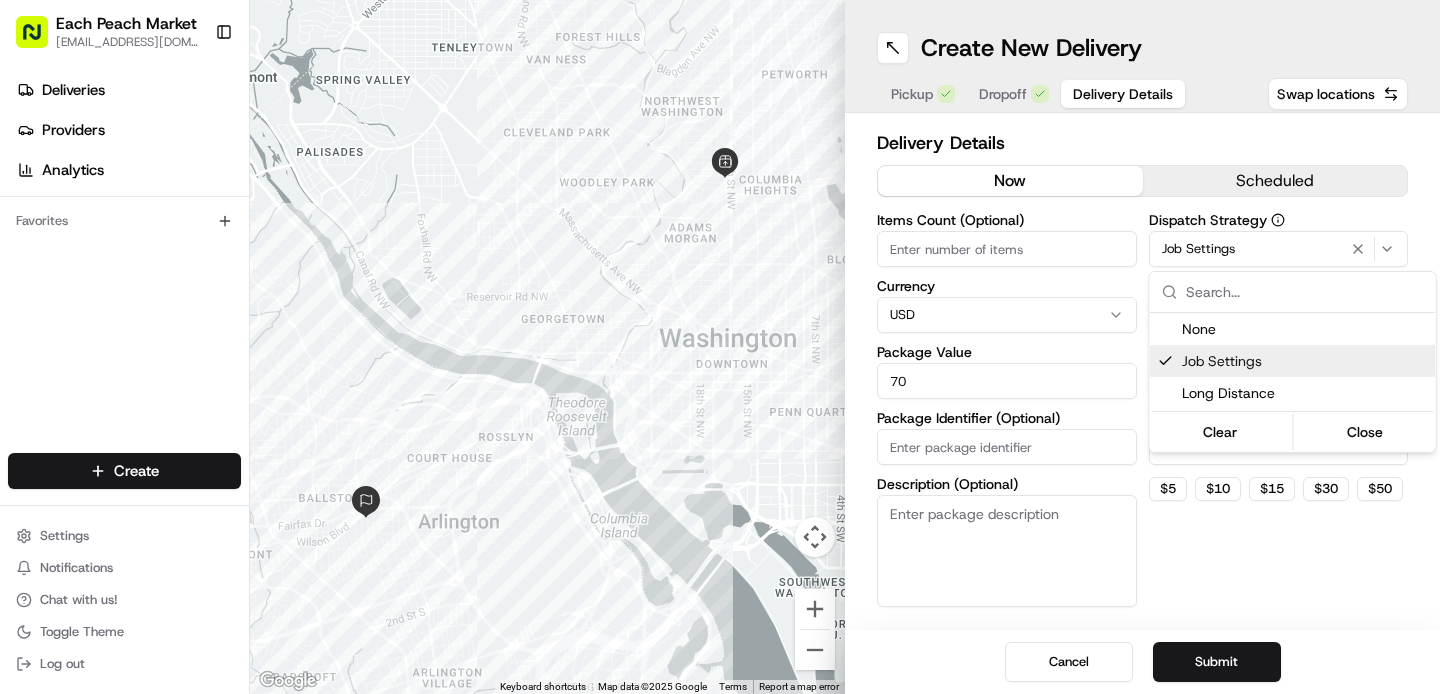 click on "Each Peach Market [EMAIL_ADDRESS][DOMAIN_NAME] Toggle Sidebar Deliveries Providers Analytics Favorites Main Menu Members & Organization Organization Users Roles Preferences Customization Tracking Orchestration Automations Dispatch Strategy Locations Pickup Locations Dropoff Locations Billing Billing Refund Requests Integrations Notification Triggers Webhooks API Keys Request Logs Create Settings Notifications Chat with us! Toggle Theme Log out ← Move left → Move right ↑ Move up ↓ Move down + Zoom in - Zoom out Home Jump left by 75% End Jump right by 75% Page Up Jump up by 75% Page Down Jump down by 75% To navigate, press the arrow keys. Keyboard shortcuts Map Data Map data ©2025 Google Map data ©2025 Google 1 km  Click to toggle between metric and imperial units Terms Report a map error Create New Delivery Pickup Dropoff Delivery Details Swap locations Delivery Details now scheduled Items Count (Optional) Currency USD Package Value 70 Package Identifier (Optional) Description (Optional)" at bounding box center (720, 347) 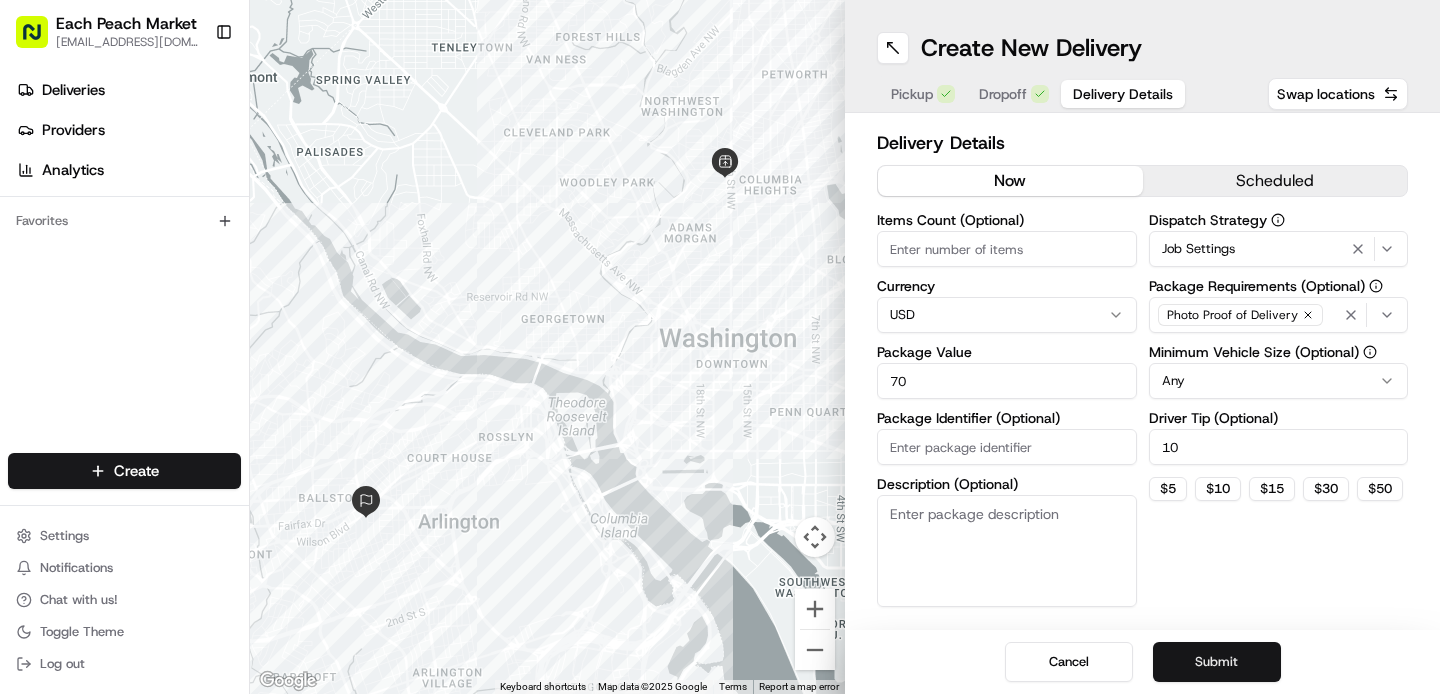 click on "Submit" at bounding box center (1217, 662) 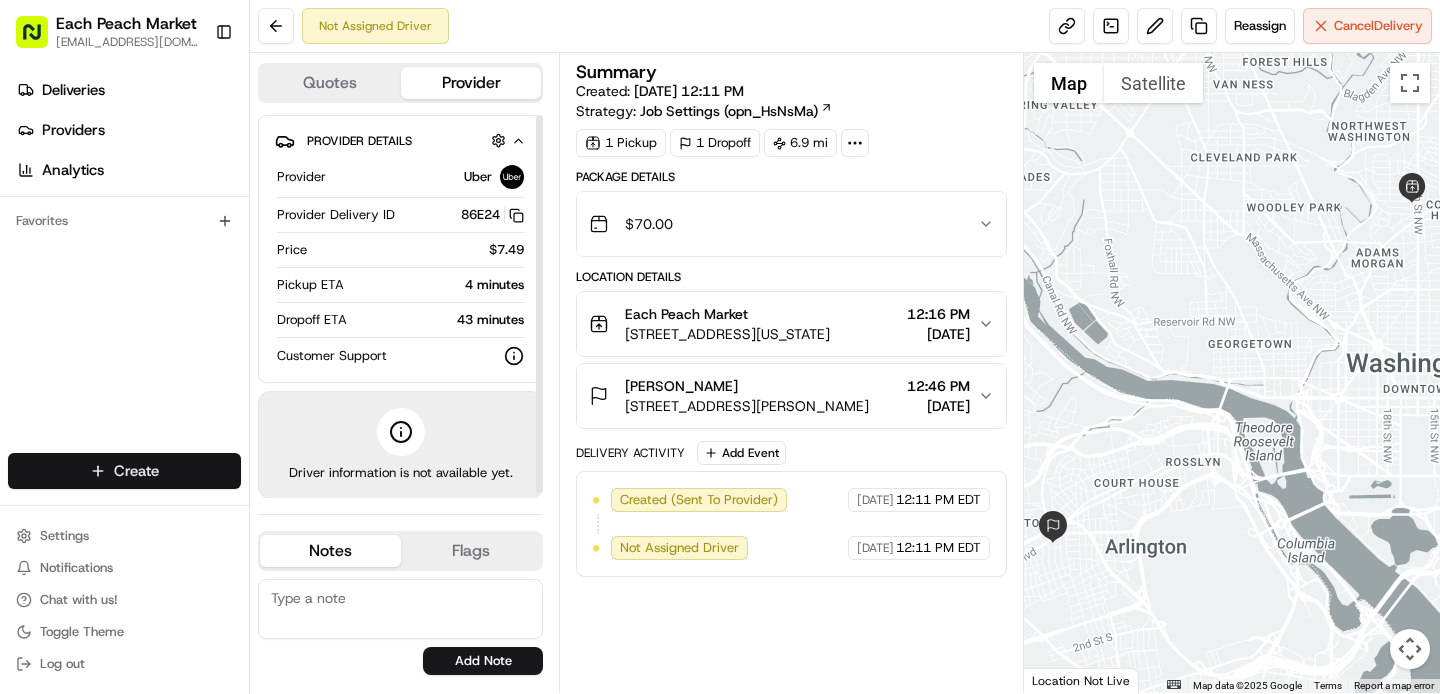 click on "Each Peach Market [EMAIL_ADDRESS][DOMAIN_NAME] Toggle Sidebar Deliveries Providers Analytics Favorites Main Menu Members & Organization Organization Users Roles Preferences Customization Tracking Orchestration Automations Dispatch Strategy Locations Pickup Locations Dropoff Locations Billing Billing Refund Requests Integrations Notification Triggers Webhooks API Keys Request Logs Create Settings Notifications Chat with us! Toggle Theme Log out Not Assigned Driver Reassign Cancel  Delivery Quotes Provider Provider Details Hidden ( 1 ) Provider Uber   Provider Delivery ID 86E24 Copy  del_aw7lr1g2TEOsUBFcXAhuJA 86E24 Price $7.49 Pickup ETA 4 minutes Dropoff ETA 43 minutes Customer Support Driver information is not available yet. Notes Flags [EMAIL_ADDRESS][DOMAIN_NAME] [PERSON_NAME][EMAIL_ADDRESS][DOMAIN_NAME] Add Note [EMAIL_ADDRESS][DOMAIN_NAME] [PERSON_NAME][EMAIL_ADDRESS][DOMAIN_NAME] Add Flag Summary Created:   [DATE] 12:11 PM Strategy:   Job Settings (opn_HsNsMa) 1   Pickup 1   Dropoff 6.9 mi Package Details $ 70.00 12:16 PM Uber" at bounding box center (720, 347) 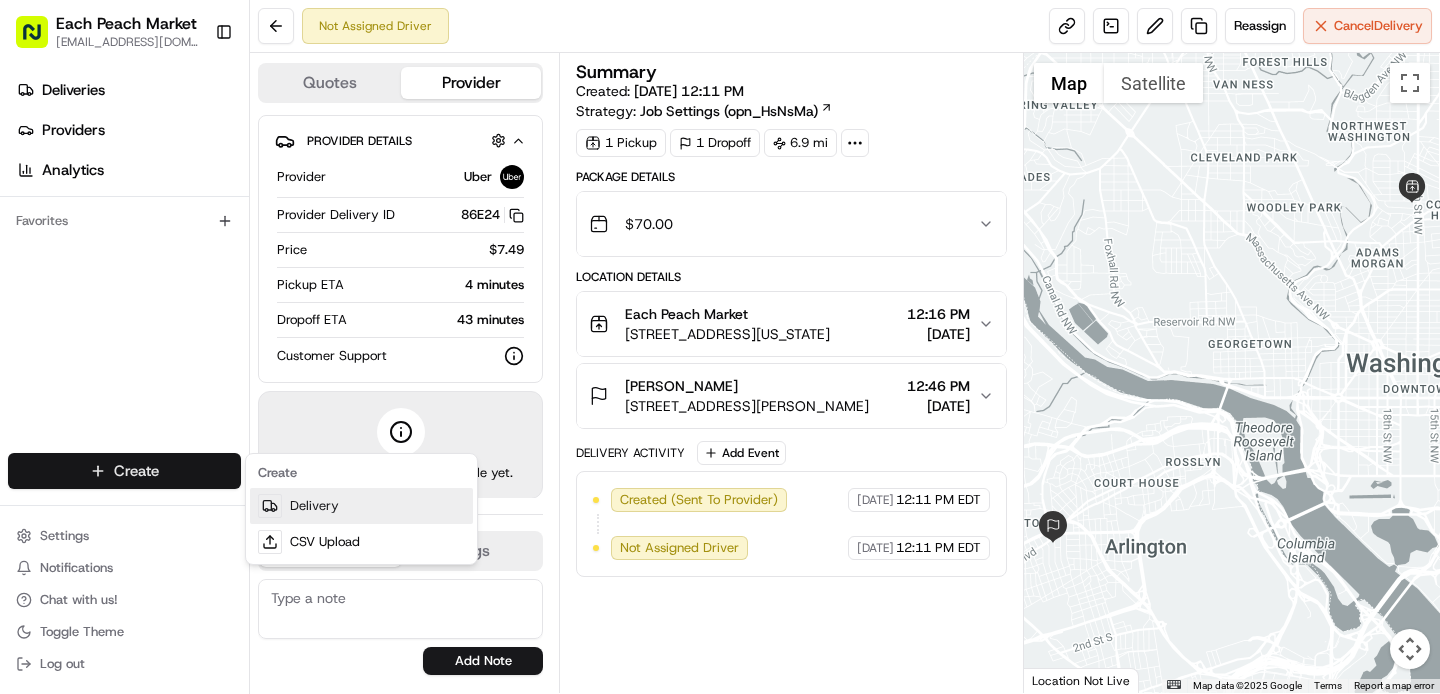click on "Delivery" at bounding box center [361, 506] 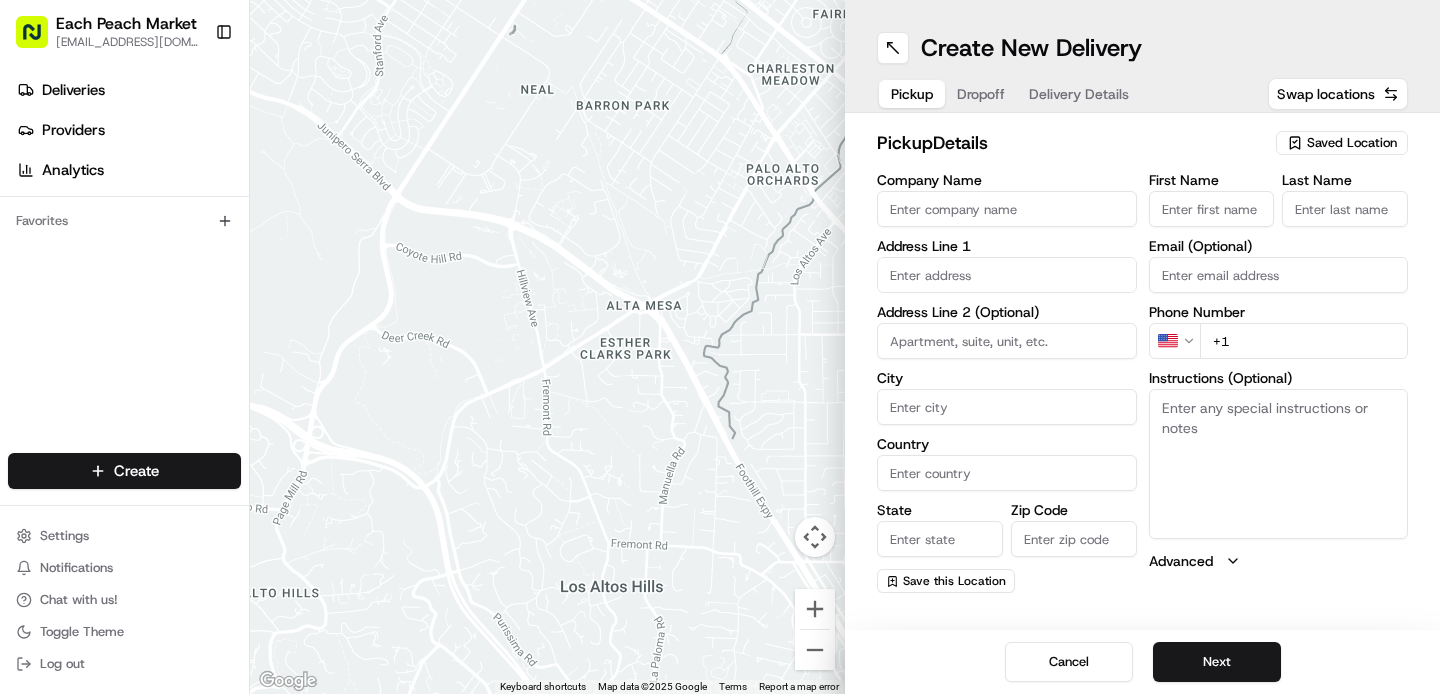 click on "Saved Location" at bounding box center [1352, 143] 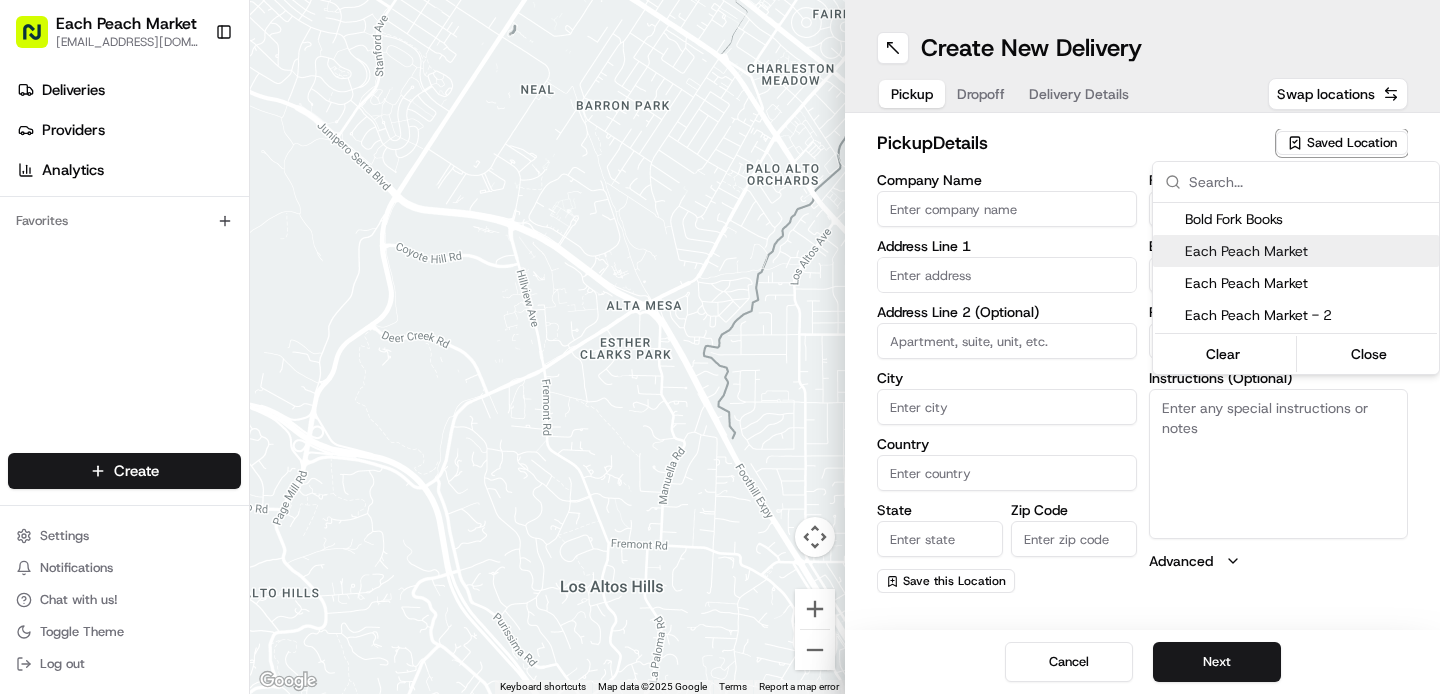 click on "Each Peach Market" at bounding box center (1308, 251) 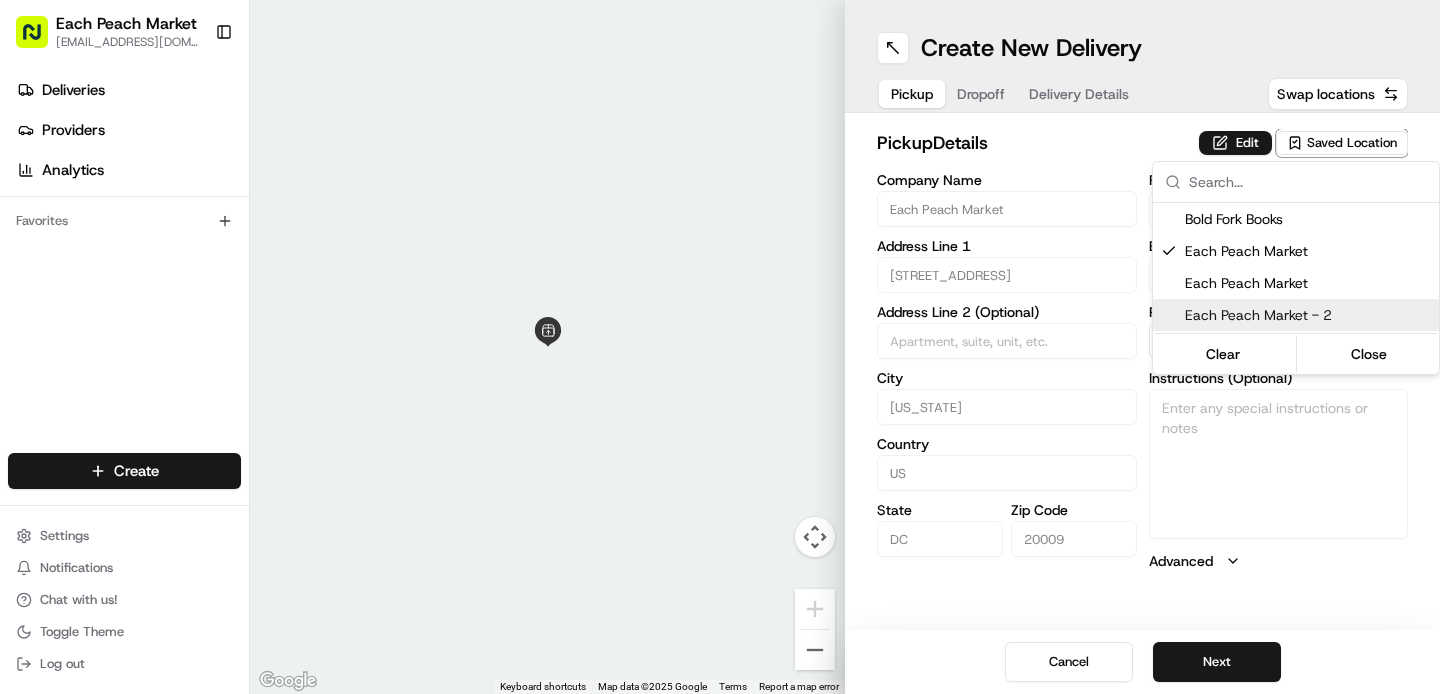 click on "Each Peach Market [EMAIL_ADDRESS][DOMAIN_NAME] Toggle Sidebar Deliveries Providers Analytics Favorites Main Menu Members & Organization Organization Users Roles Preferences Customization Tracking Orchestration Automations Dispatch Strategy Locations Pickup Locations Dropoff Locations Billing Billing Refund Requests Integrations Notification Triggers Webhooks API Keys Request Logs Create Settings Notifications Chat with us! Toggle Theme Log out ← Move left → Move right ↑ Move up ↓ Move down + Zoom in - Zoom out Home Jump left by 75% End Jump right by 75% Page Up Jump up by 75% Page Down Jump down by 75% To navigate, press the arrow keys. Keyboard shortcuts Map Data Map data ©2025 Google Map data ©2025 Google 2 m  Click to toggle between metric and imperial units Terms Report a map error Create New Delivery Pickup Dropoff Delivery Details Swap locations pickup  Details  Edit Saved Location Company Name Each Peach Market Address Line [GEOGRAPHIC_DATA][STREET_ADDRESS] Address Line 2 (Optional) City" at bounding box center (720, 347) 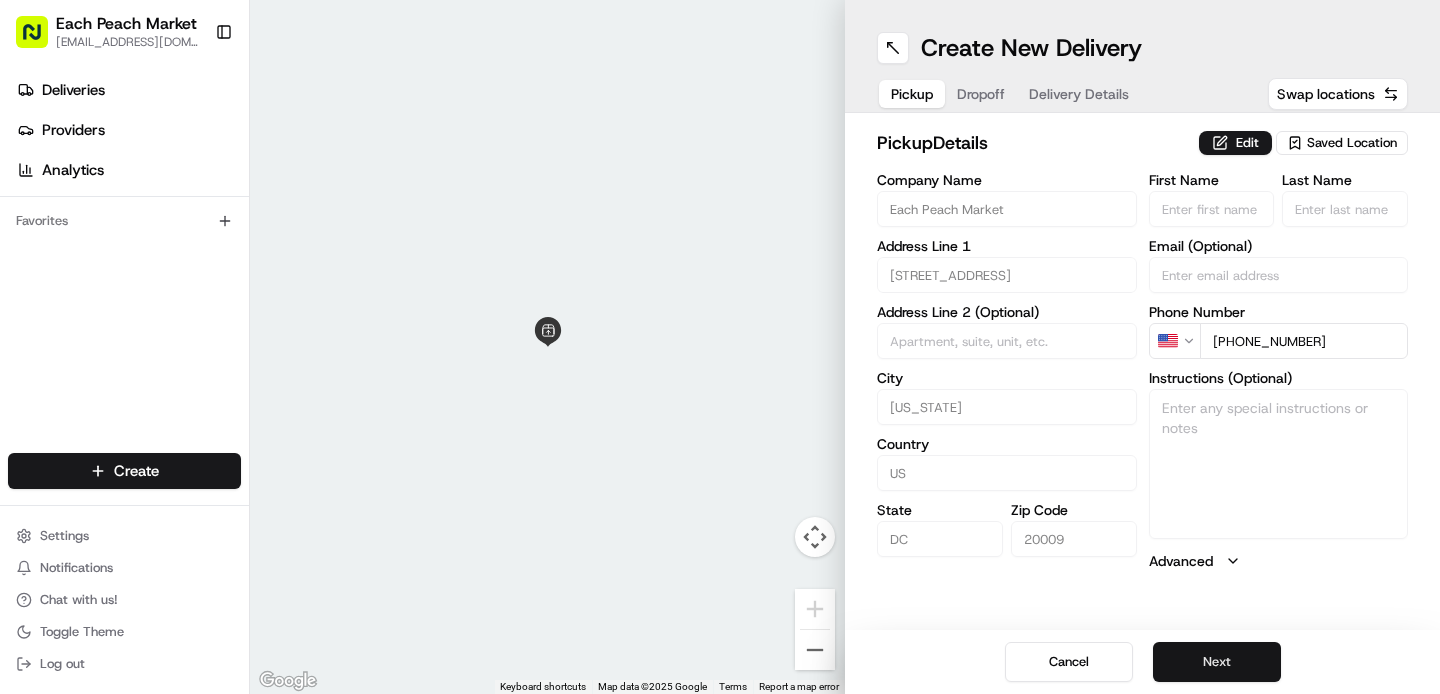 click on "Next" at bounding box center (1217, 662) 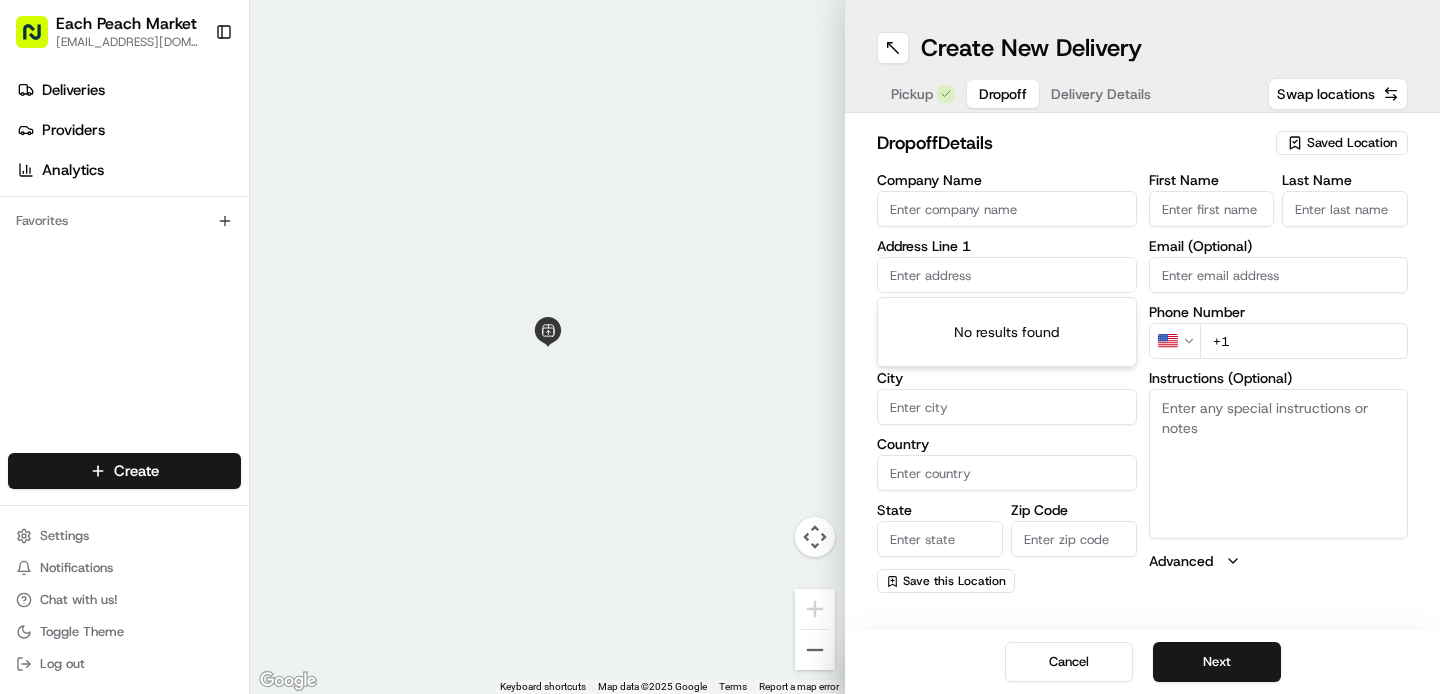 click at bounding box center (1007, 275) 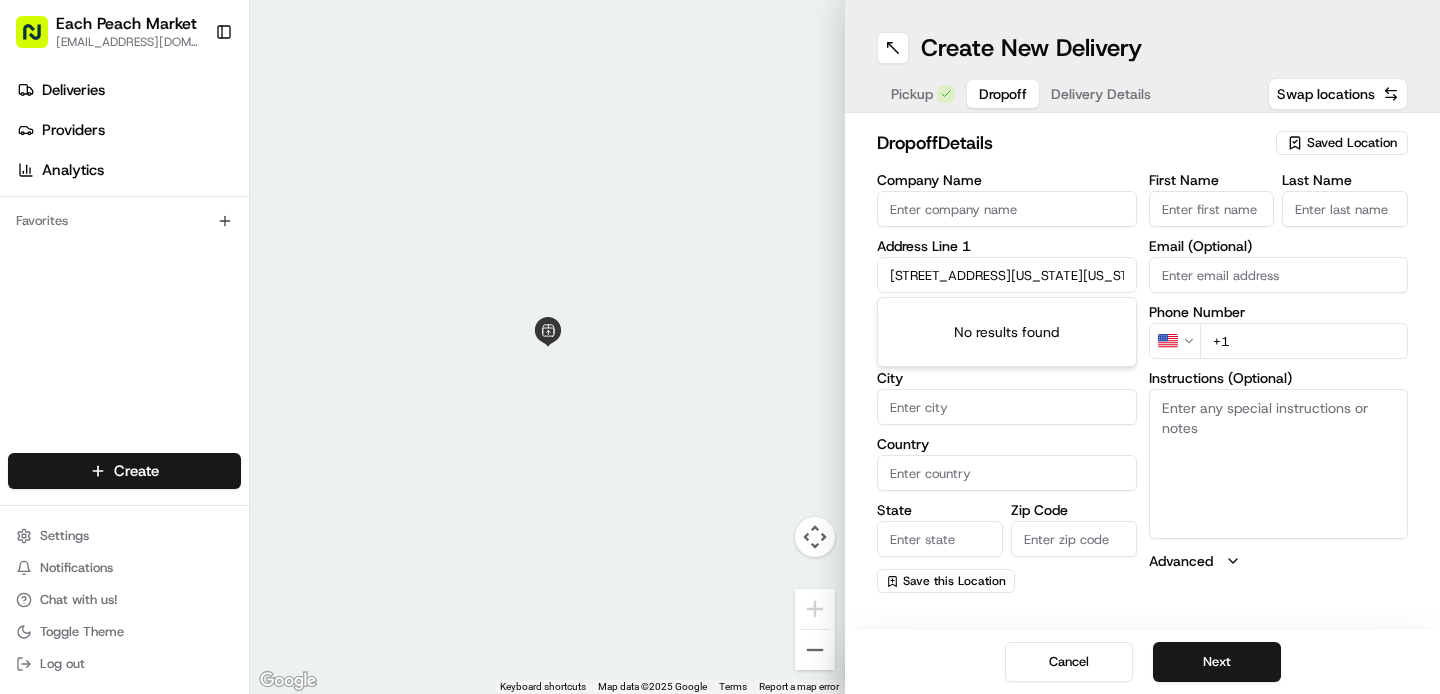 scroll, scrollTop: 0, scrollLeft: 201, axis: horizontal 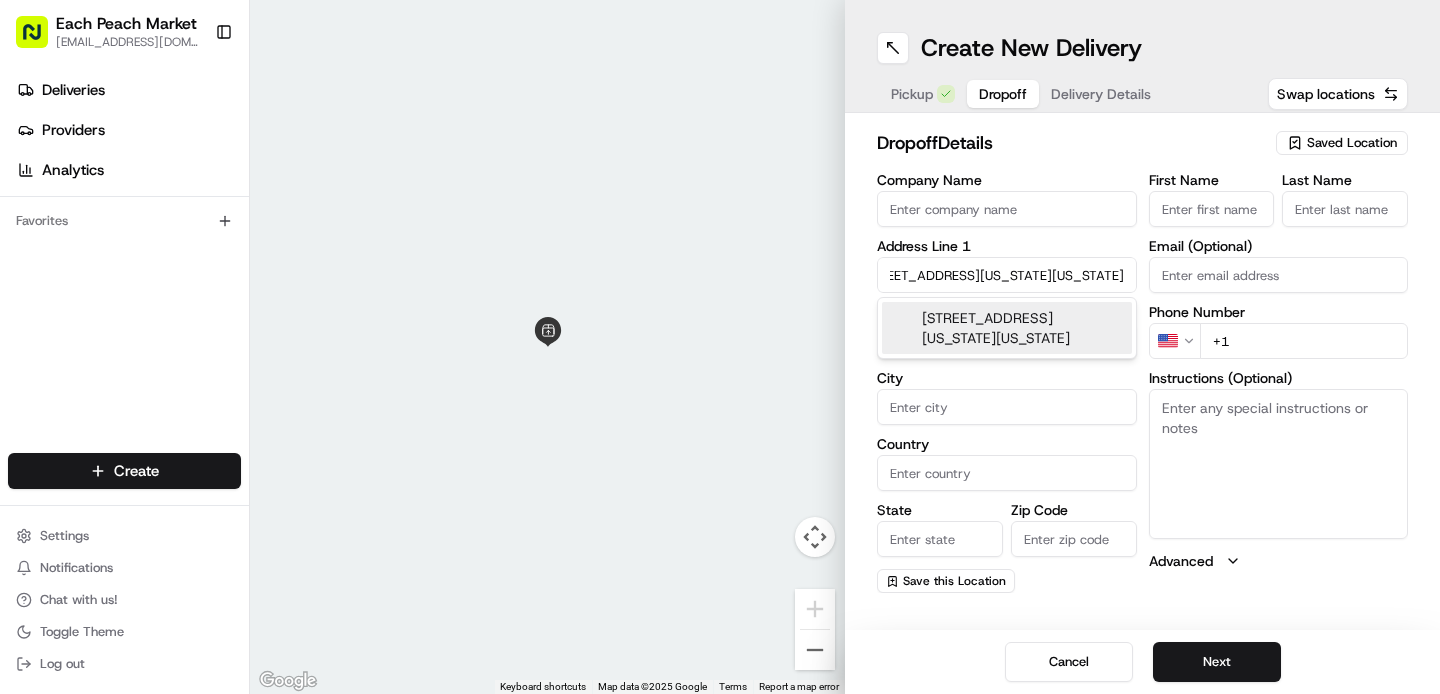 click on "[STREET_ADDRESS][US_STATE][US_STATE]" at bounding box center [1007, 328] 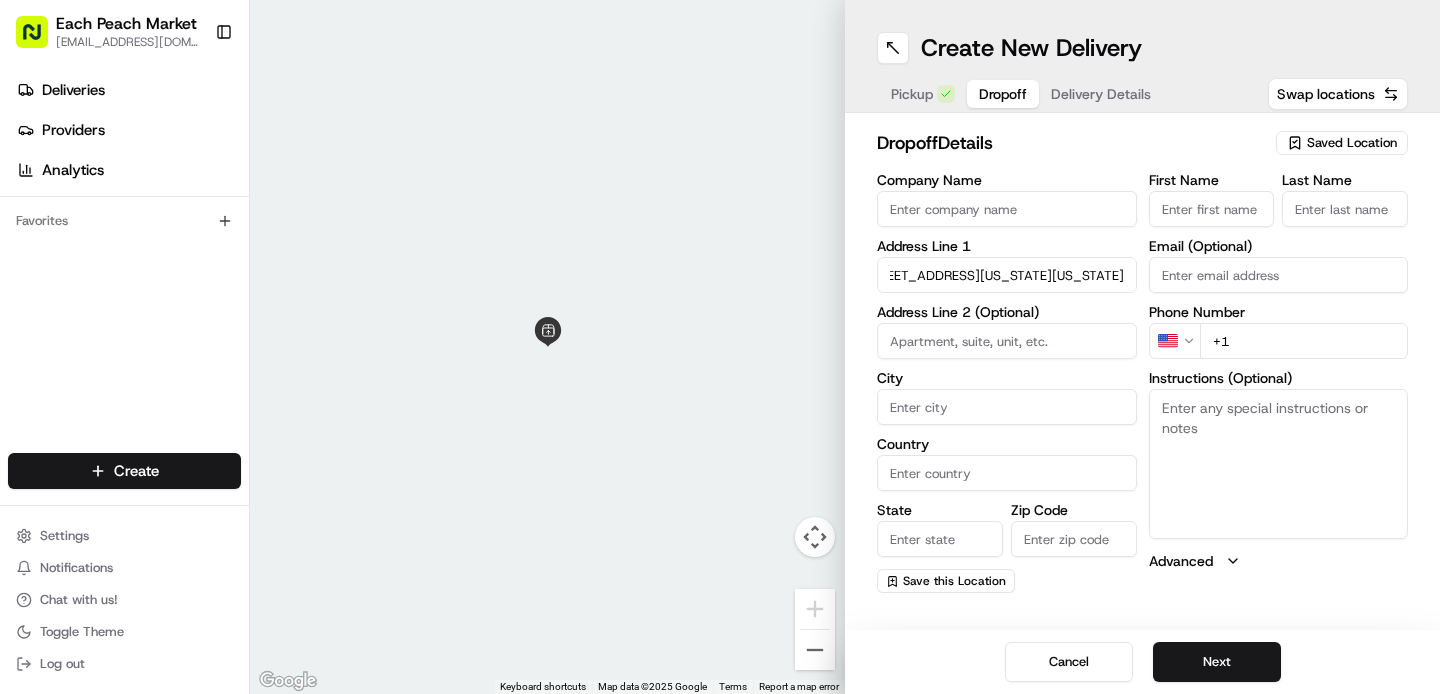 type on "[STREET_ADDRESS][US_STATE][US_STATE]" 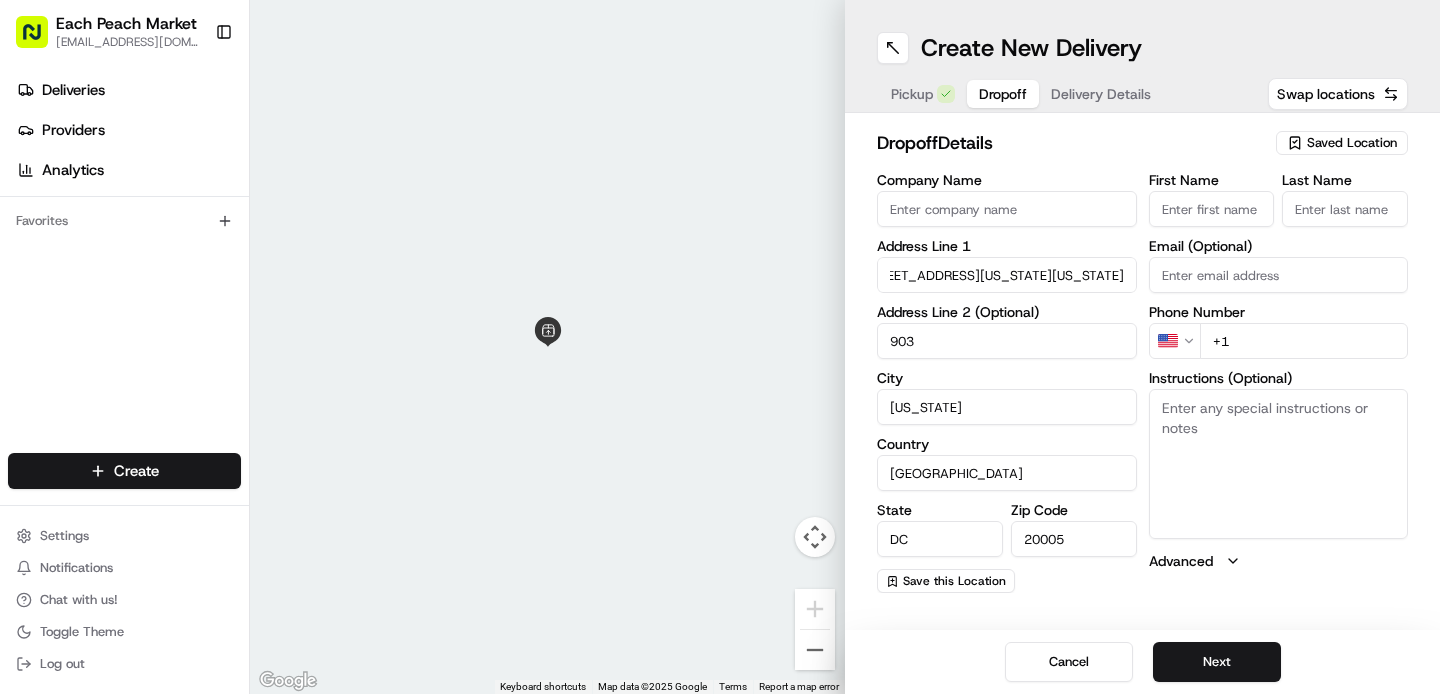 type on "[STREET_ADDRESS][US_STATE]" 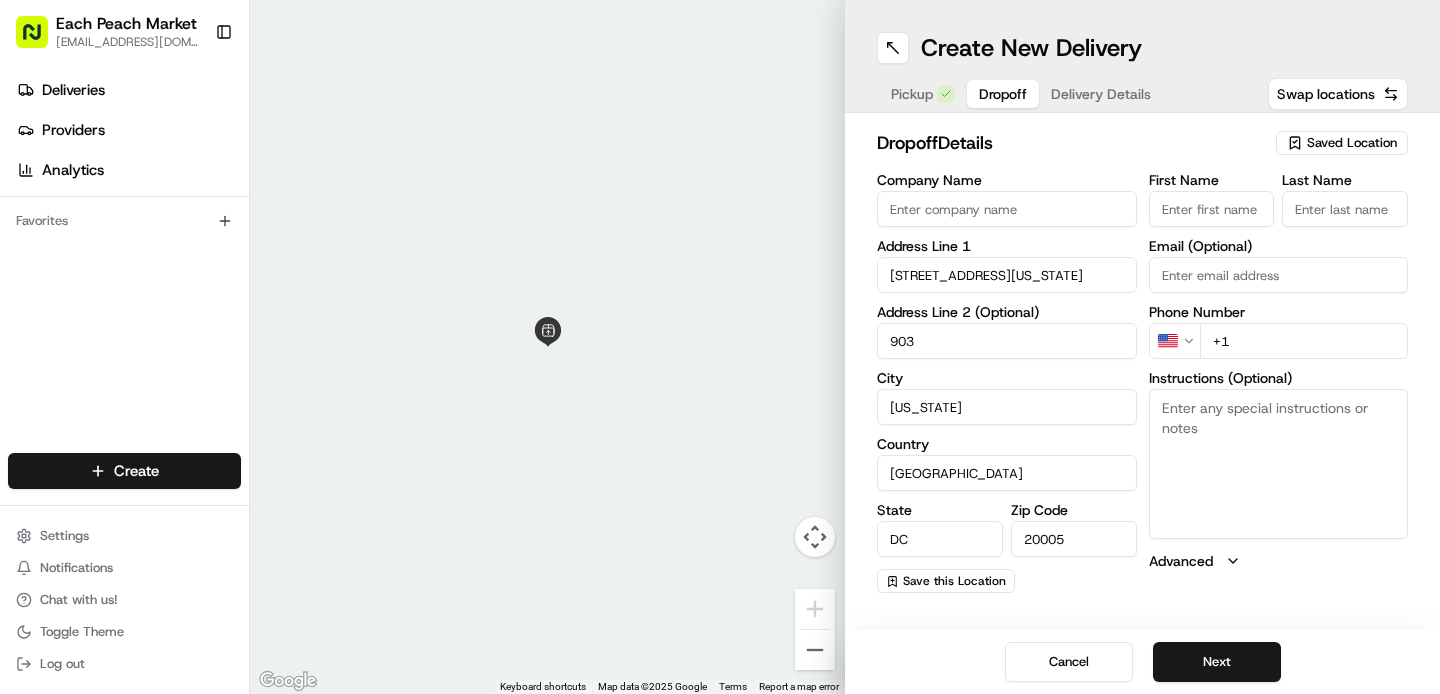 scroll, scrollTop: 0, scrollLeft: 0, axis: both 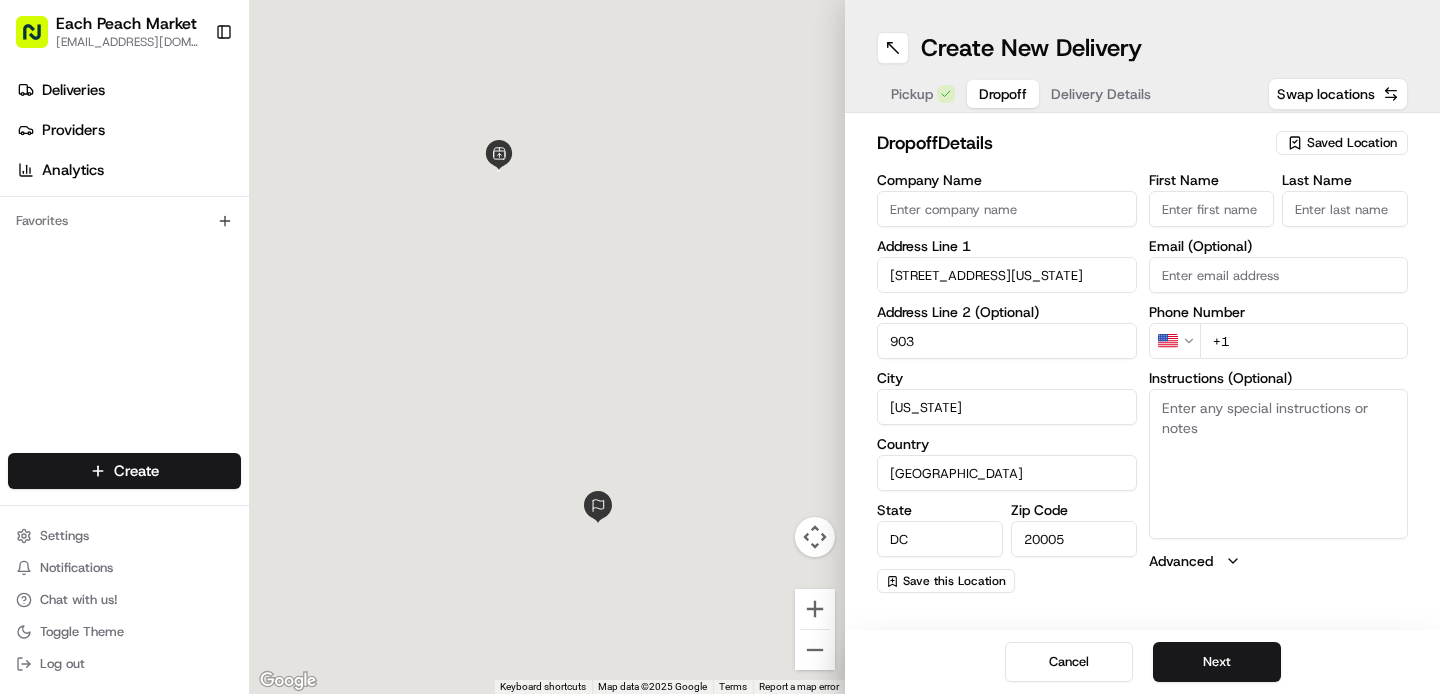 click on "First Name" at bounding box center (1212, 209) 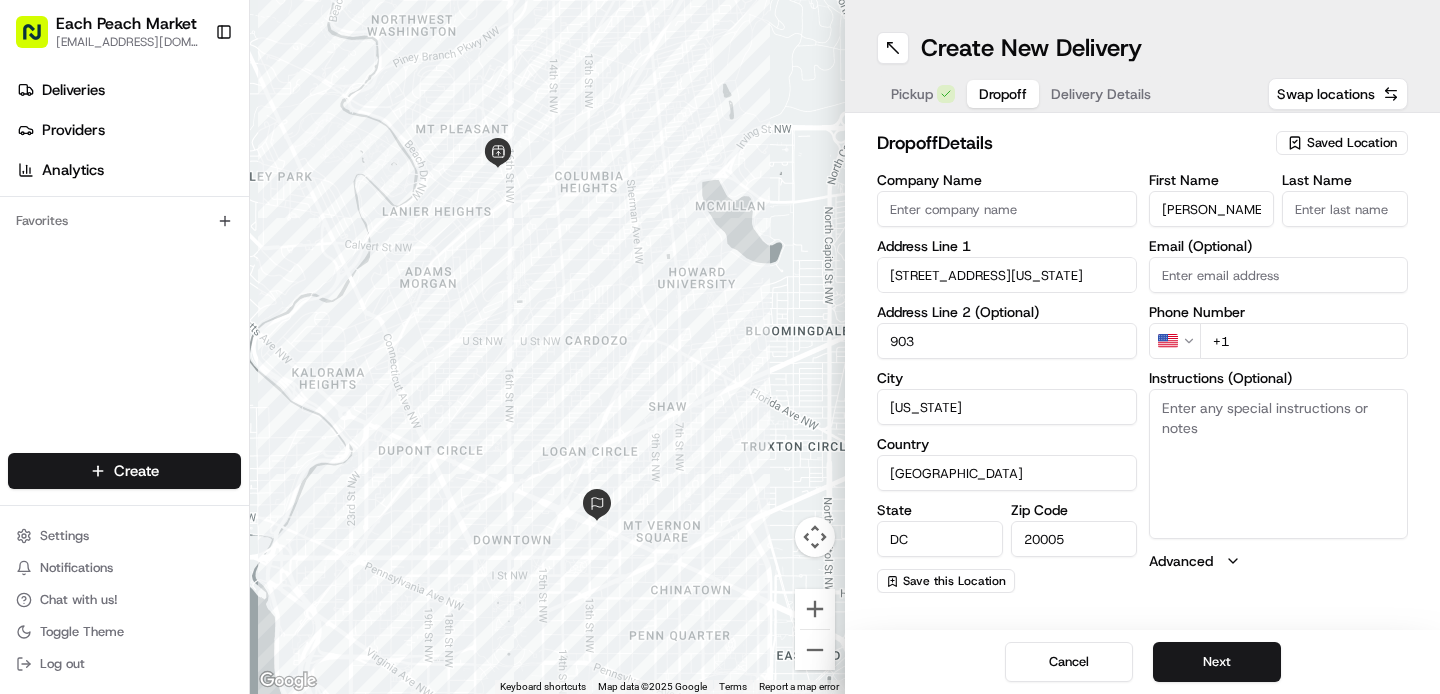 type on "[PERSON_NAME]" 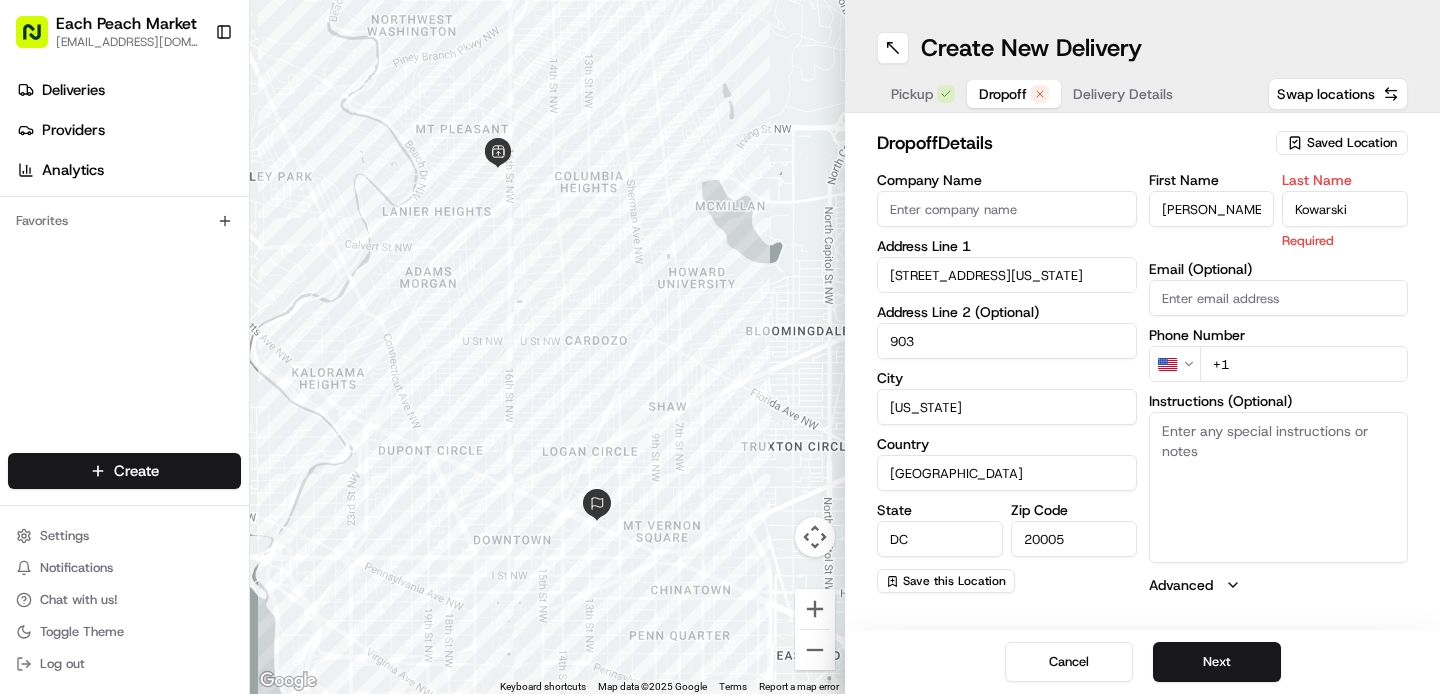 type on "Kowarski" 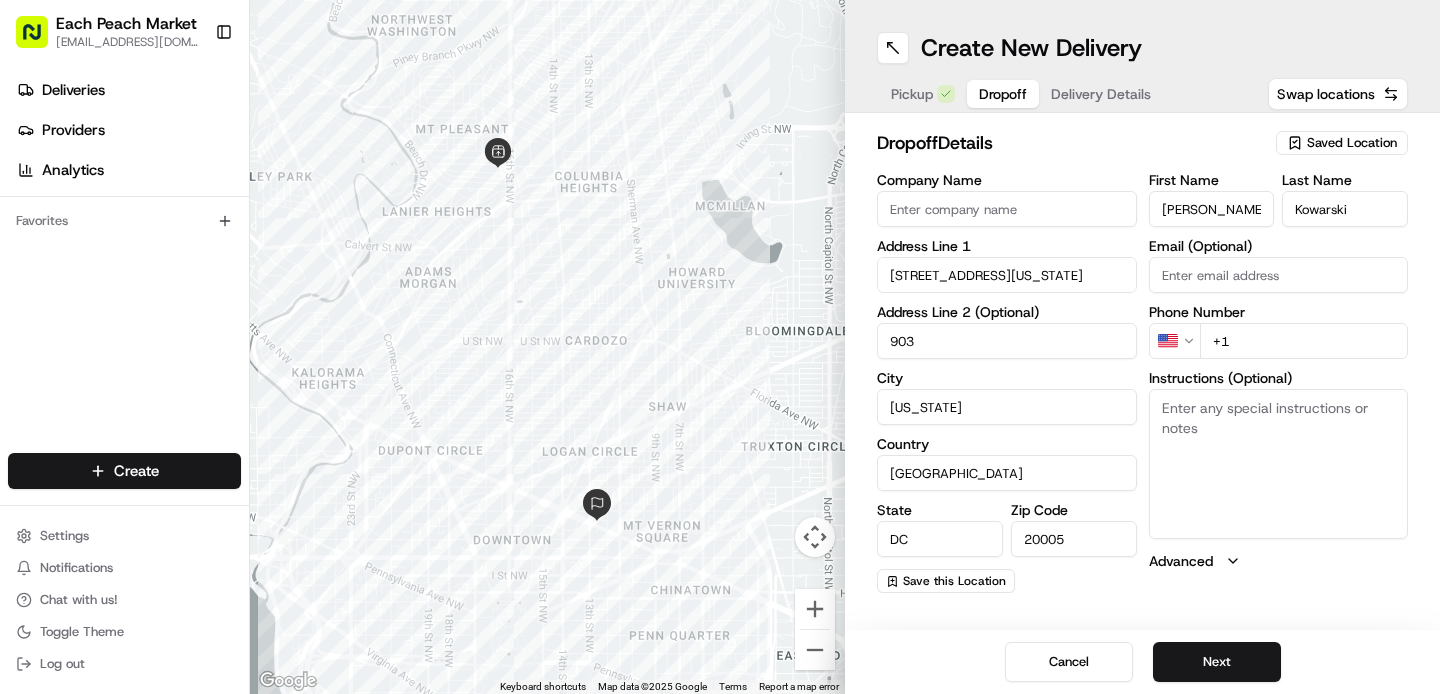click on "+1" at bounding box center (1304, 341) 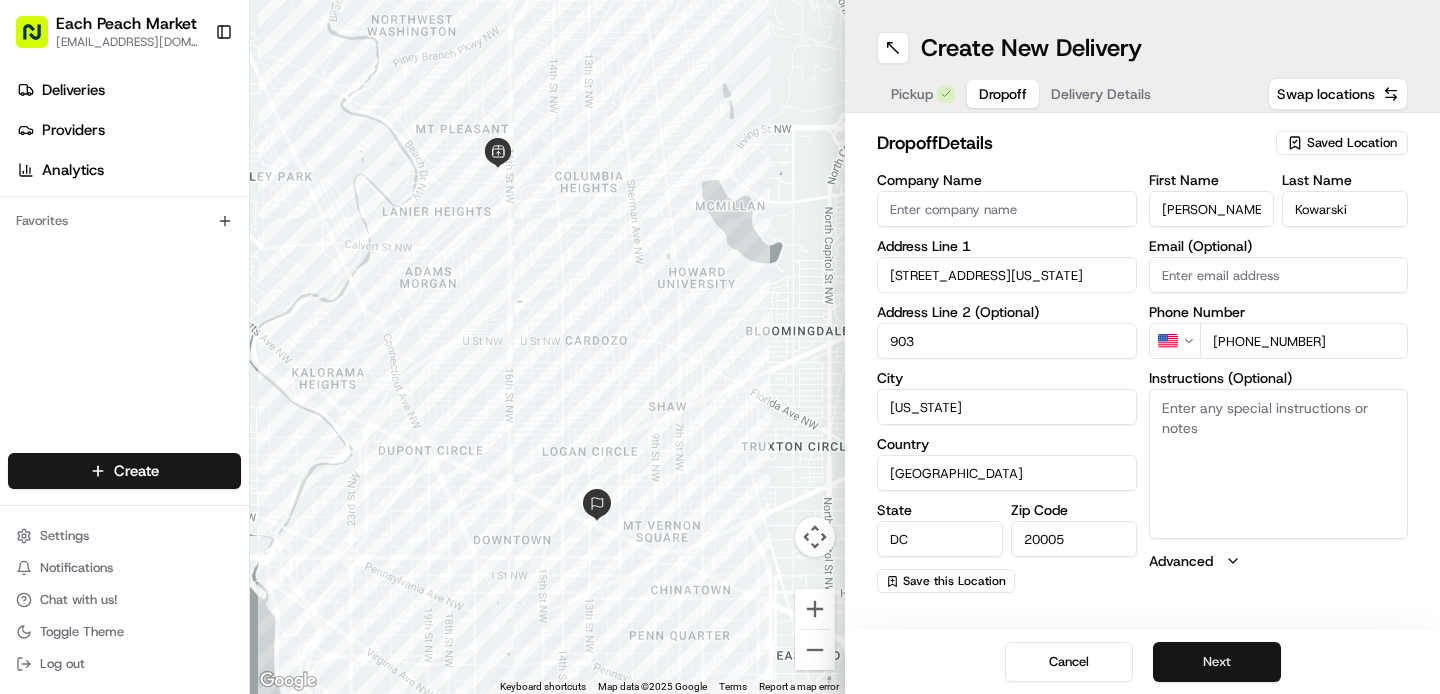 type on "[PHONE_NUMBER]" 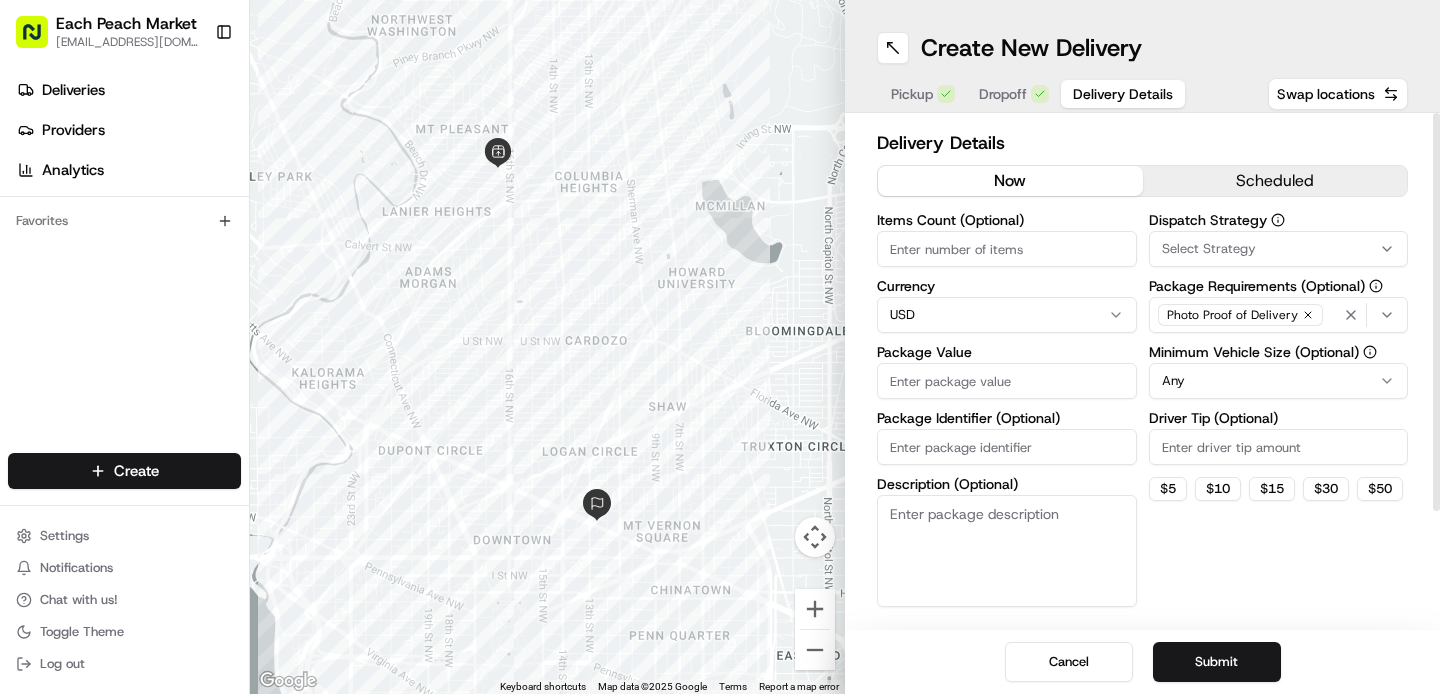click on "Package Value" at bounding box center [1007, 381] 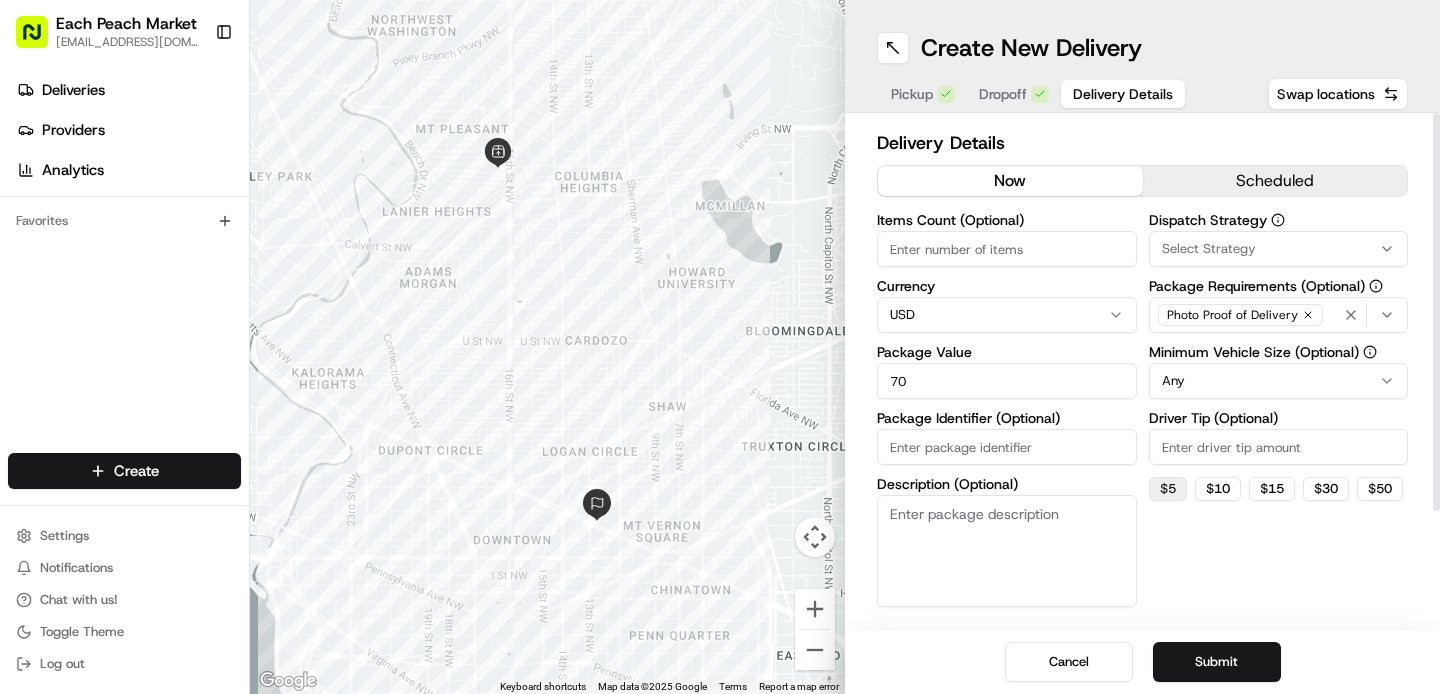 type on "70" 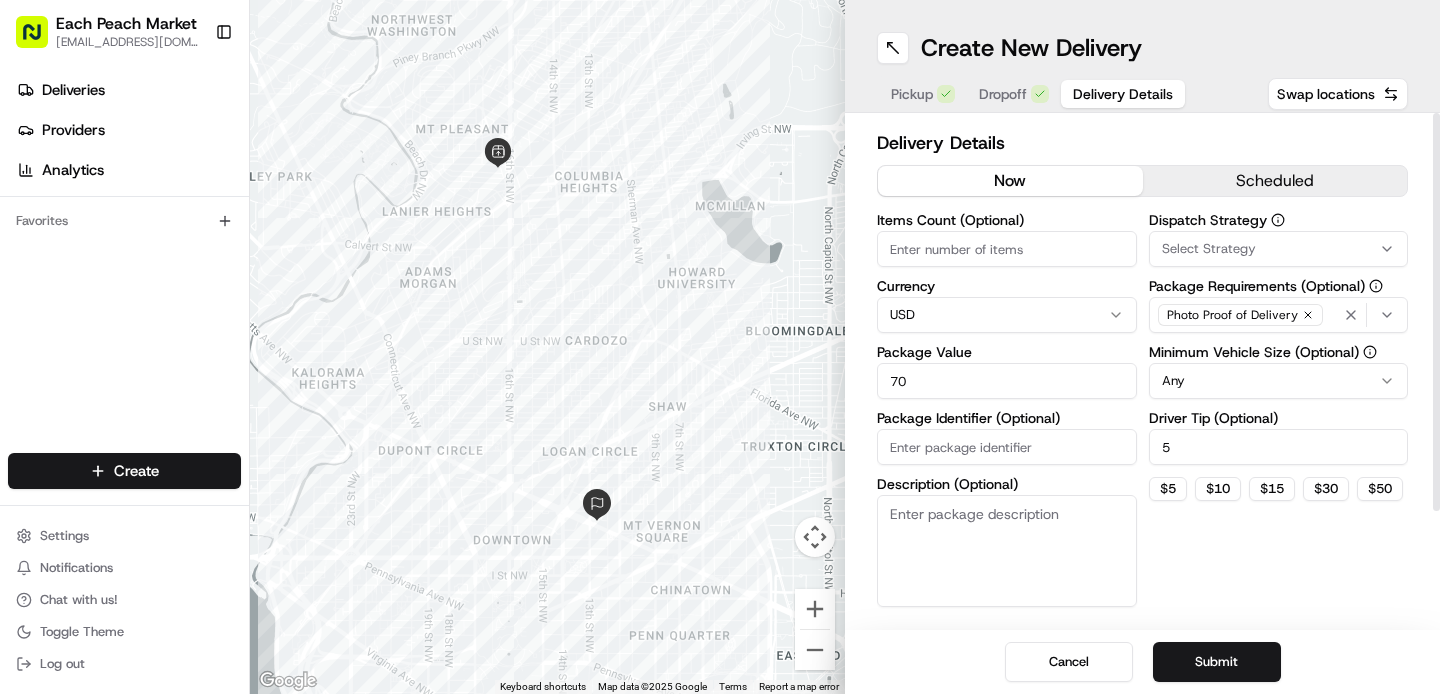 click on "Select Strategy" at bounding box center [1209, 249] 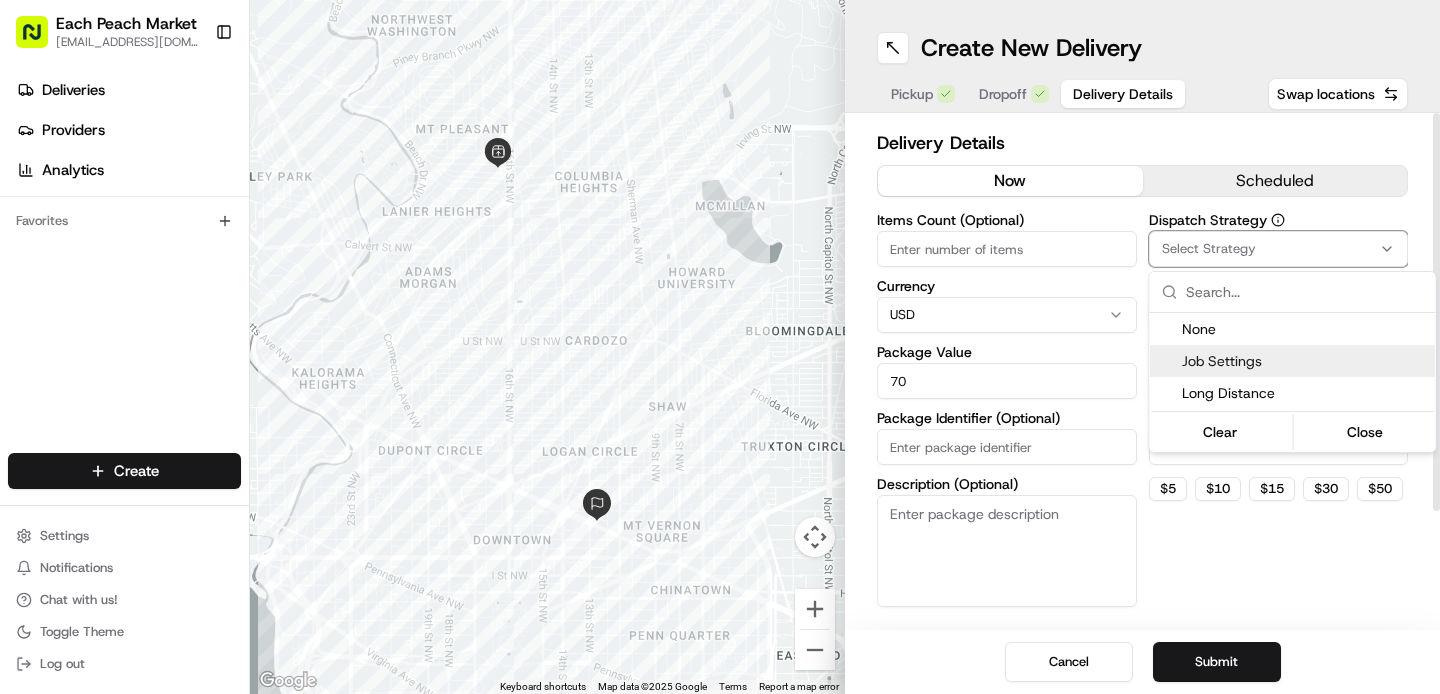 click on "Job Settings" at bounding box center (1305, 361) 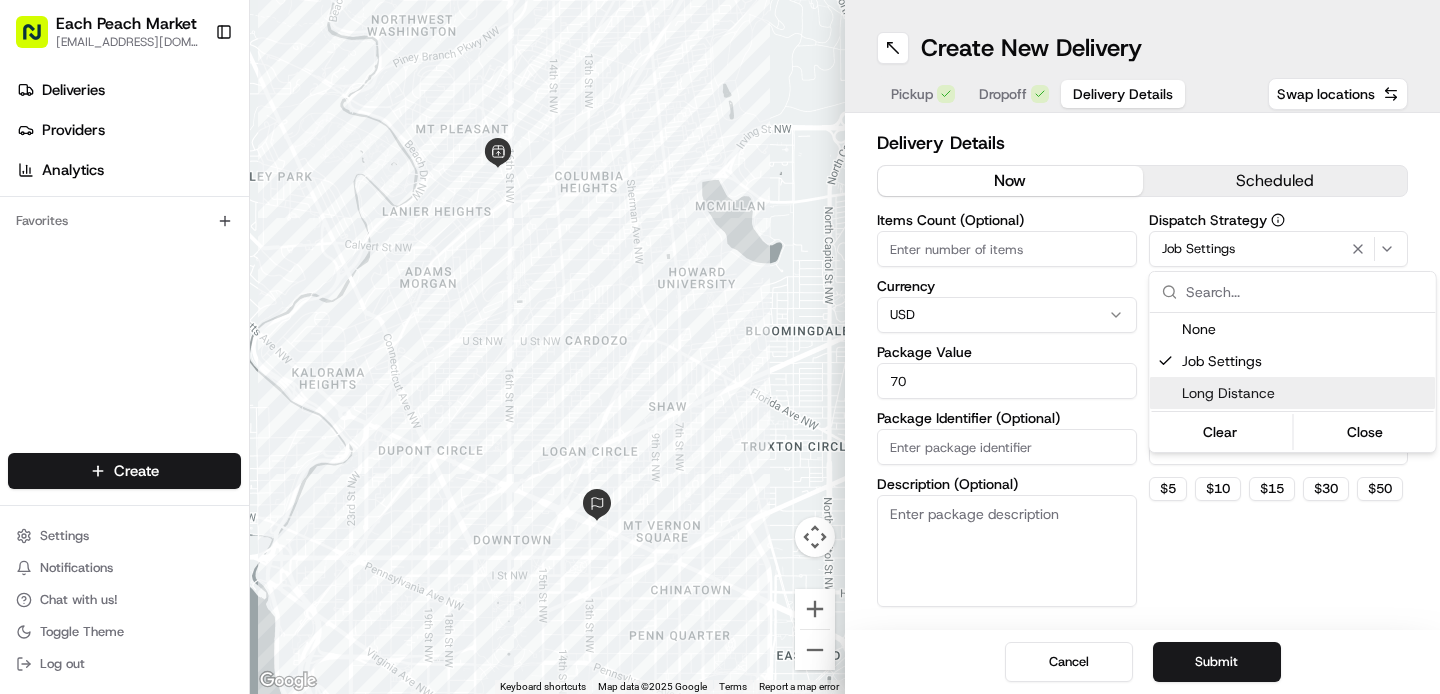 click on "Each Peach Market [EMAIL_ADDRESS][DOMAIN_NAME] Toggle Sidebar Deliveries Providers Analytics Favorites Main Menu Members & Organization Organization Users Roles Preferences Customization Tracking Orchestration Automations Dispatch Strategy Locations Pickup Locations Dropoff Locations Billing Billing Refund Requests Integrations Notification Triggers Webhooks API Keys Request Logs Create Settings Notifications Chat with us! Toggle Theme Log out ← Move left → Move right ↑ Move up ↓ Move down + Zoom in - Zoom out Home Jump left by 75% End Jump right by 75% Page Up Jump up by 75% Page Down Jump down by 75% To navigate, press the arrow keys. Keyboard shortcuts Map Data Map data ©2025 Google Map data ©2025 Google 500 m  Click to toggle between metric and imperial units Terms Report a map error Create New Delivery Pickup Dropoff Delivery Details Swap locations Delivery Details now scheduled Items Count (Optional) Currency USD Package Value 70 Package Identifier (Optional) Dispatch Strategy Any" at bounding box center [720, 347] 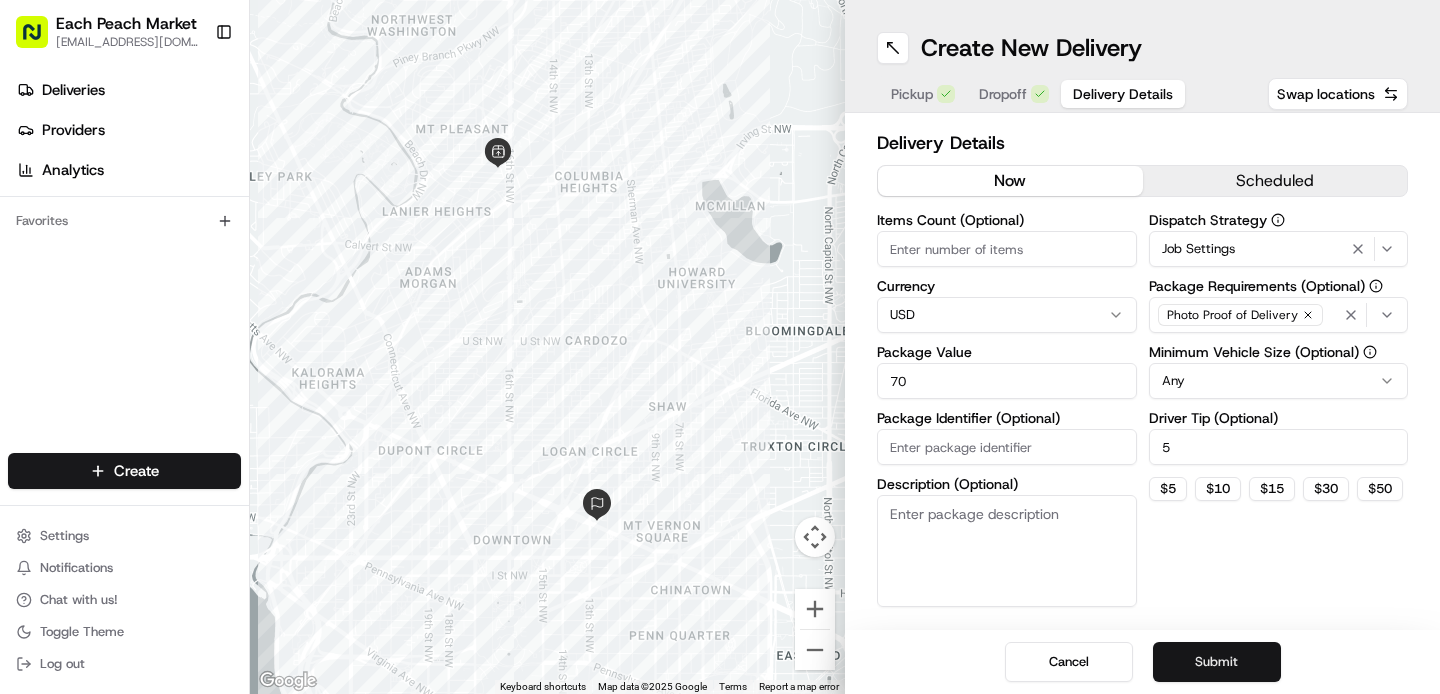 click on "Submit" at bounding box center (1217, 662) 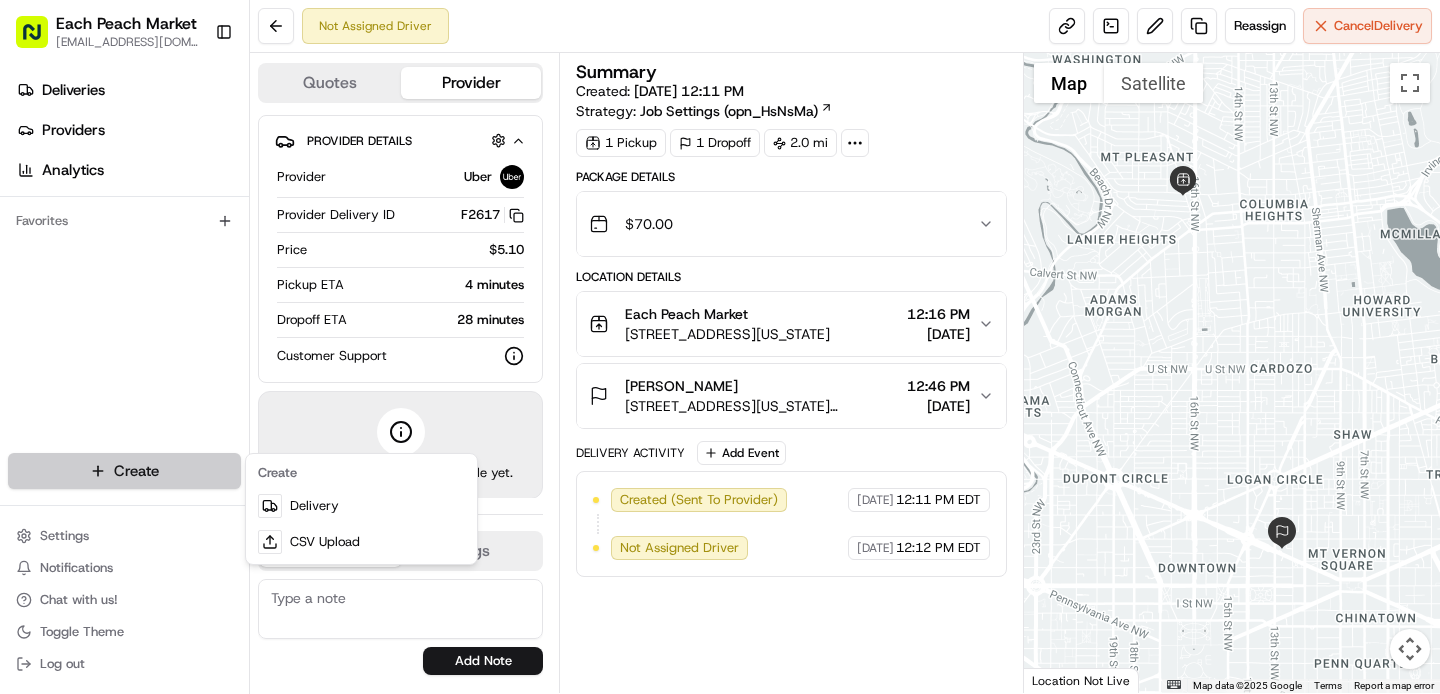 click on "Each Peach Market [EMAIL_ADDRESS][DOMAIN_NAME] Toggle Sidebar Deliveries Providers Analytics Favorites Main Menu Members & Organization Organization Users Roles Preferences Customization Tracking Orchestration Automations Dispatch Strategy Locations Pickup Locations Dropoff Locations Billing Billing Refund Requests Integrations Notification Triggers Webhooks API Keys Request Logs Create Settings Notifications Chat with us! Toggle Theme Log out Not Assigned Driver Reassign Cancel  Delivery Quotes Provider Provider Details Hidden ( 1 ) Provider Uber   Provider Delivery ID F2617 Copy  del_E8JSD4V7RJqupqT9nU8mFw F2617 Price $5.10 Pickup ETA 4 minutes Dropoff ETA 28 minutes Customer Support Driver information is not available yet. Notes Flags [EMAIL_ADDRESS][DOMAIN_NAME] [PERSON_NAME][EMAIL_ADDRESS][DOMAIN_NAME] Add Note [EMAIL_ADDRESS][DOMAIN_NAME] [PERSON_NAME][EMAIL_ADDRESS][DOMAIN_NAME] Add Flag Summary Created:   [DATE] 12:11 PM Strategy:   Job Settings (opn_HsNsMa) 1   Pickup 1   Dropoff 2.0 mi Package Details $ 70.00 12:16 PM Uber" at bounding box center [720, 347] 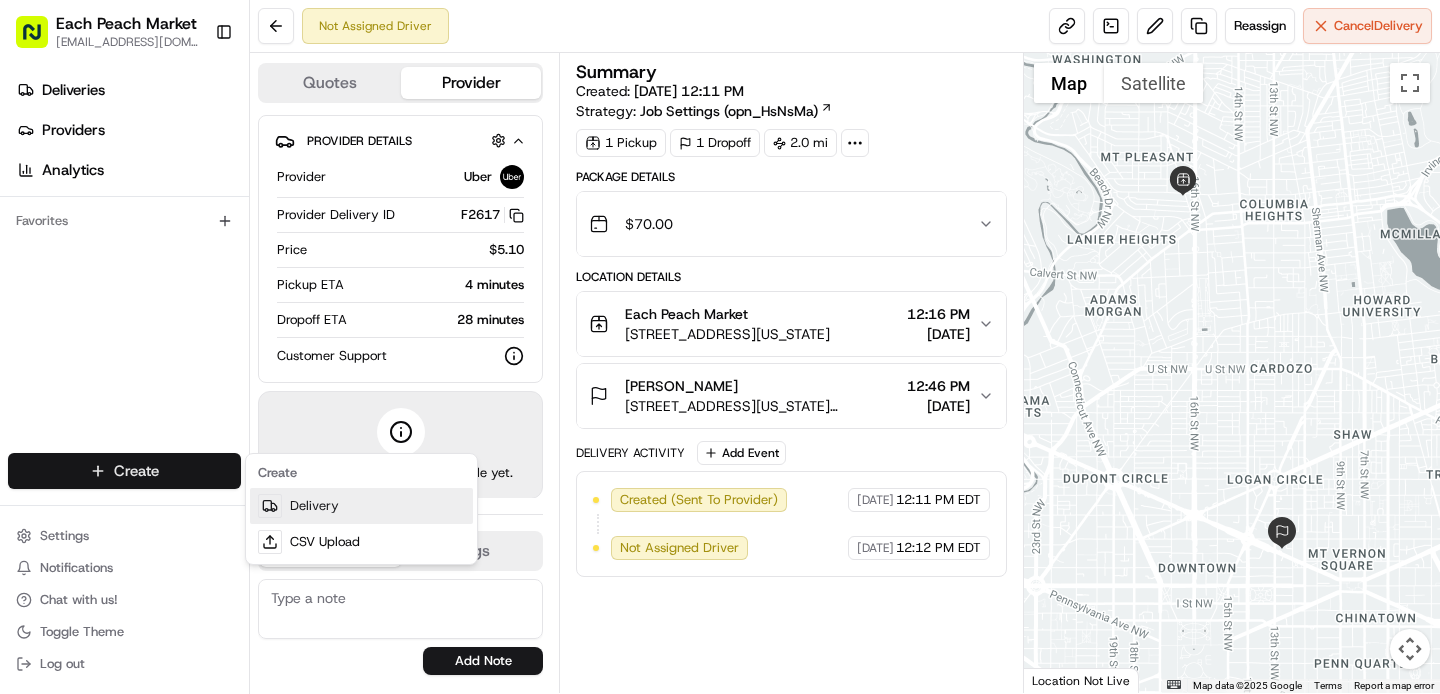 click on "Delivery" at bounding box center (361, 506) 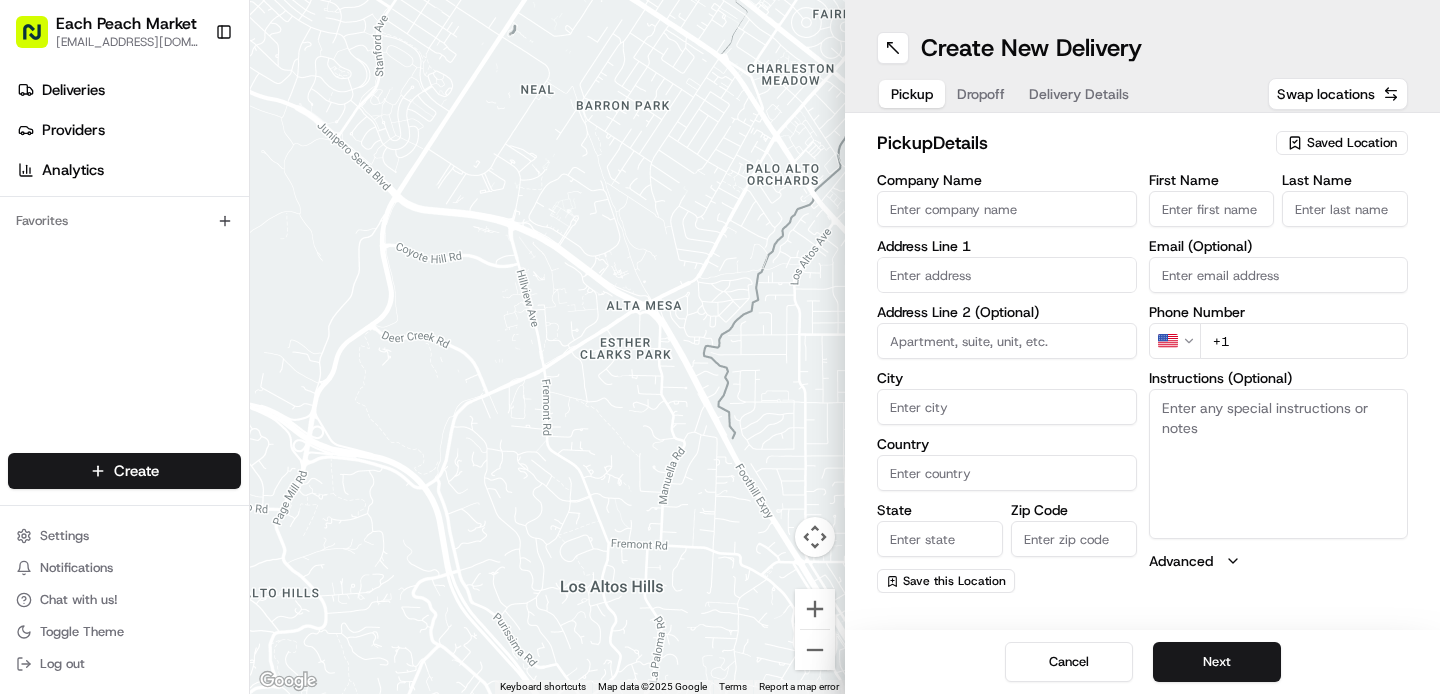 click on "Saved Location" at bounding box center [1352, 143] 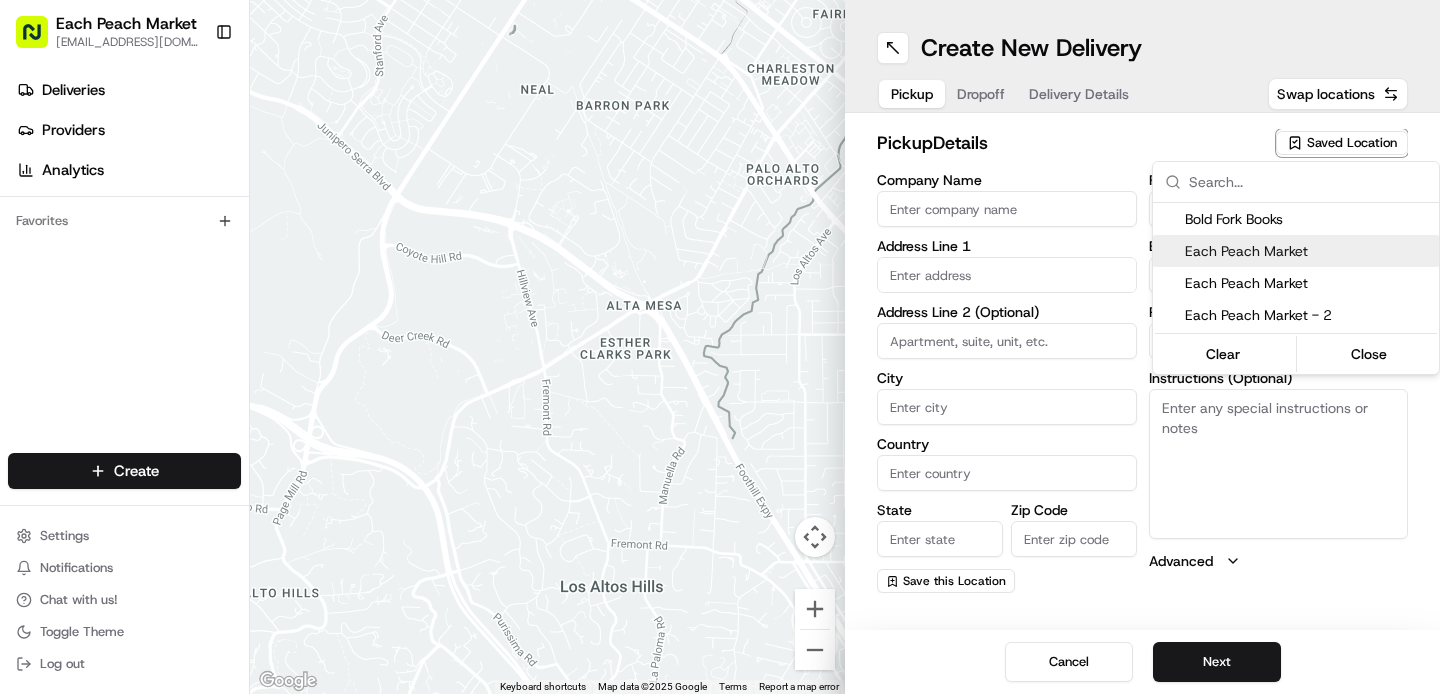 click on "Each Peach Market" at bounding box center [1308, 251] 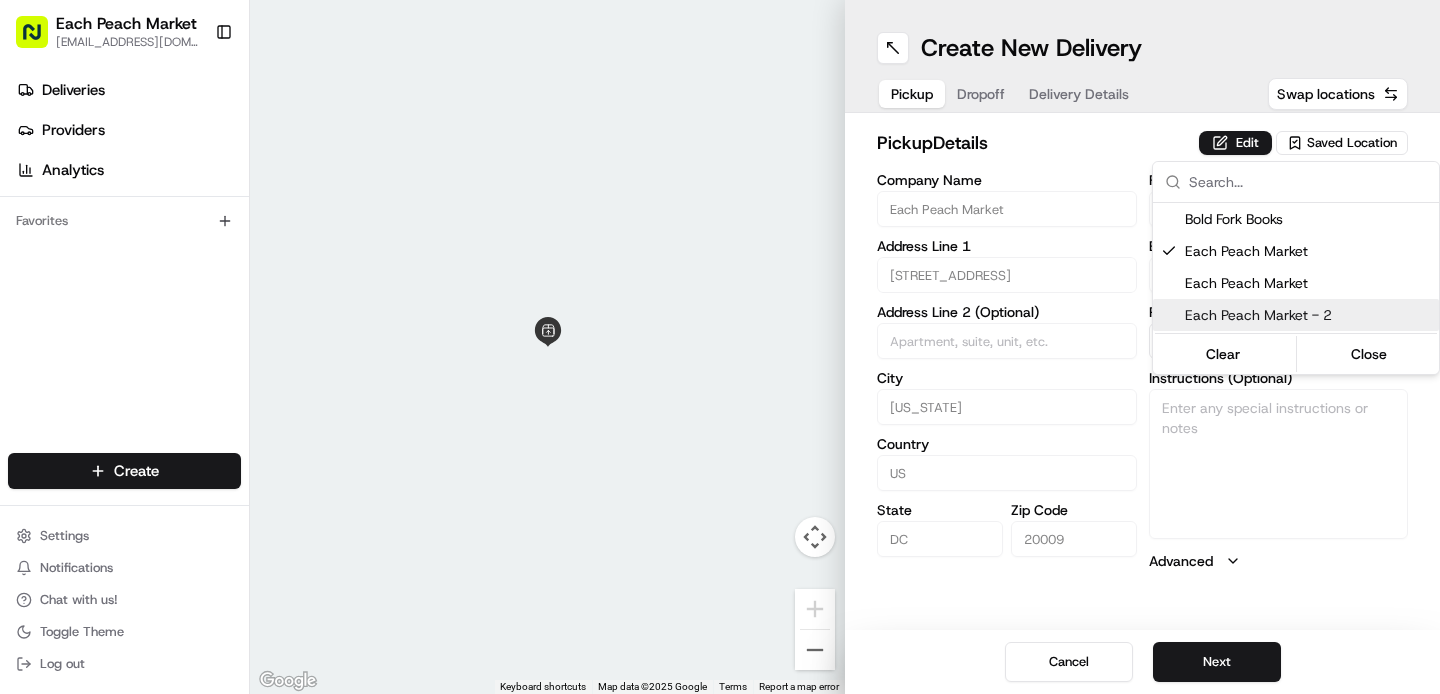 click on "Each Peach Market [EMAIL_ADDRESS][DOMAIN_NAME] Toggle Sidebar Deliveries Providers Analytics Favorites Main Menu Members & Organization Organization Users Roles Preferences Customization Tracking Orchestration Automations Dispatch Strategy Locations Pickup Locations Dropoff Locations Billing Billing Refund Requests Integrations Notification Triggers Webhooks API Keys Request Logs Create Settings Notifications Chat with us! Toggle Theme Log out ← Move left → Move right ↑ Move up ↓ Move down + Zoom in - Zoom out Home Jump left by 75% End Jump right by 75% Page Up Jump up by 75% Page Down Jump down by 75% To navigate, press the arrow keys. Keyboard shortcuts Map Data Map data ©2025 Google Map data ©2025 Google 2 m  Click to toggle between metric and imperial units Terms Report a map error Create New Delivery Pickup Dropoff Delivery Details Swap locations pickup  Details  Edit Saved Location Company Name Each Peach Market Address Line [GEOGRAPHIC_DATA][STREET_ADDRESS] Address Line 2 (Optional) City" at bounding box center [720, 347] 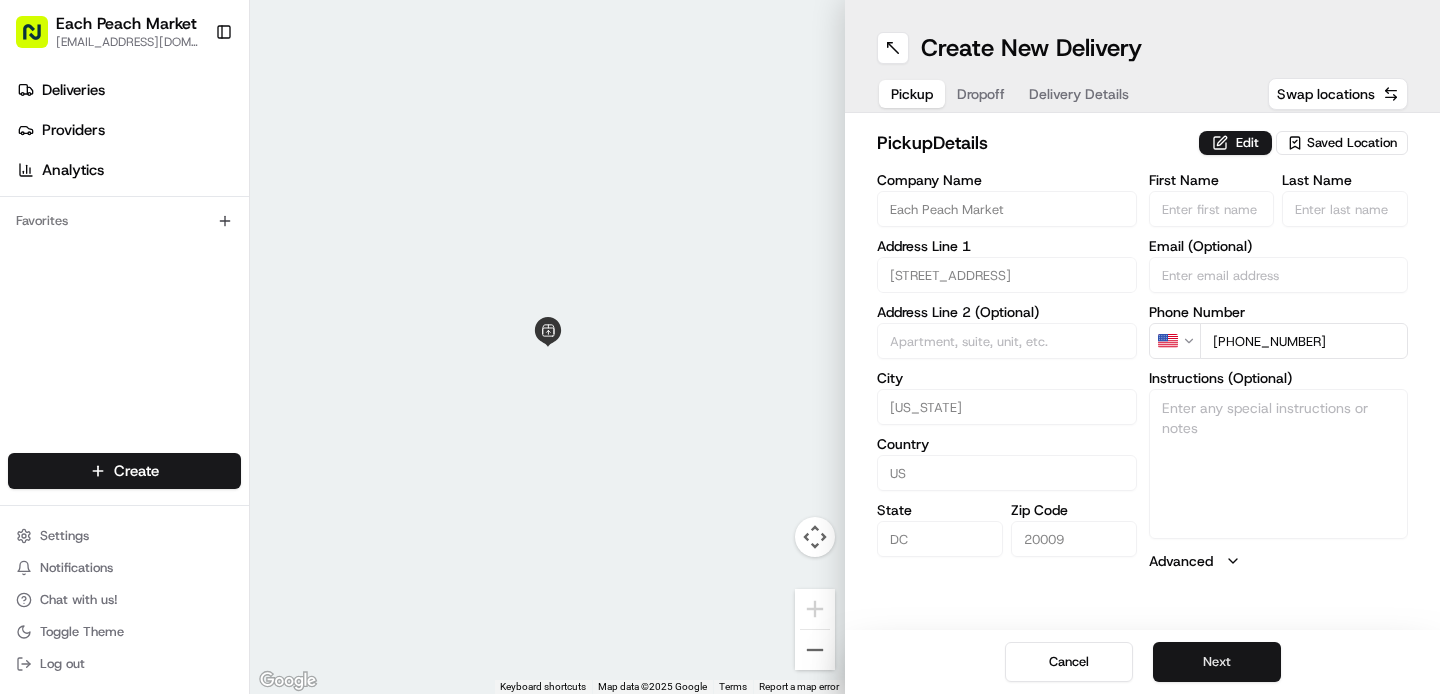click on "Next" at bounding box center [1217, 662] 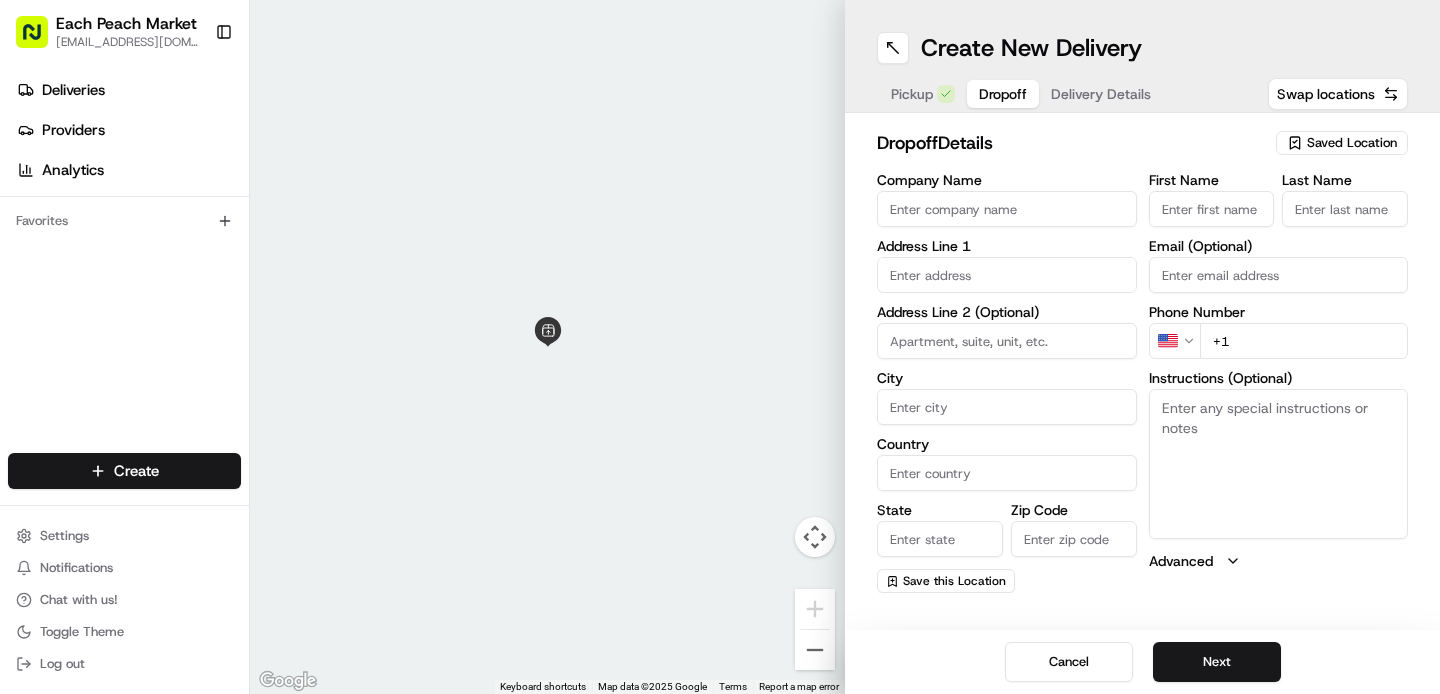 click at bounding box center [1007, 275] 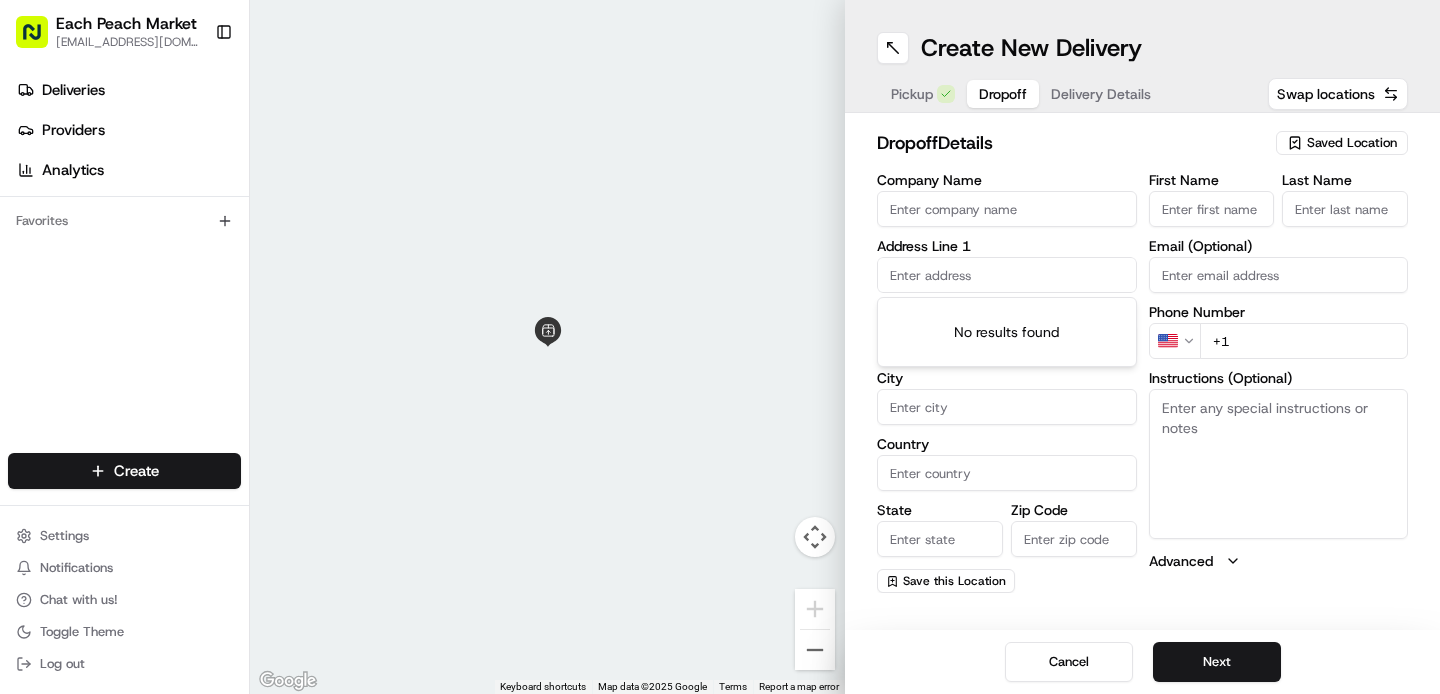 paste on "[STREET_ADDRESS]" 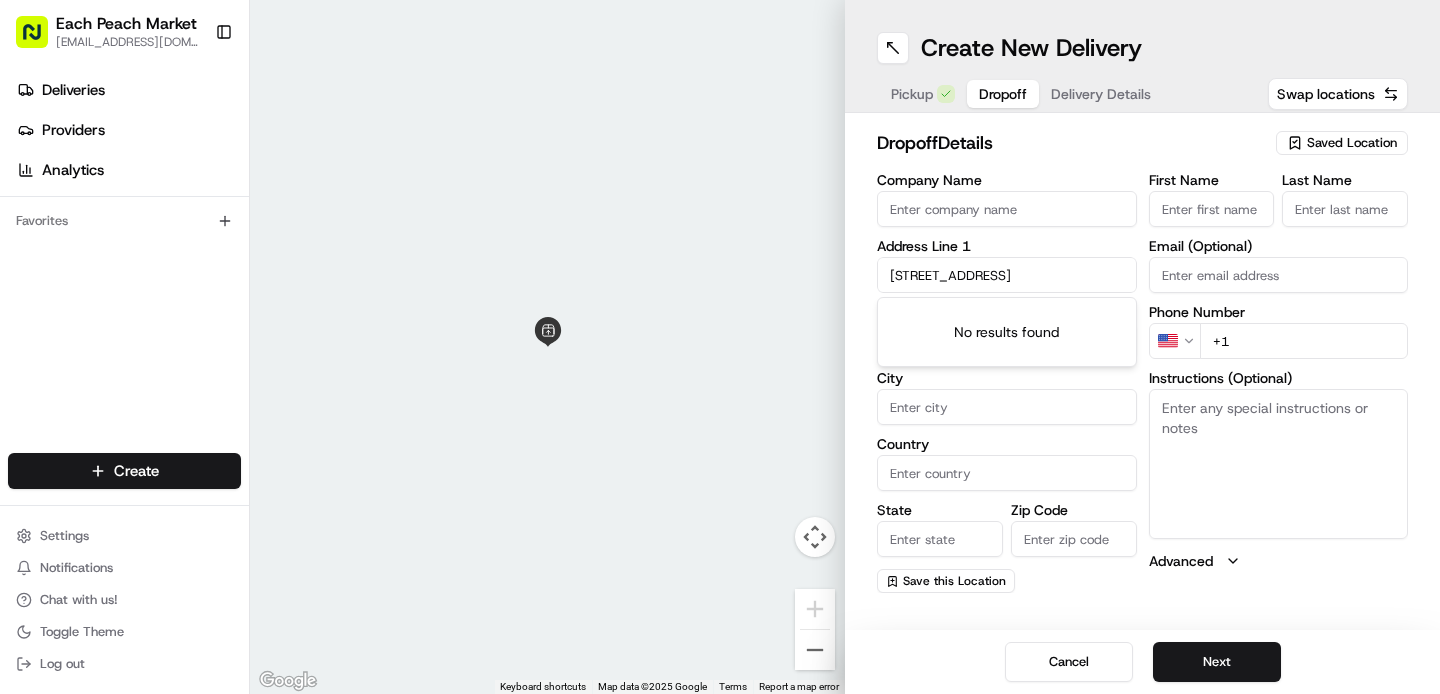 scroll, scrollTop: 0, scrollLeft: 43, axis: horizontal 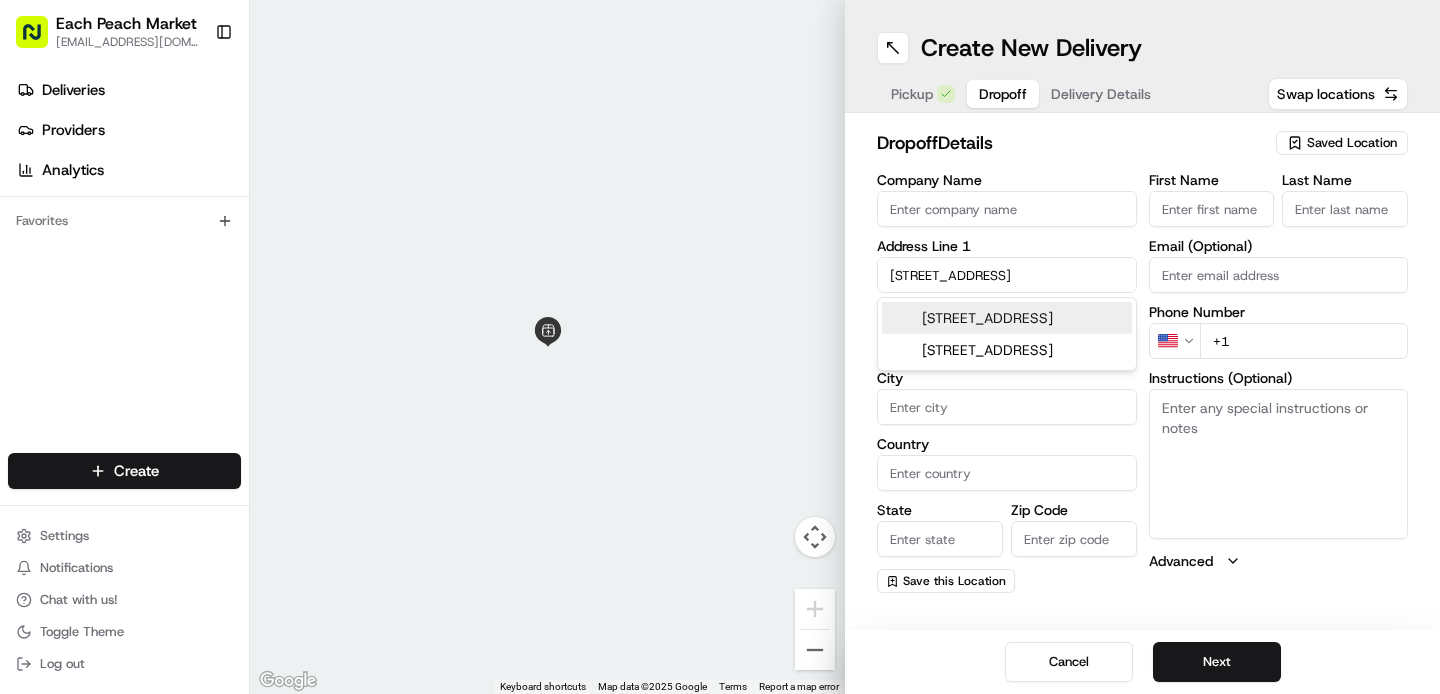 click on "[STREET_ADDRESS]" at bounding box center (1007, 318) 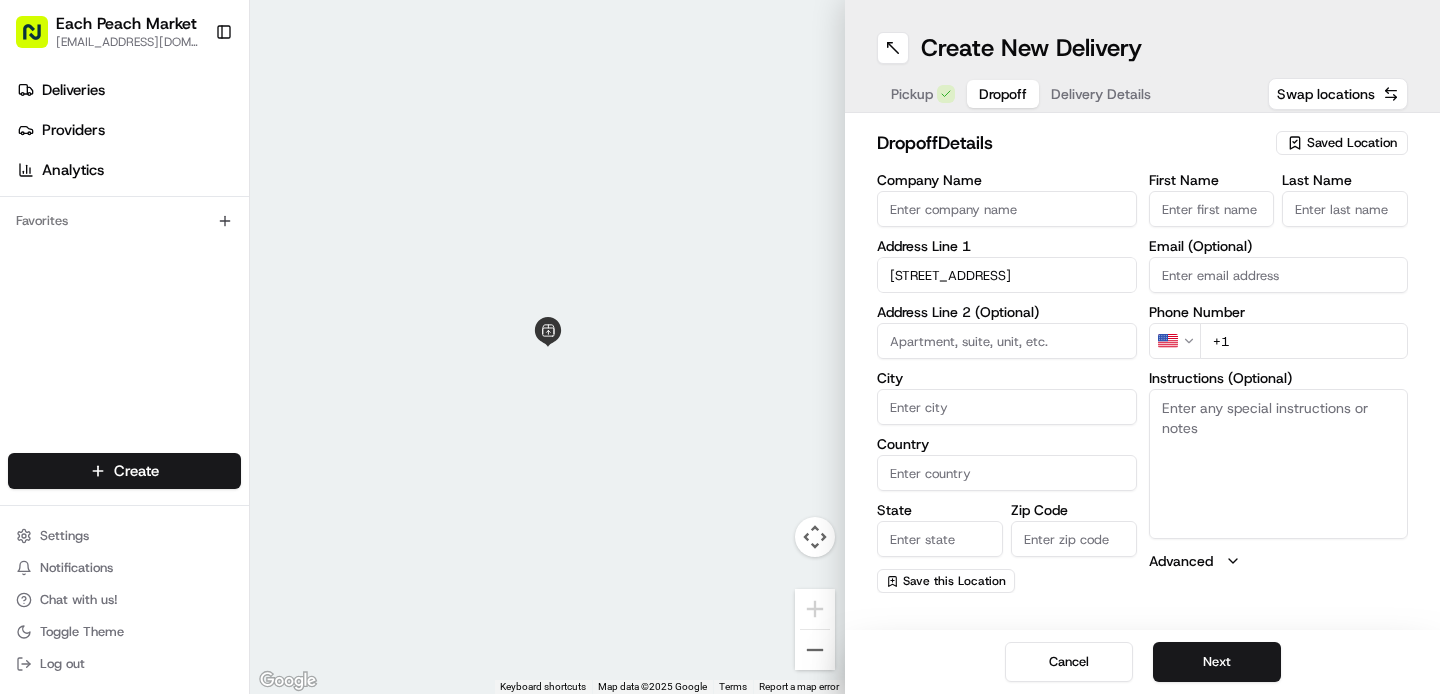 type on "[STREET_ADDRESS]" 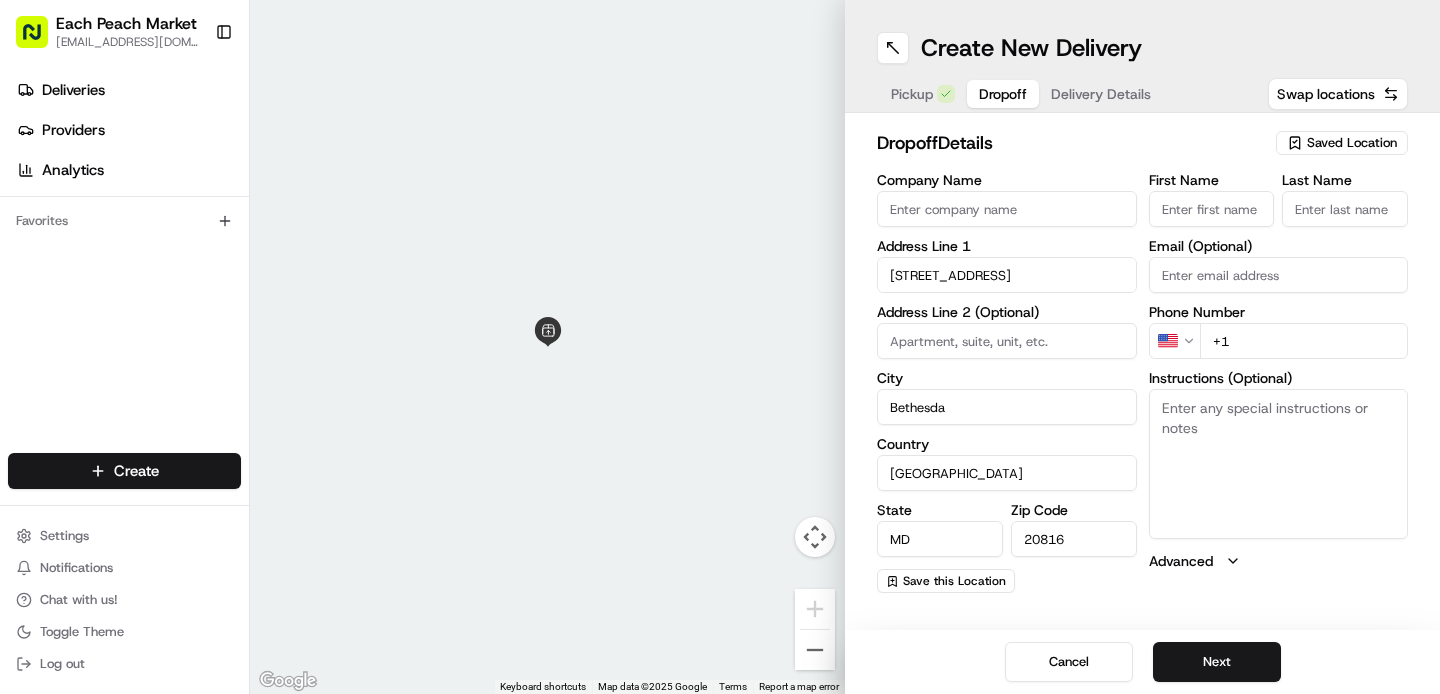 type on "[STREET_ADDRESS]" 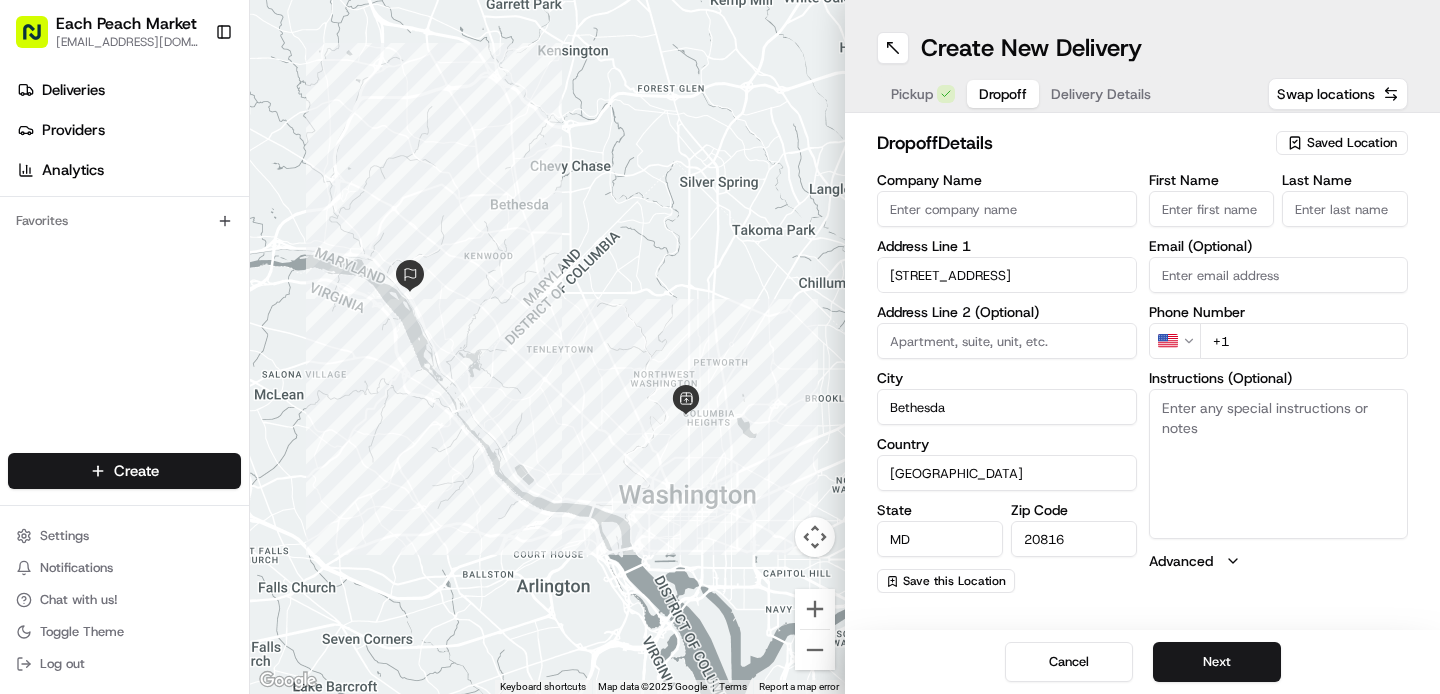 click on "First Name" at bounding box center (1212, 209) 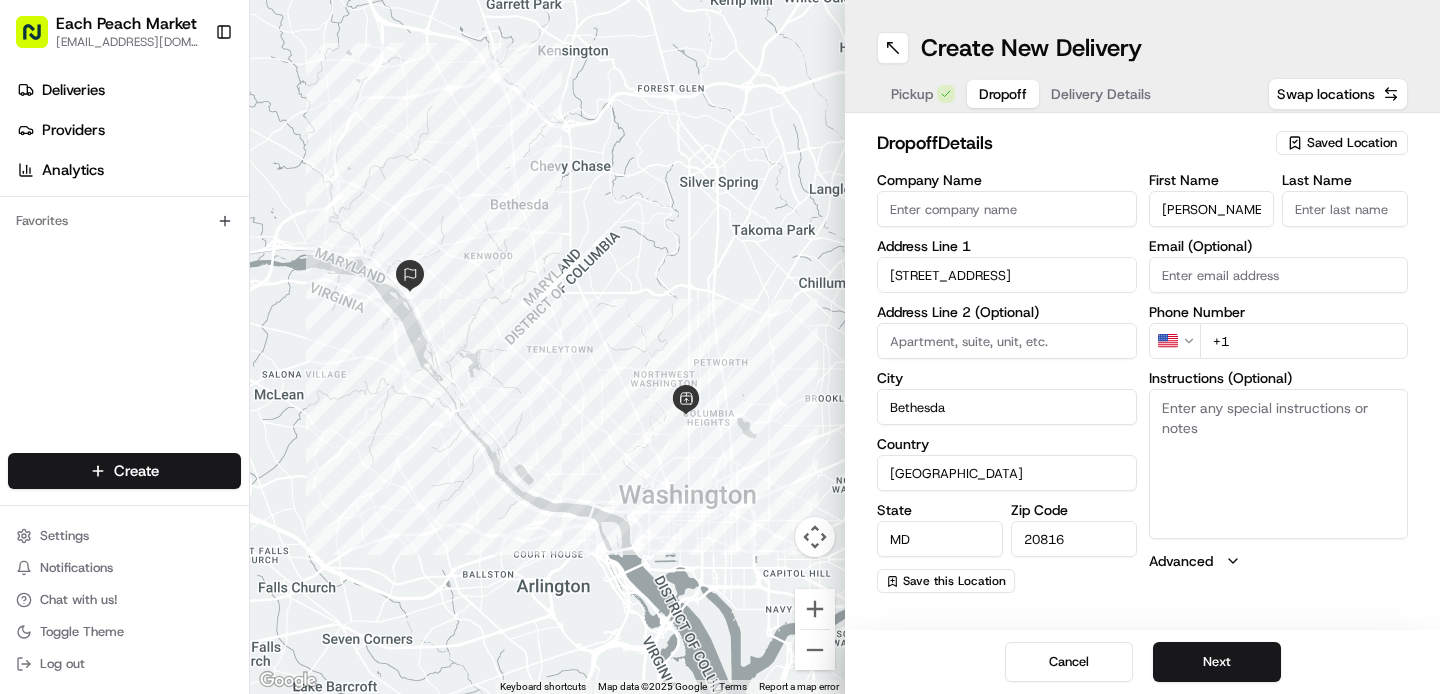 type on "[PERSON_NAME]" 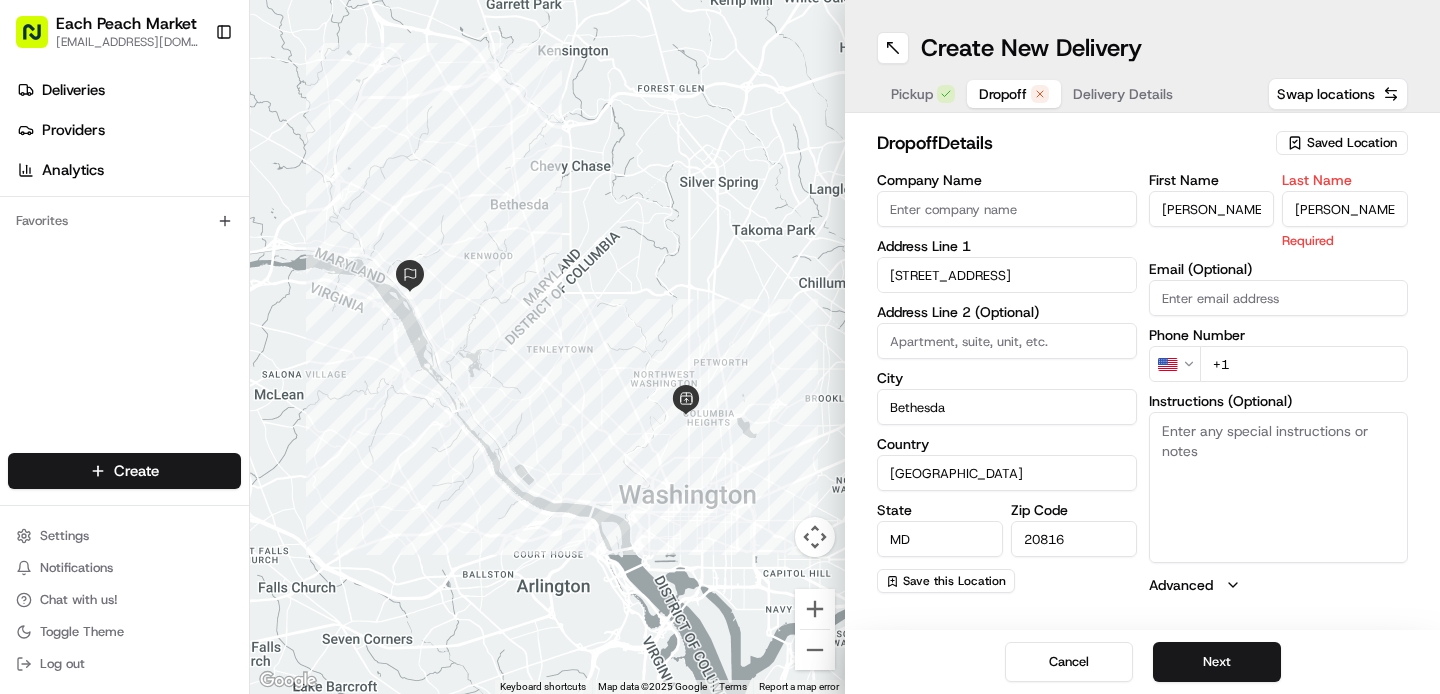 type on "[PERSON_NAME]" 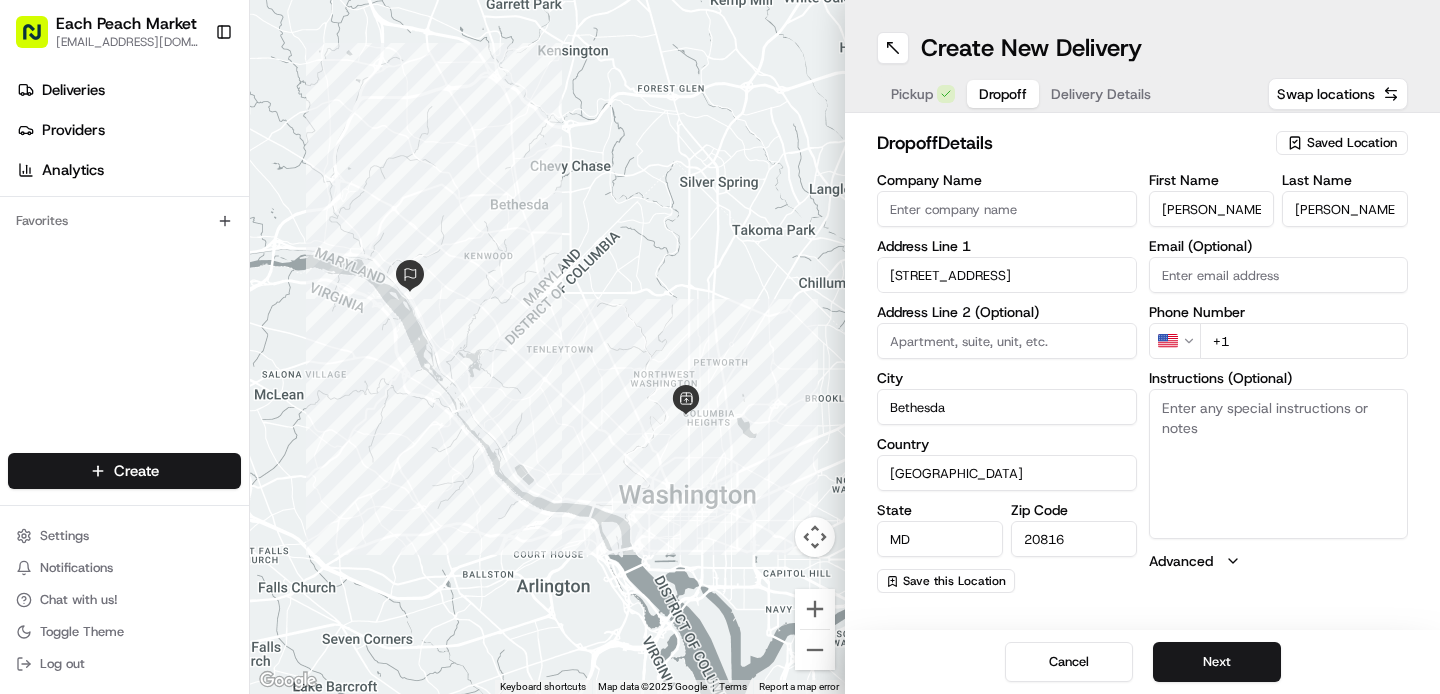 click on "+1" at bounding box center [1304, 341] 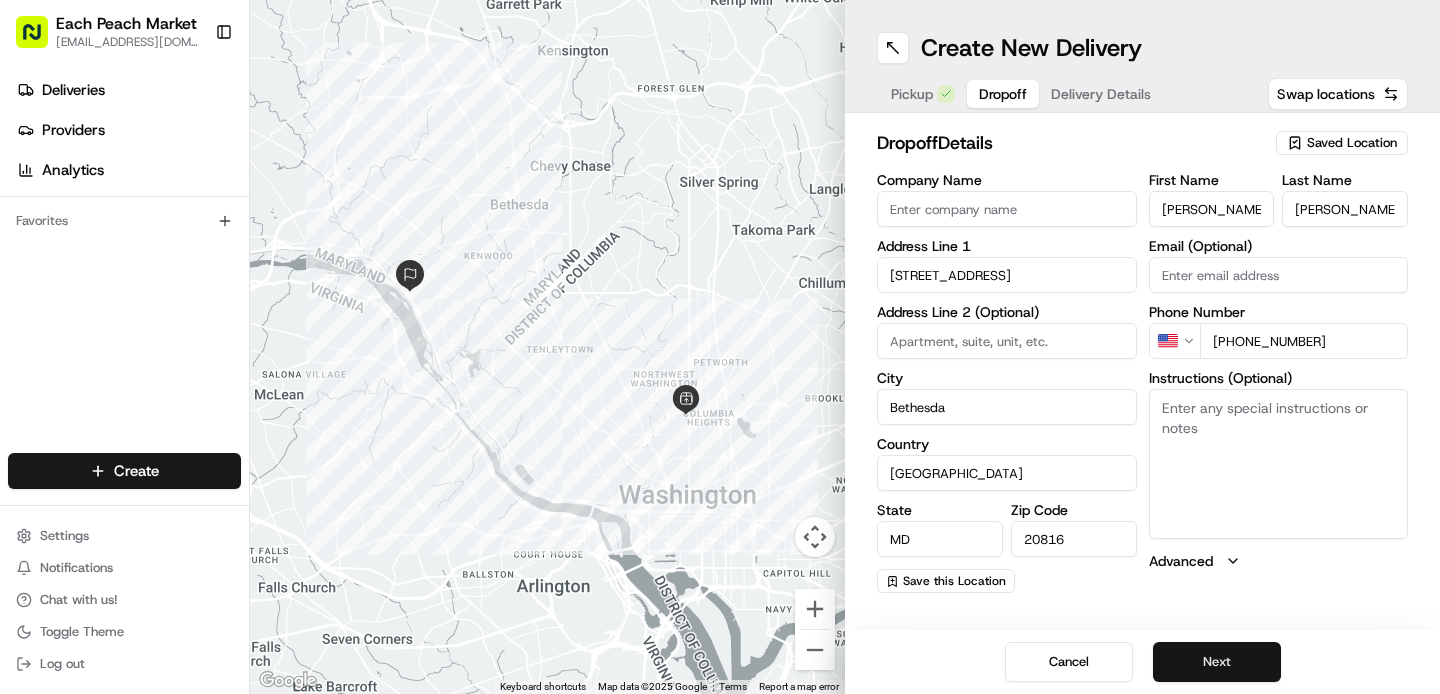 click on "Next" at bounding box center [1217, 662] 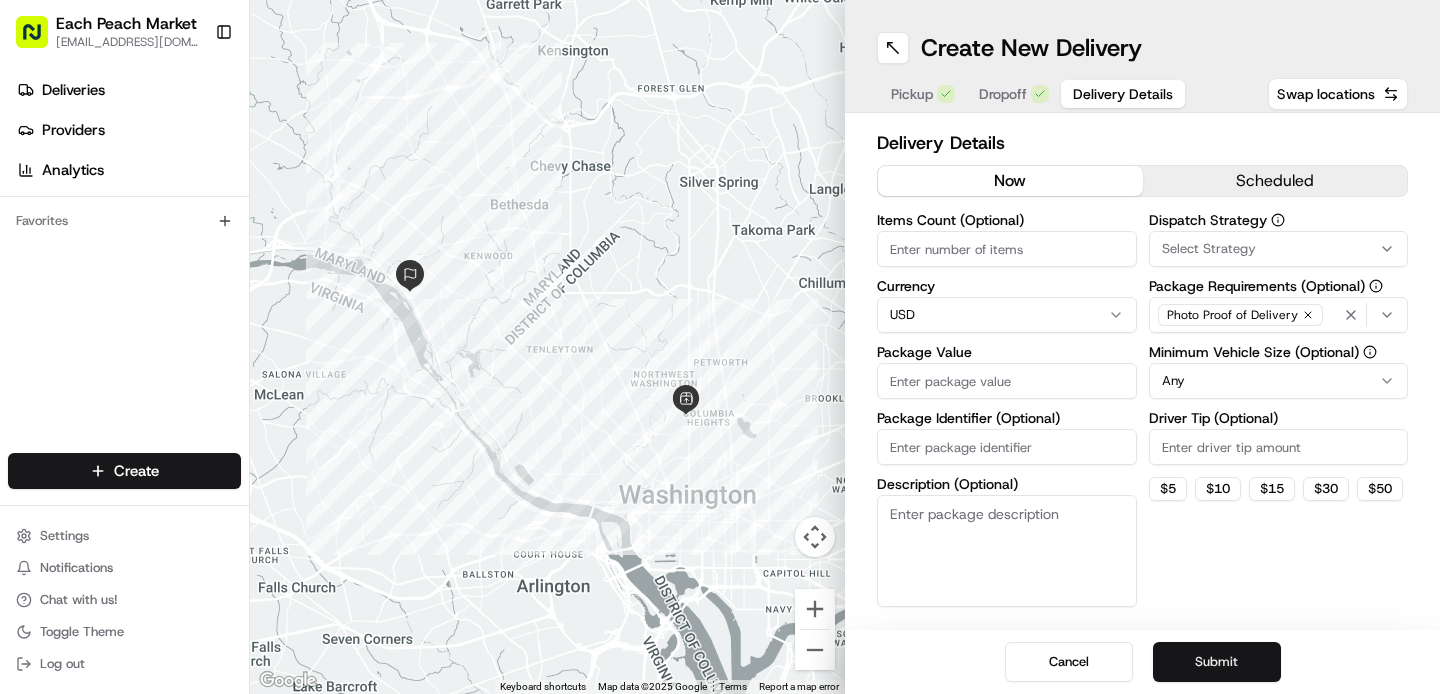 click on "Submit" at bounding box center [1217, 662] 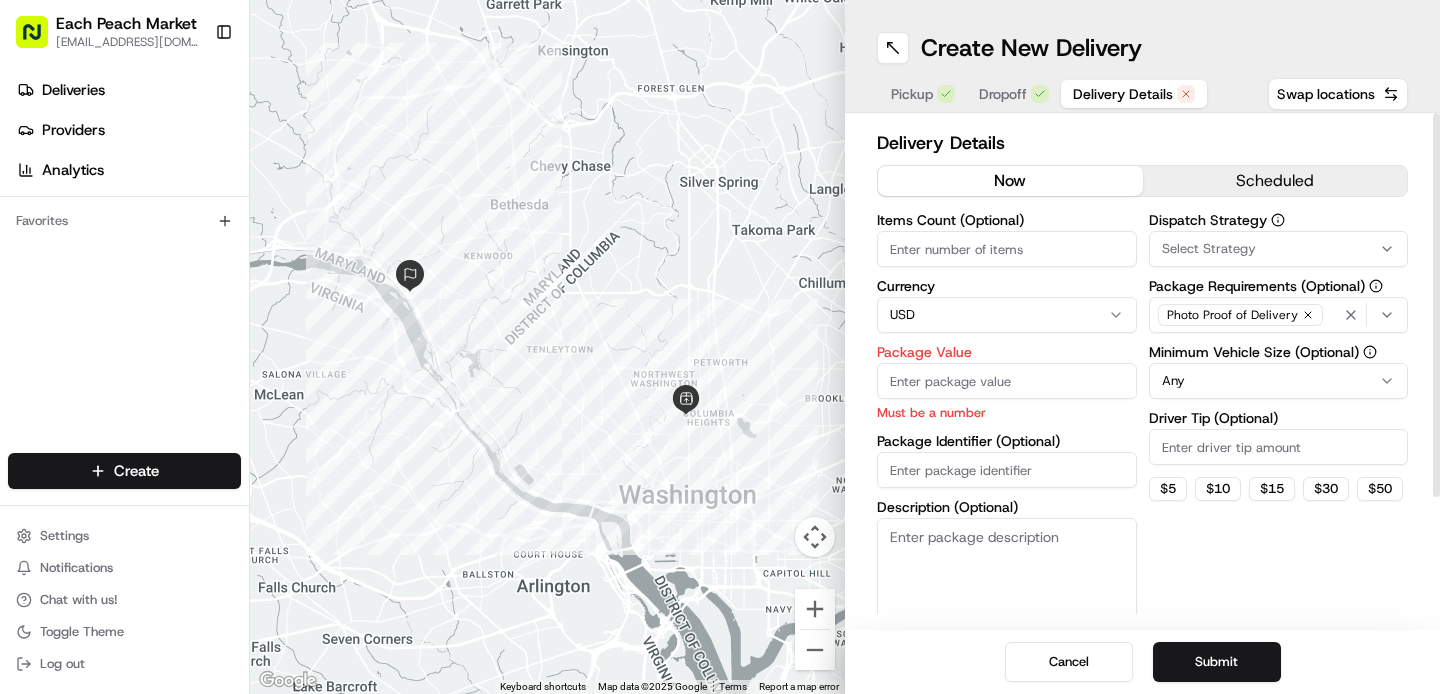 click on "Package Value" at bounding box center [1007, 381] 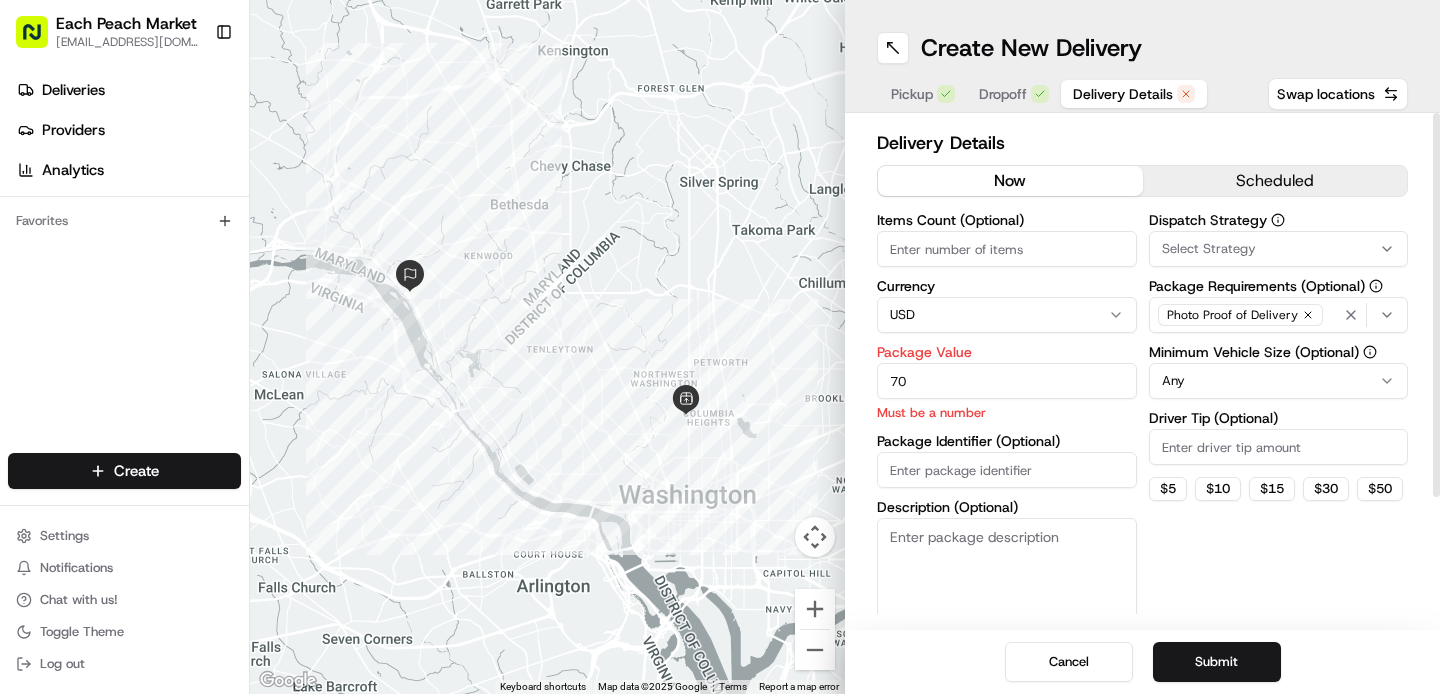 type on "70" 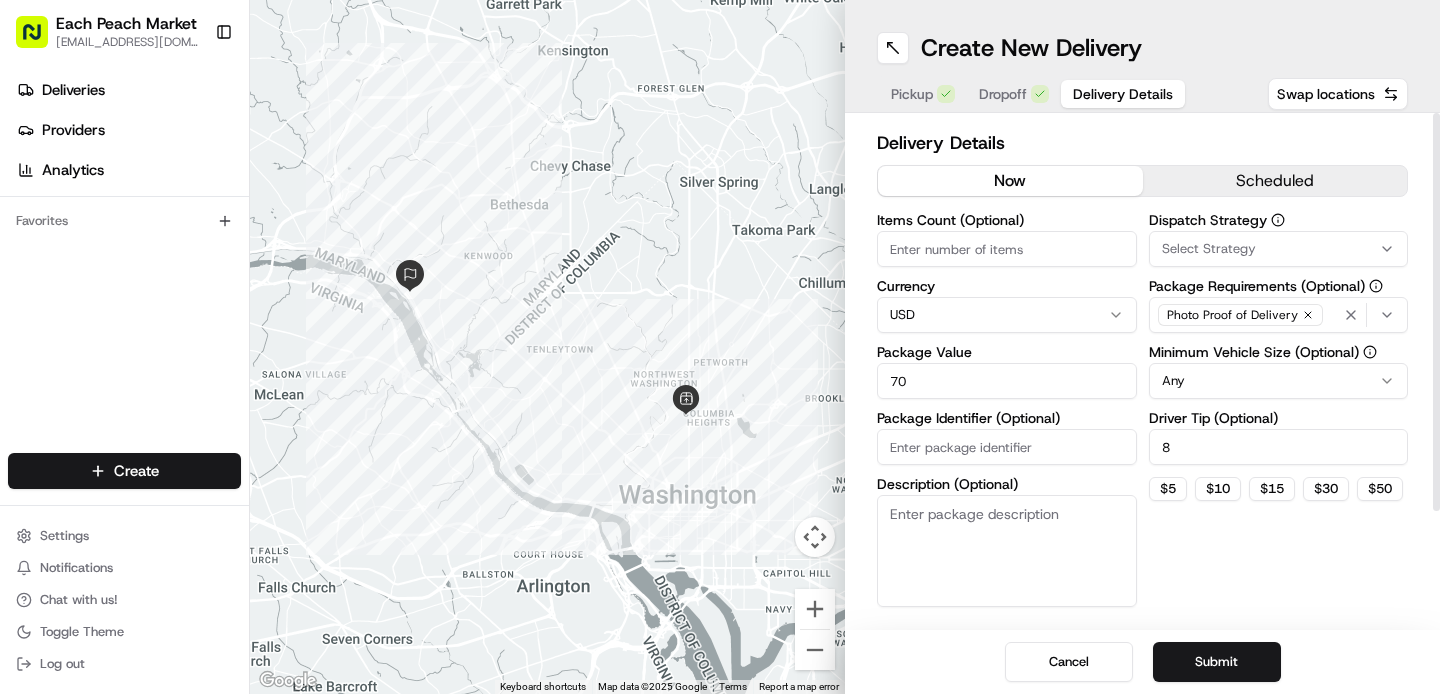type on "8" 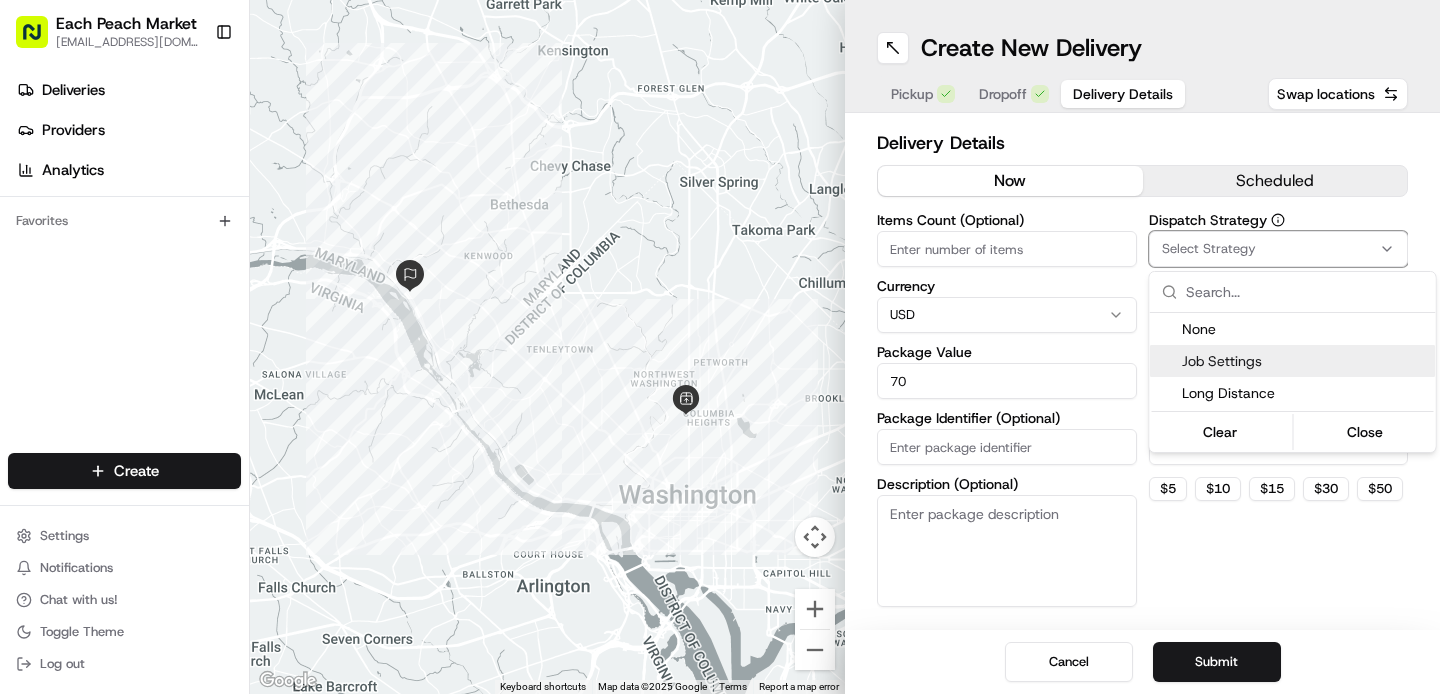 click on "Job Settings" at bounding box center [1305, 361] 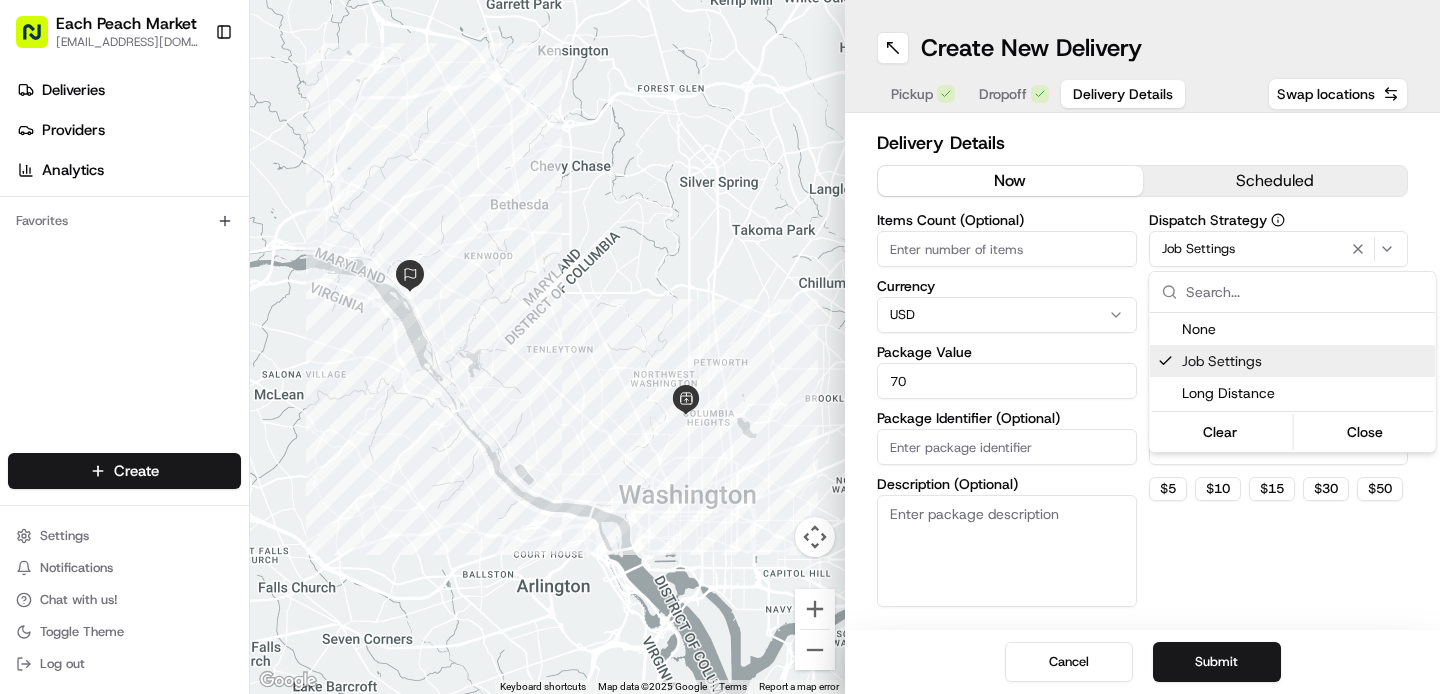 click on "Each Peach Market [EMAIL_ADDRESS][DOMAIN_NAME] Toggle Sidebar Deliveries Providers Analytics Favorites Main Menu Members & Organization Organization Users Roles Preferences Customization Tracking Orchestration Automations Dispatch Strategy Locations Pickup Locations Dropoff Locations Billing Billing Refund Requests Integrations Notification Triggers Webhooks API Keys Request Logs Create Settings Notifications Chat with us! Toggle Theme Log out ← Move left → Move right ↑ Move up ↓ Move down + Zoom in - Zoom out Home Jump left by 75% End Jump right by 75% Page Up Jump up by 75% Page Down Jump down by 75% To navigate, press the arrow keys. Keyboard shortcuts Map Data Map data ©2025 Google Map data ©2025 Google 2 km  Click to toggle between metric and imperial units Terms Report a map error Create New Delivery Pickup Dropoff Delivery Details Swap locations Delivery Details now scheduled Items Count (Optional) Currency USD Package Value 70 Package Identifier (Optional) Description (Optional)" at bounding box center (720, 347) 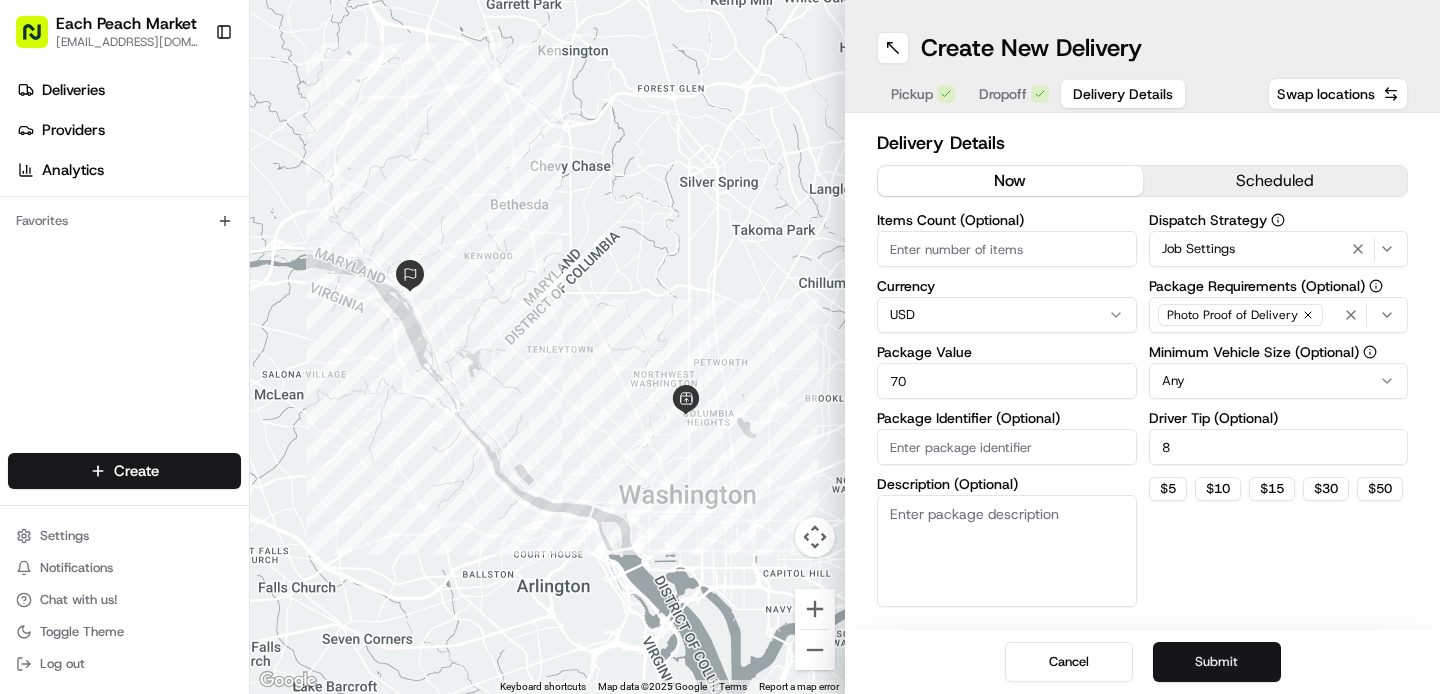 click on "Submit" at bounding box center (1217, 662) 